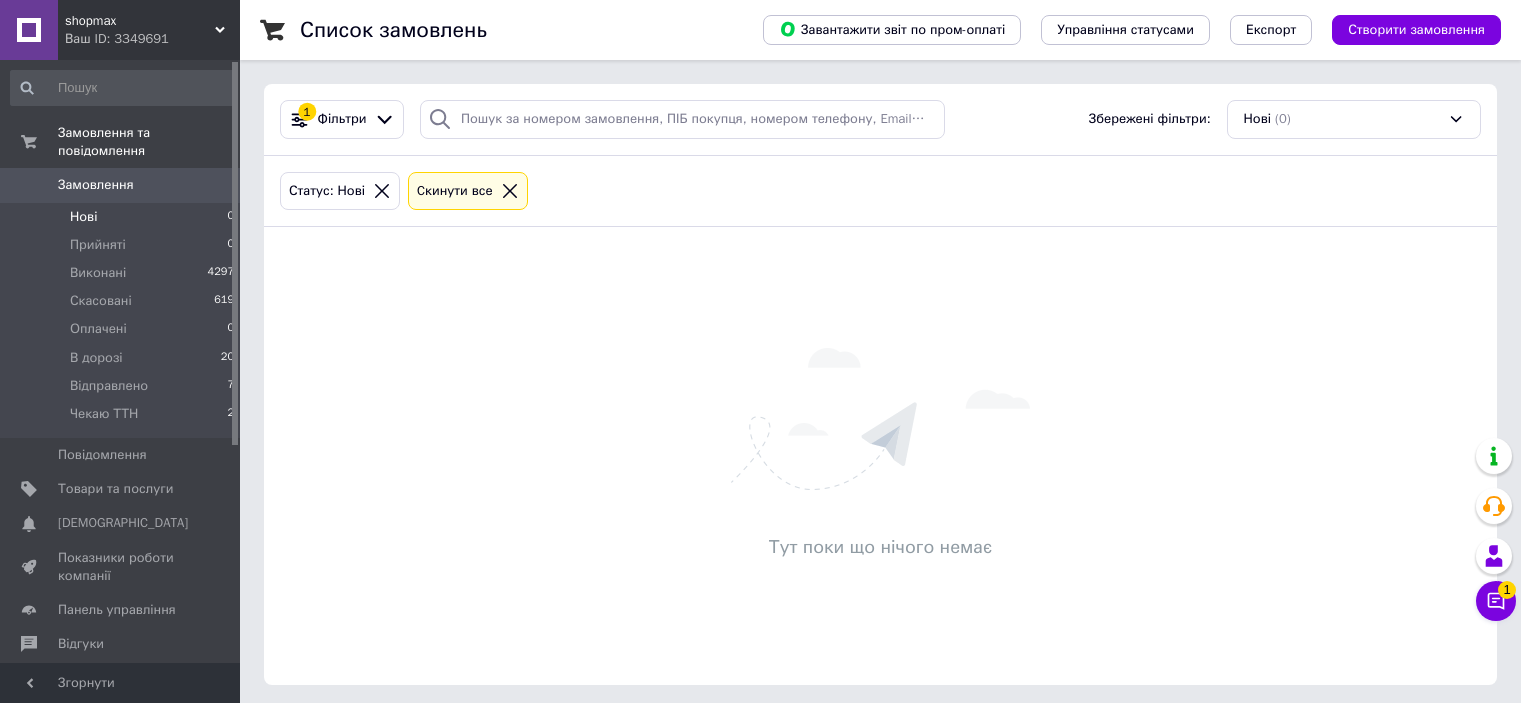 scroll, scrollTop: 0, scrollLeft: 0, axis: both 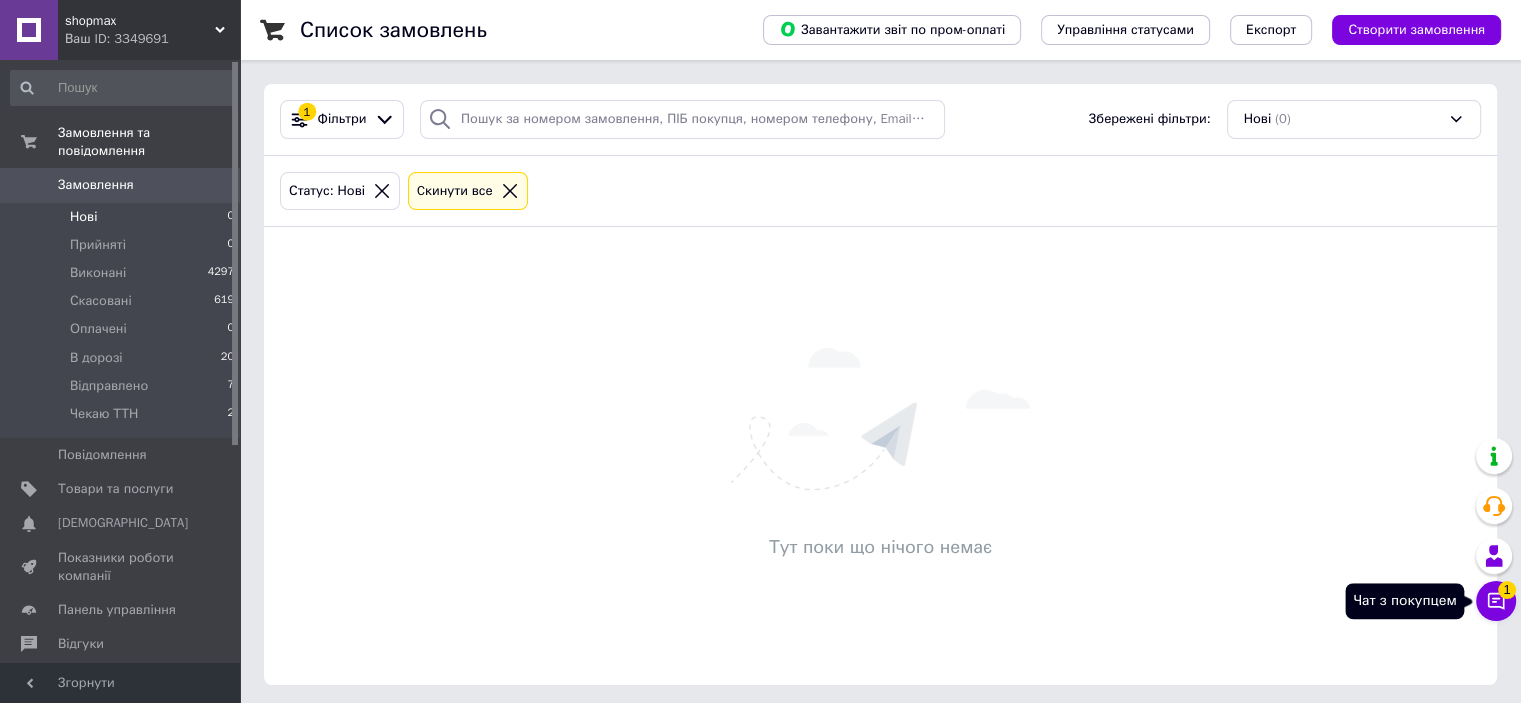 click 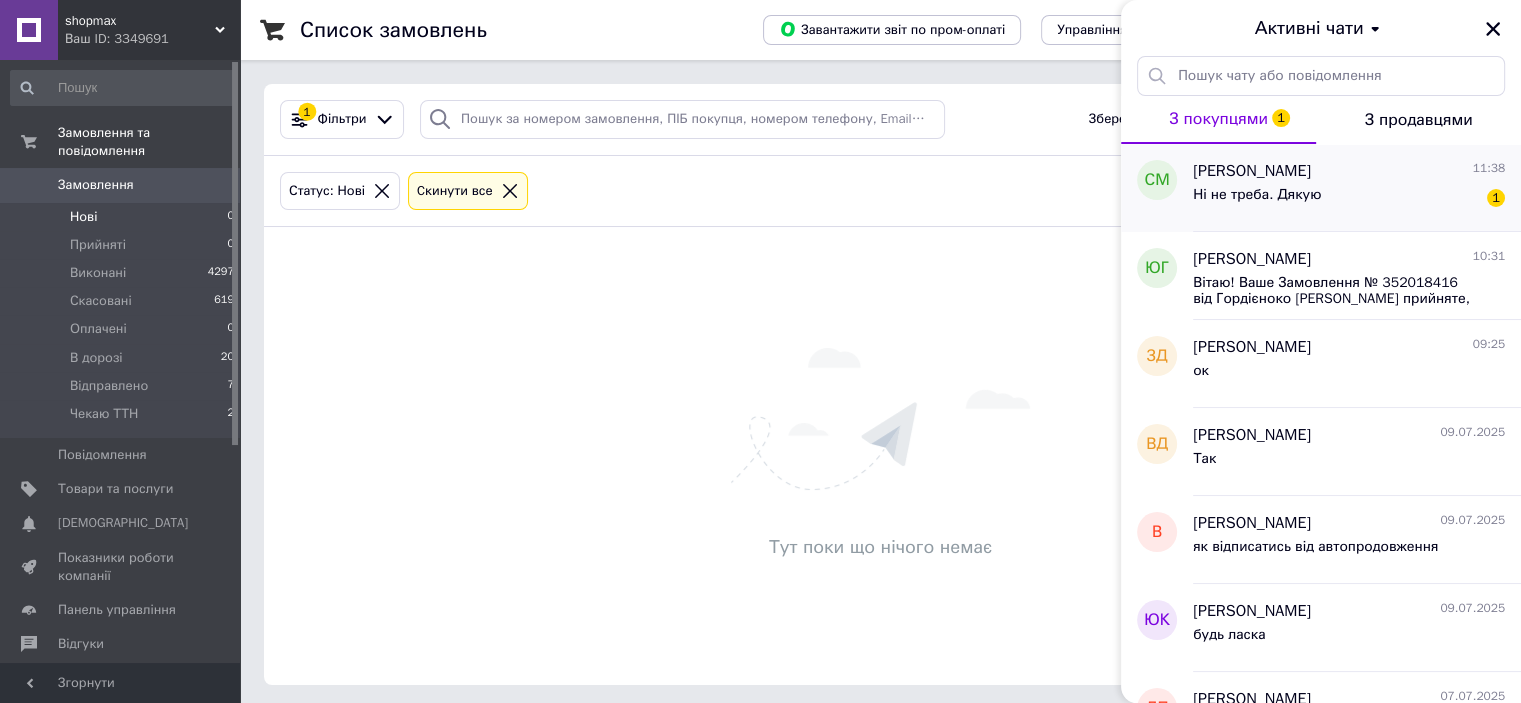 click on "Ні не треба. Дякую 1" at bounding box center [1349, 199] 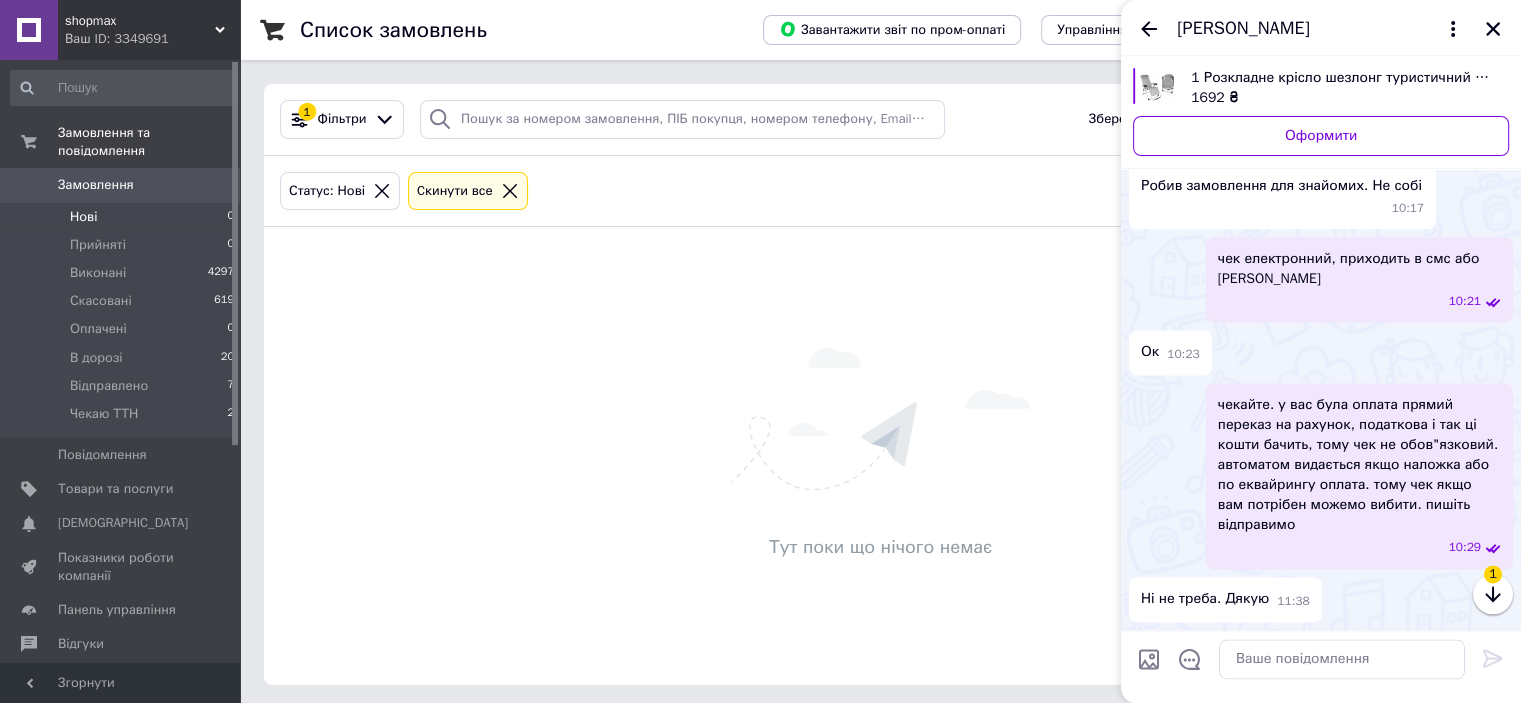 scroll, scrollTop: 3179, scrollLeft: 0, axis: vertical 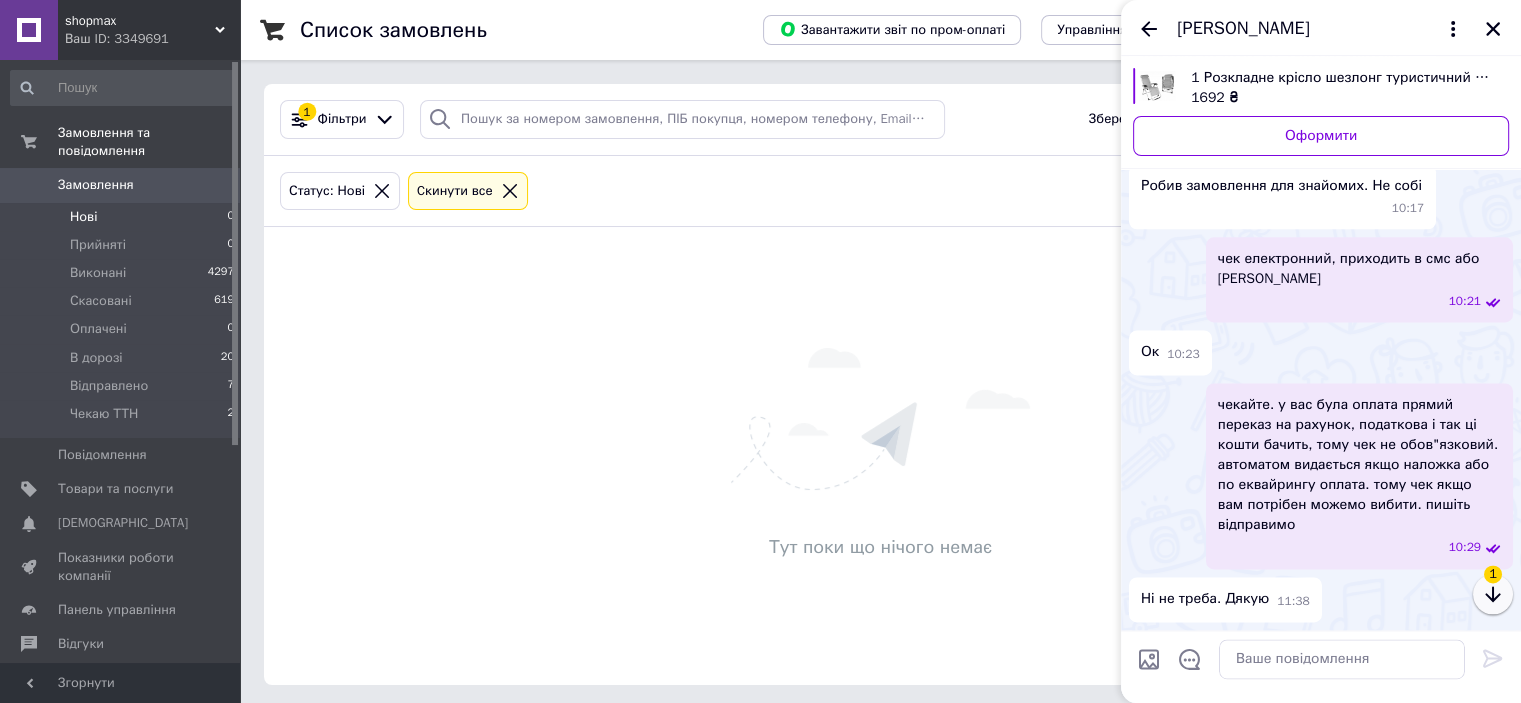 click 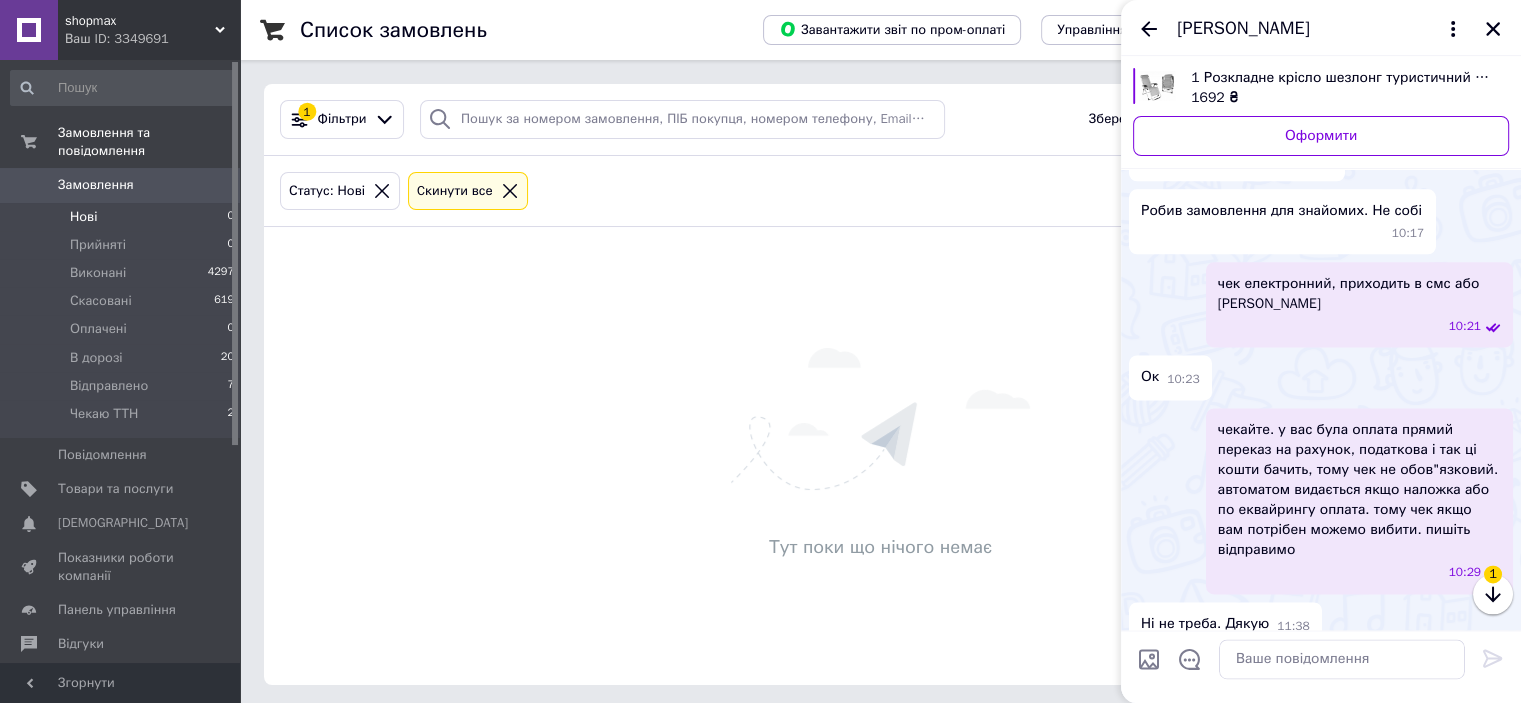 scroll, scrollTop: 3179, scrollLeft: 0, axis: vertical 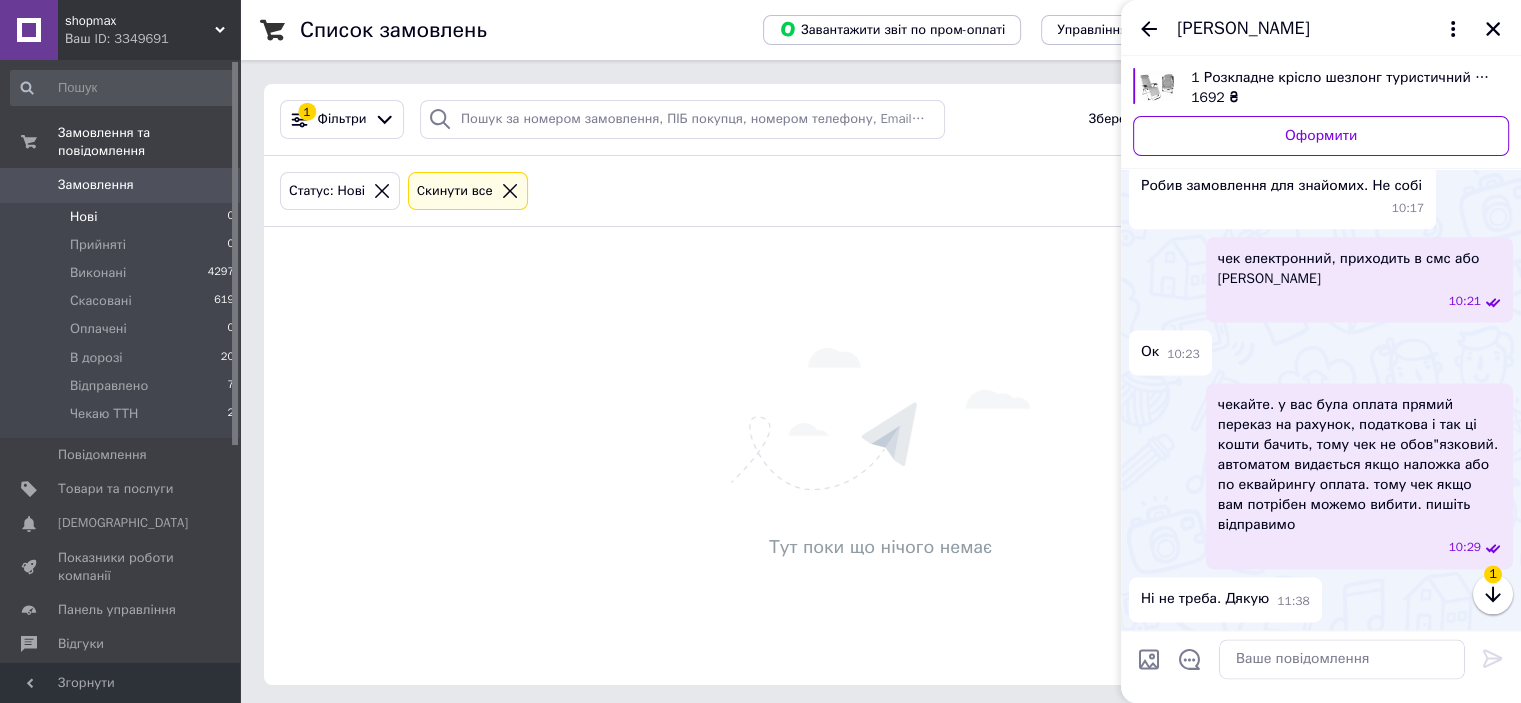 click on "Ні не треба. Дякую 11:38" at bounding box center (1321, 599) 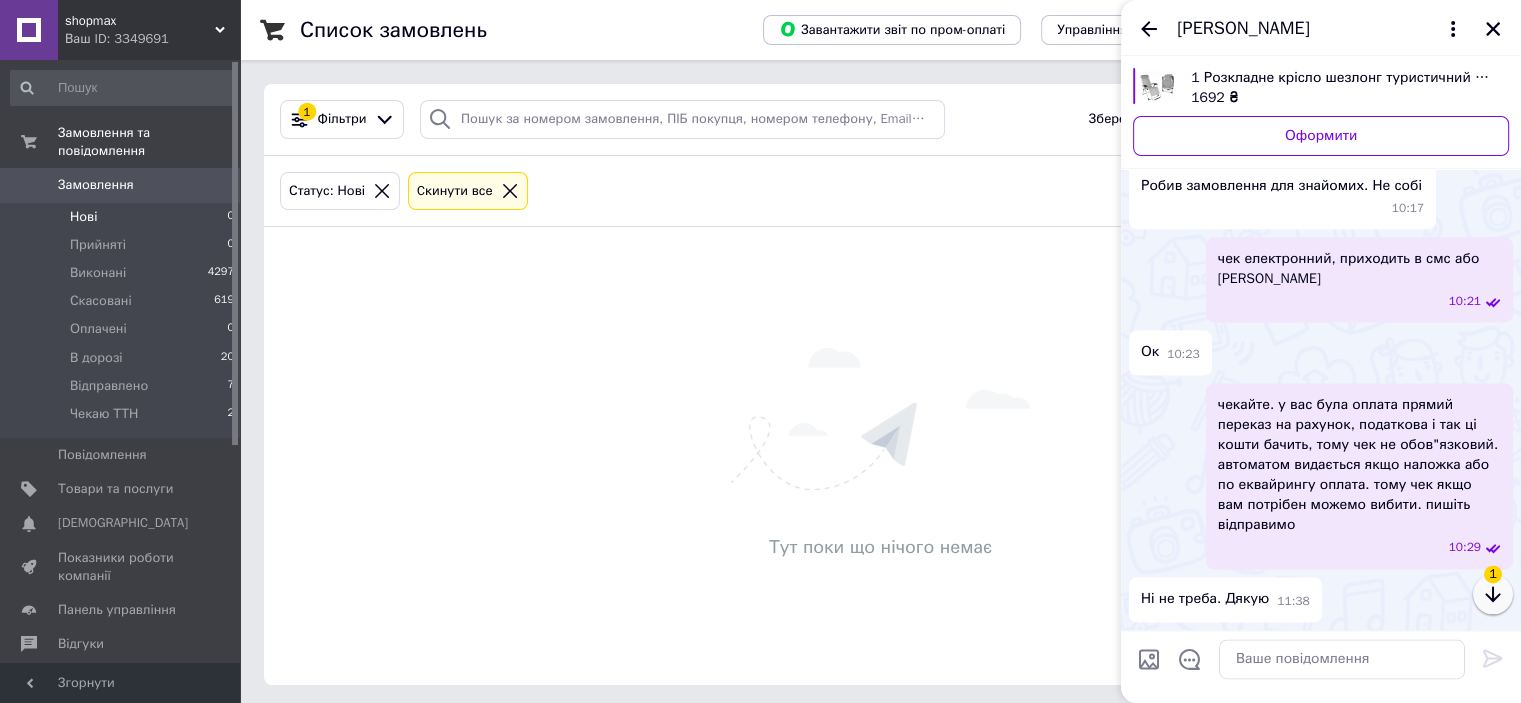 click 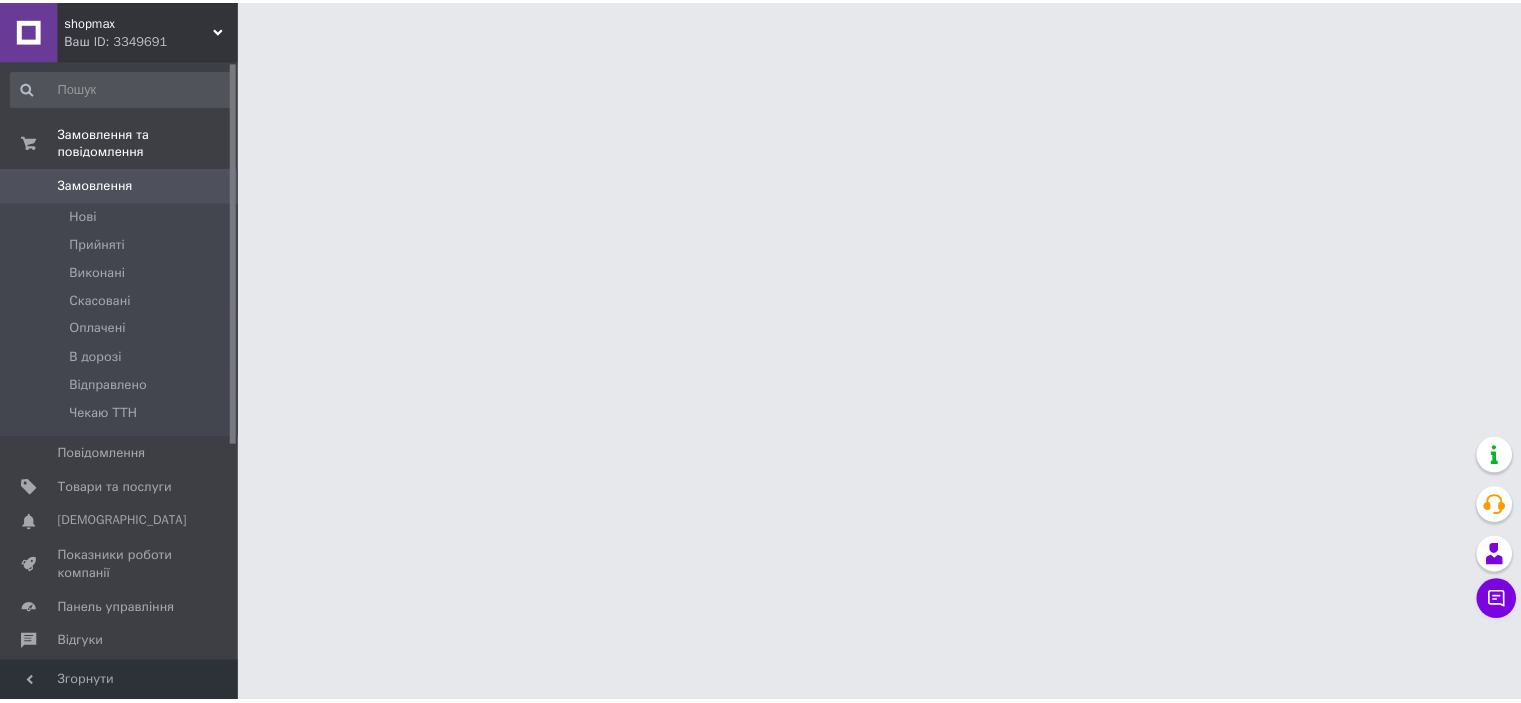 scroll, scrollTop: 0, scrollLeft: 0, axis: both 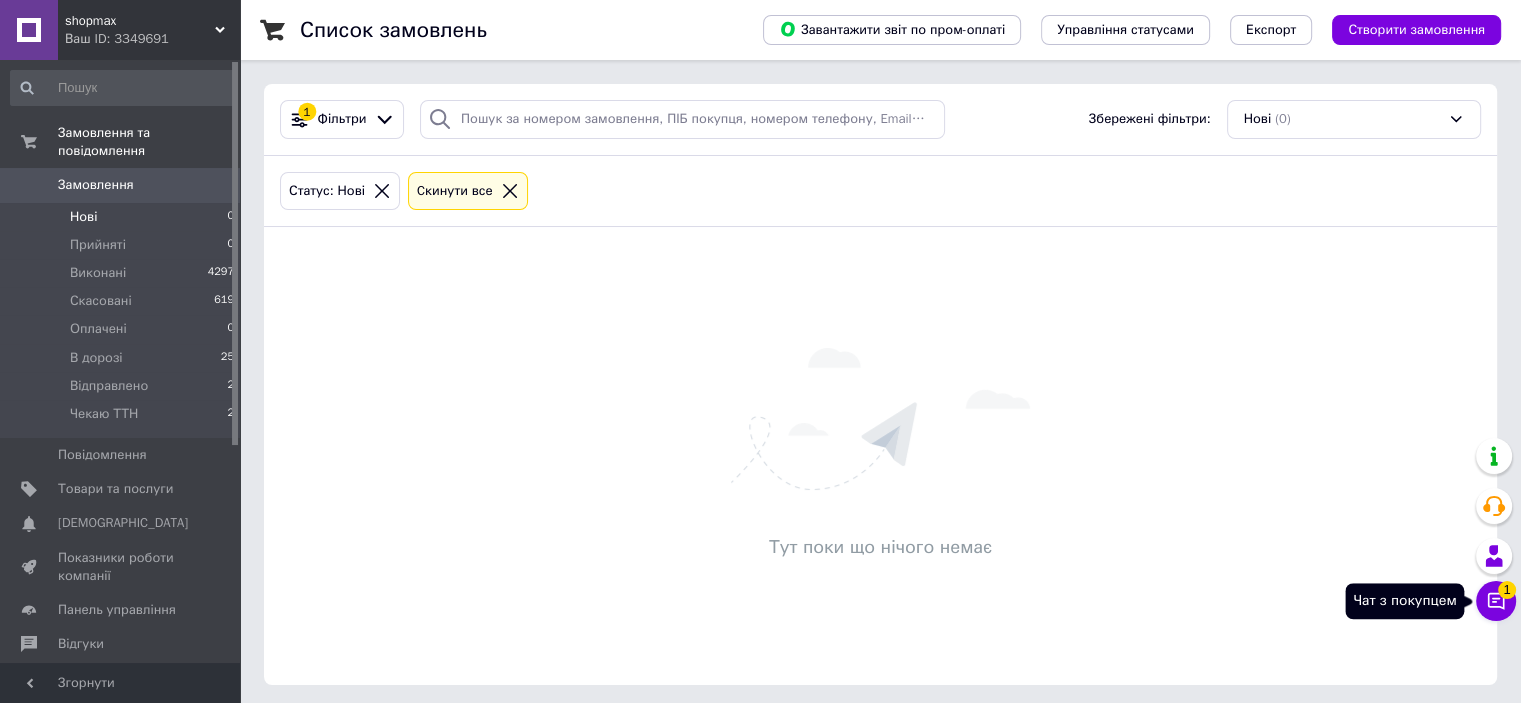 click 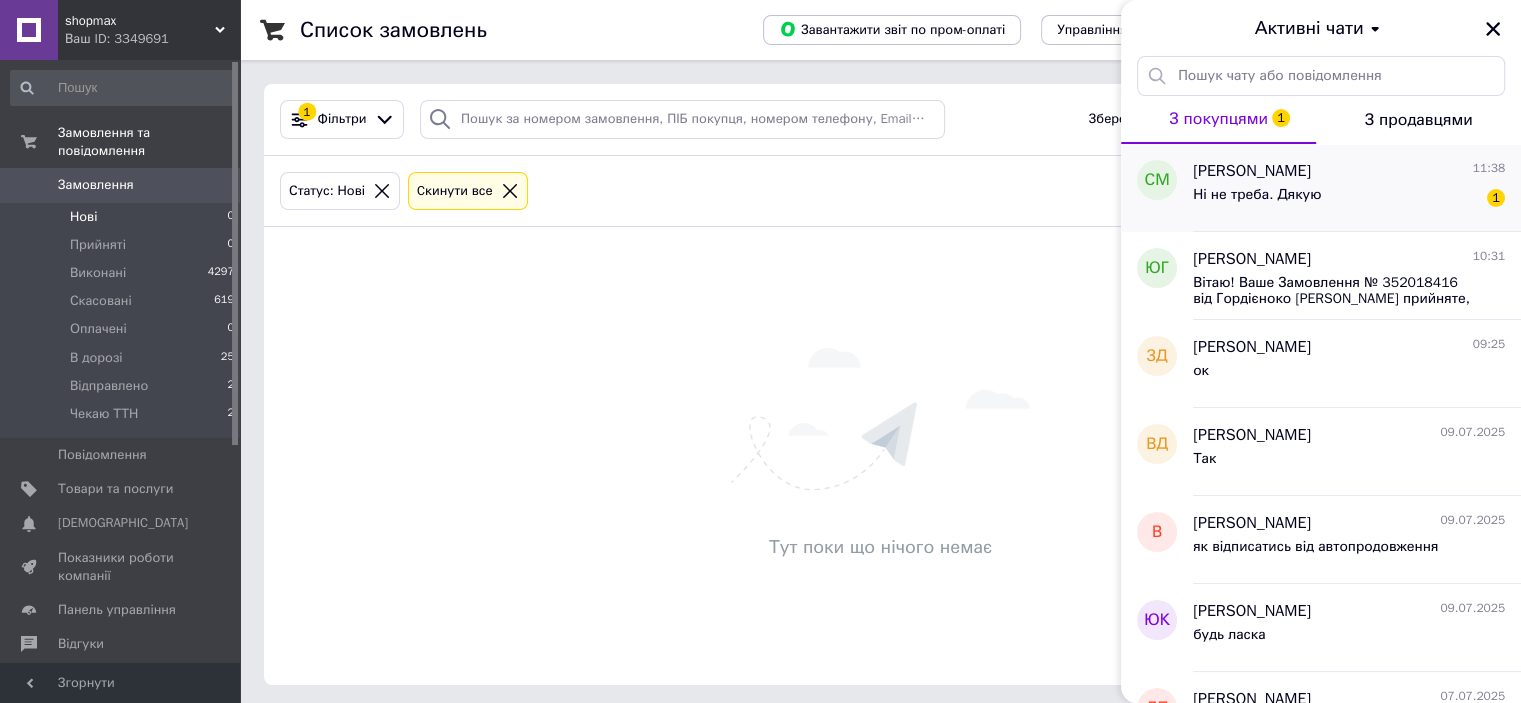 click on "Ні не треба. Дякую 1" at bounding box center [1349, 199] 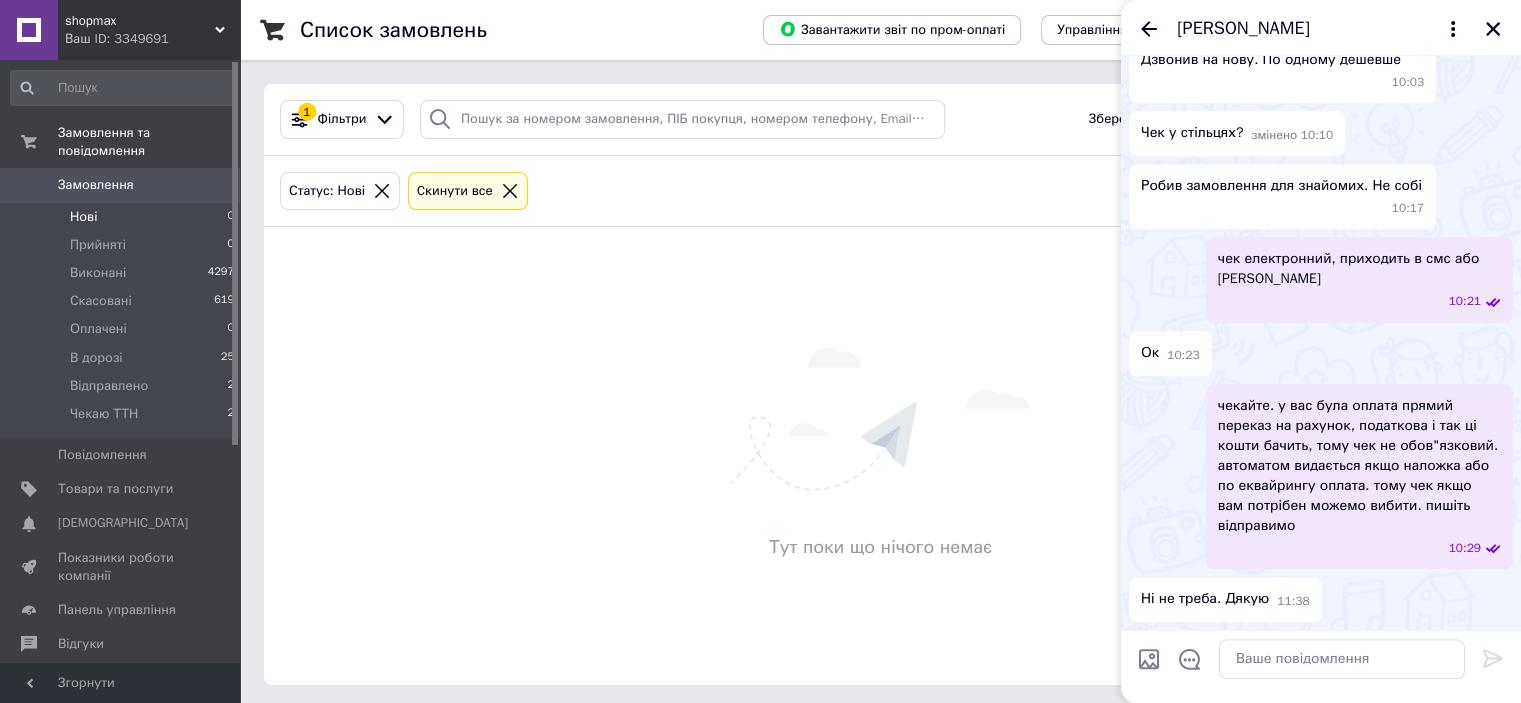 scroll, scrollTop: 2734, scrollLeft: 0, axis: vertical 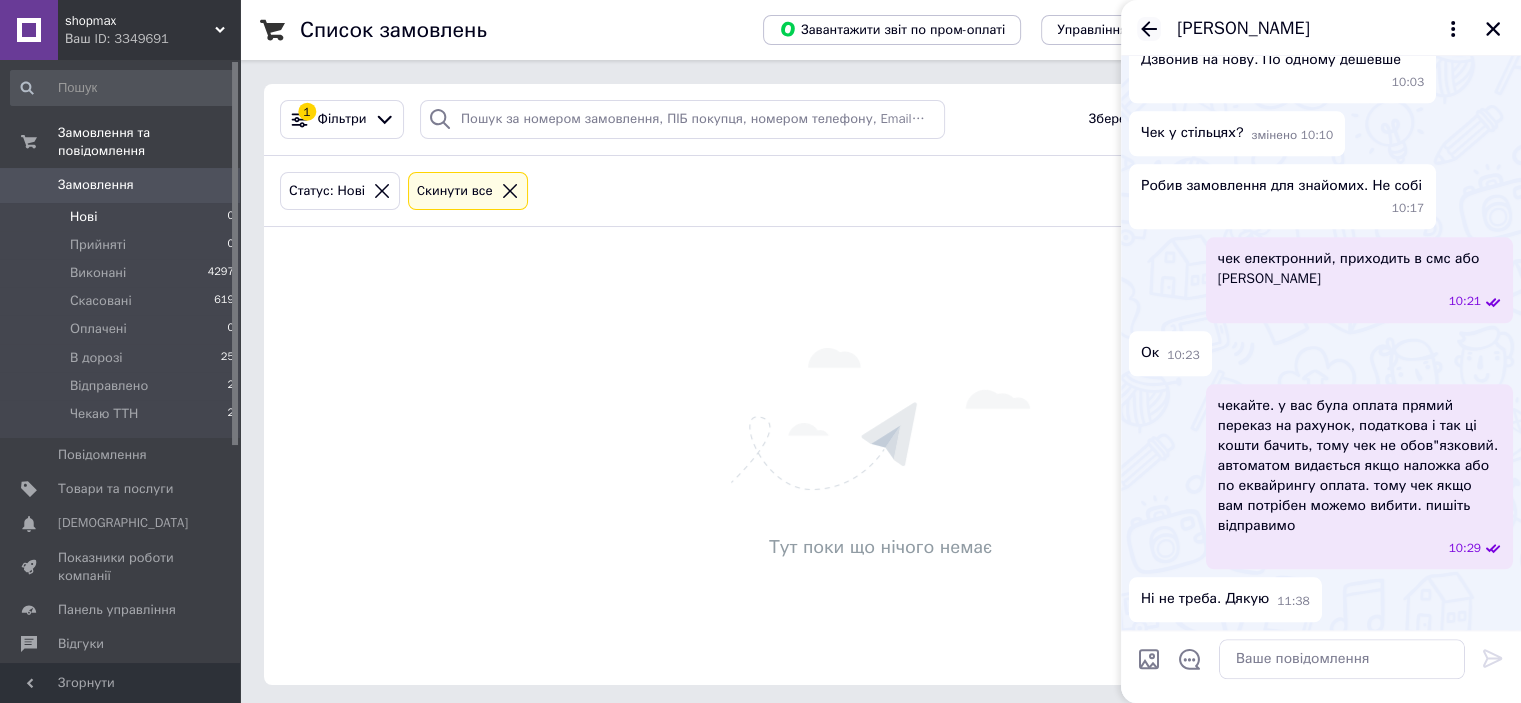 click 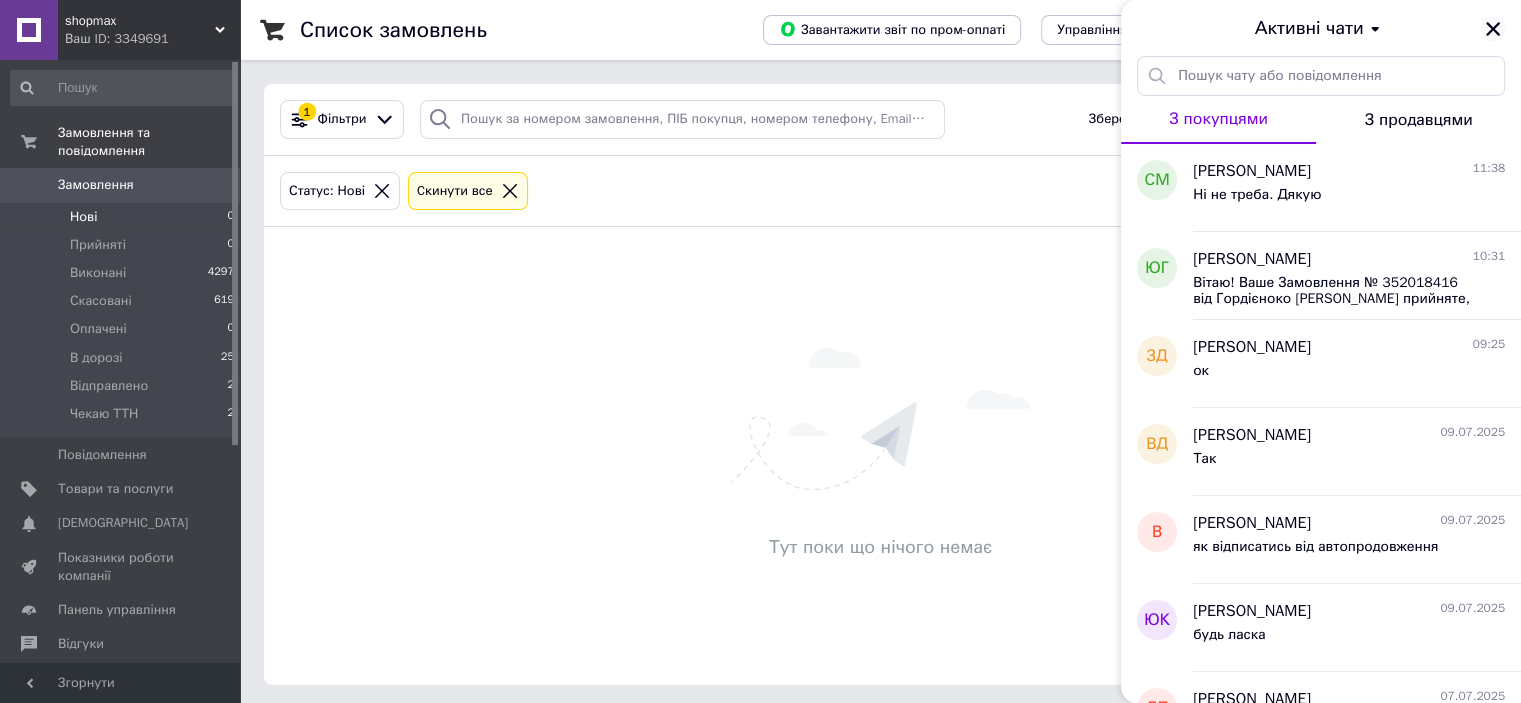 click 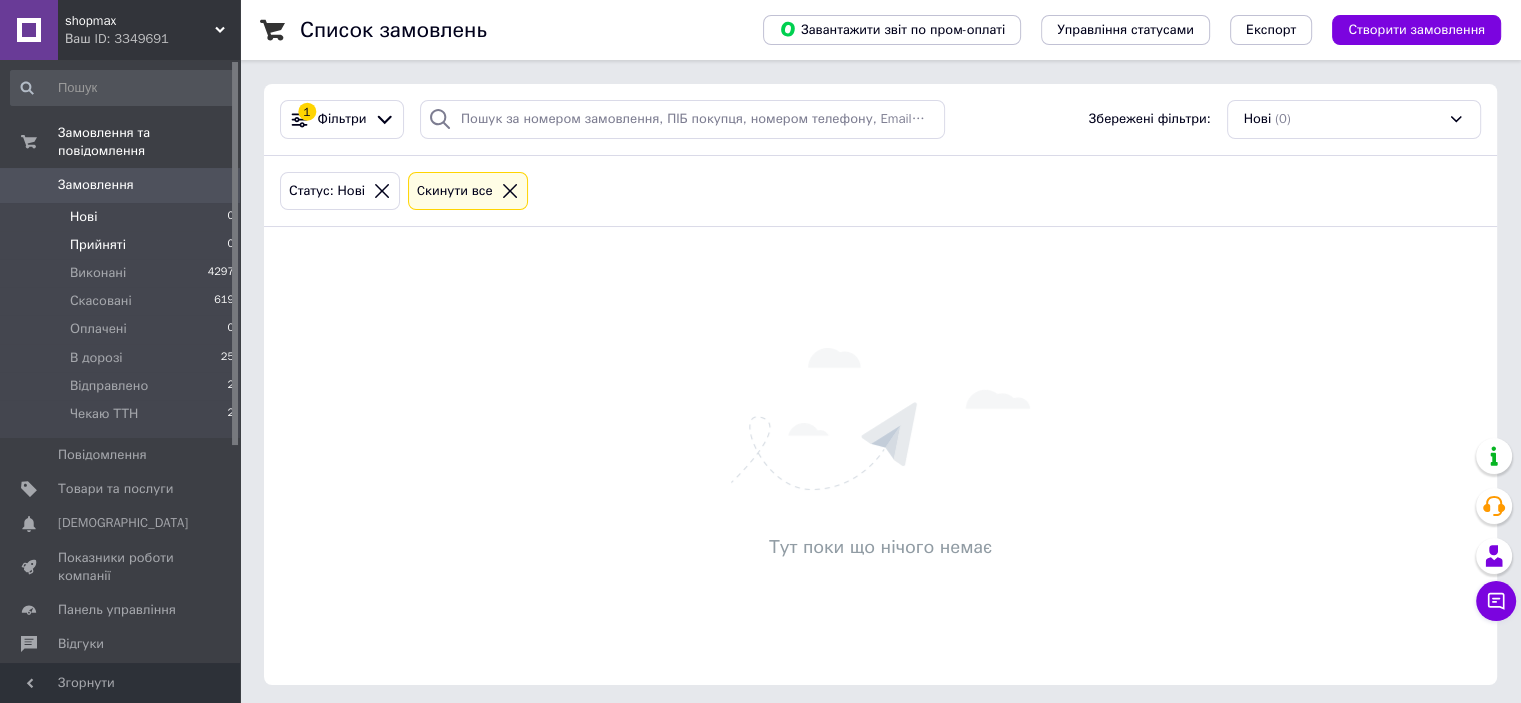 click on "Прийняті 0" at bounding box center [123, 245] 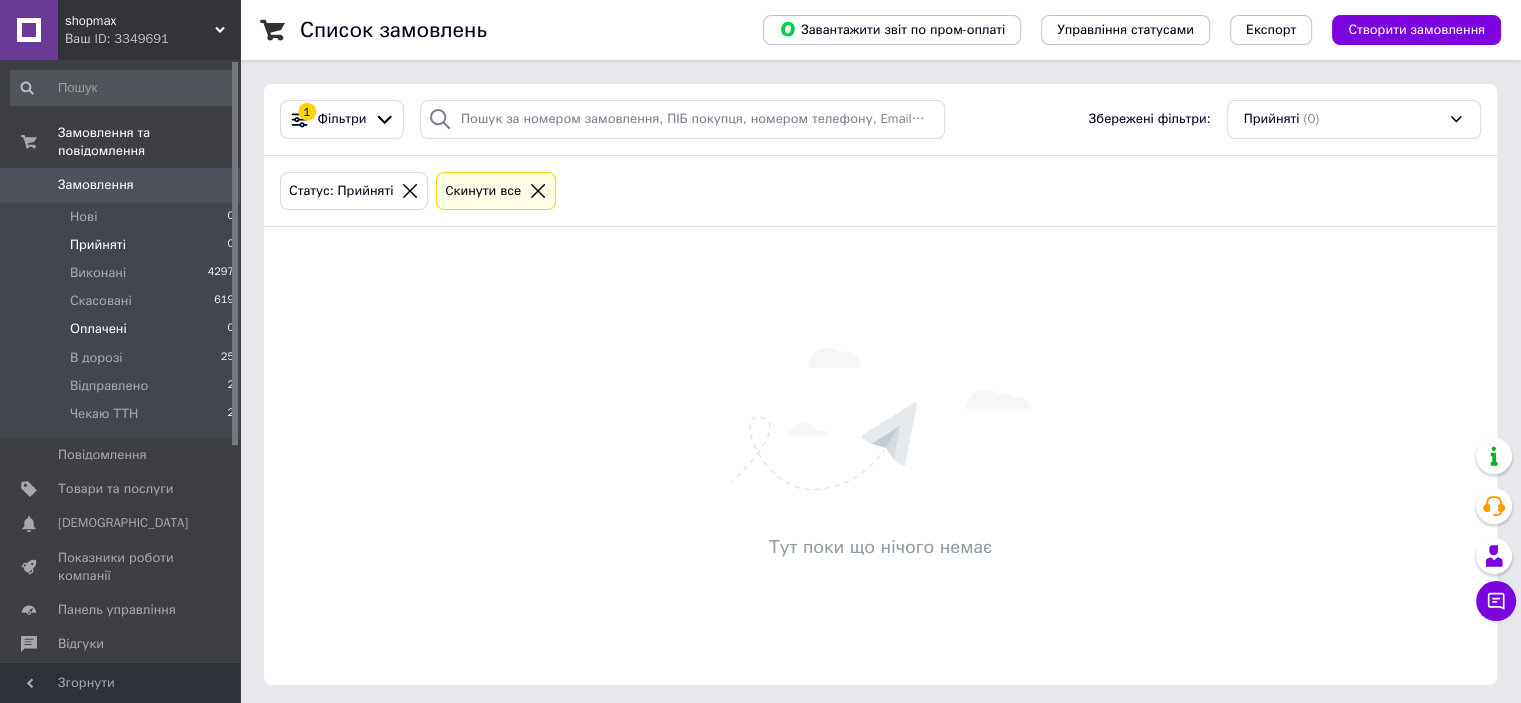 click on "Оплачені 0" at bounding box center (123, 329) 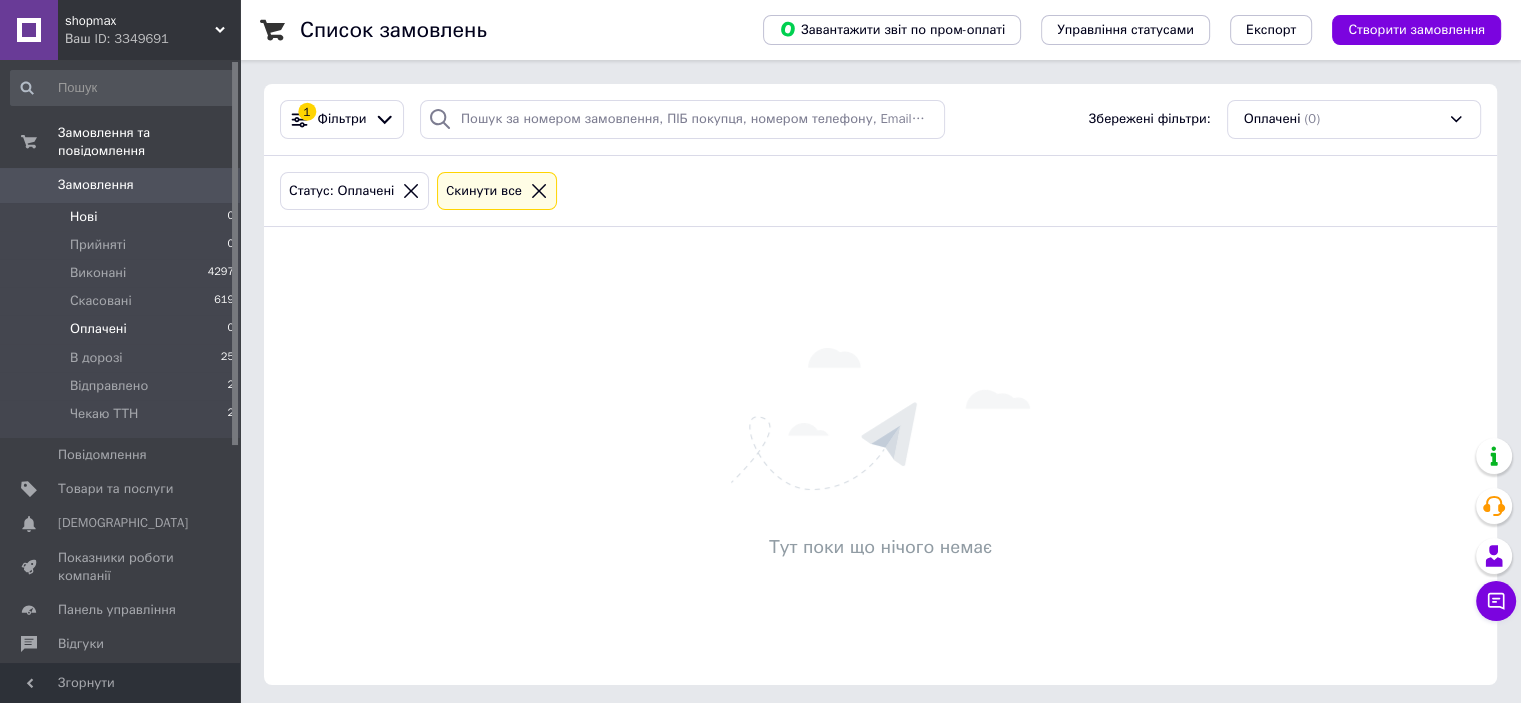 click on "Нові 0" at bounding box center (123, 217) 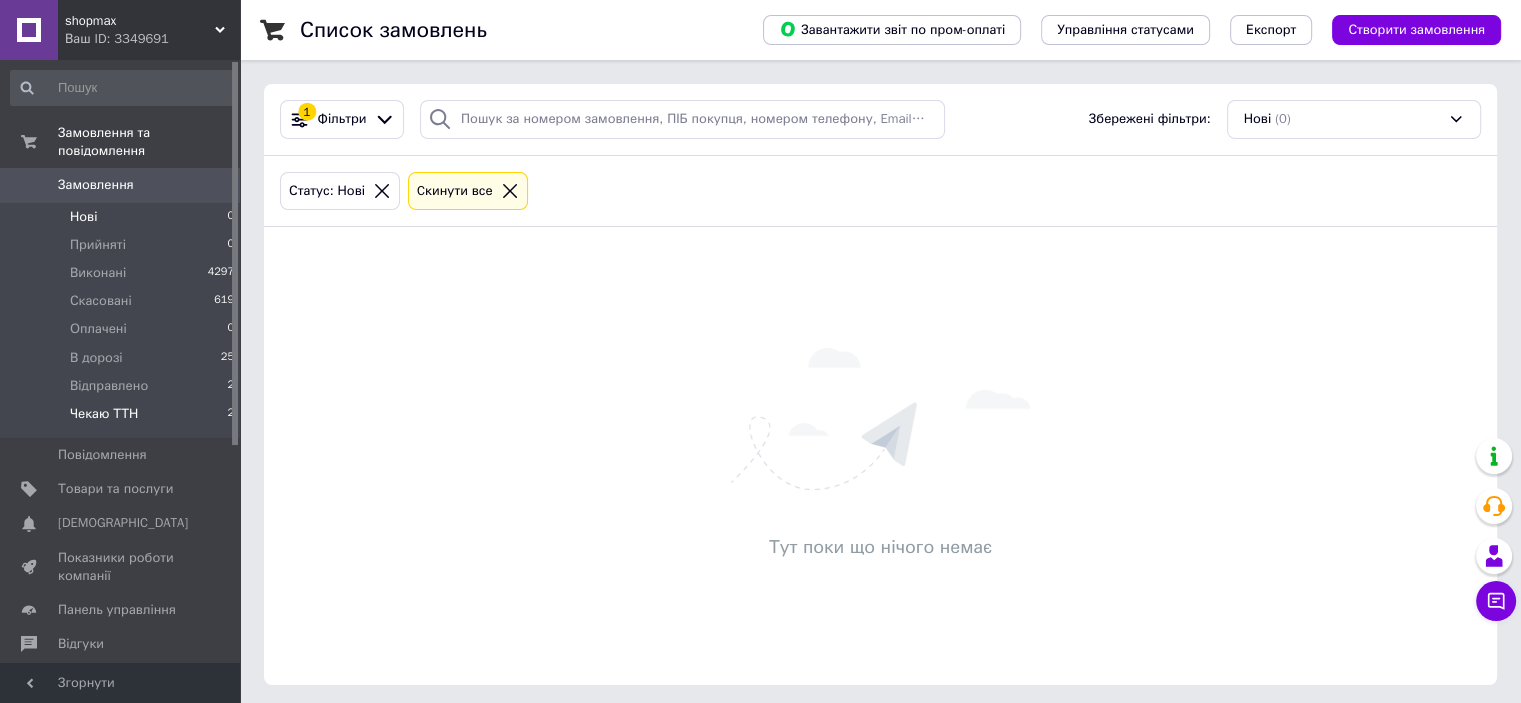 click on "Чекаю ТТН 2" at bounding box center [123, 419] 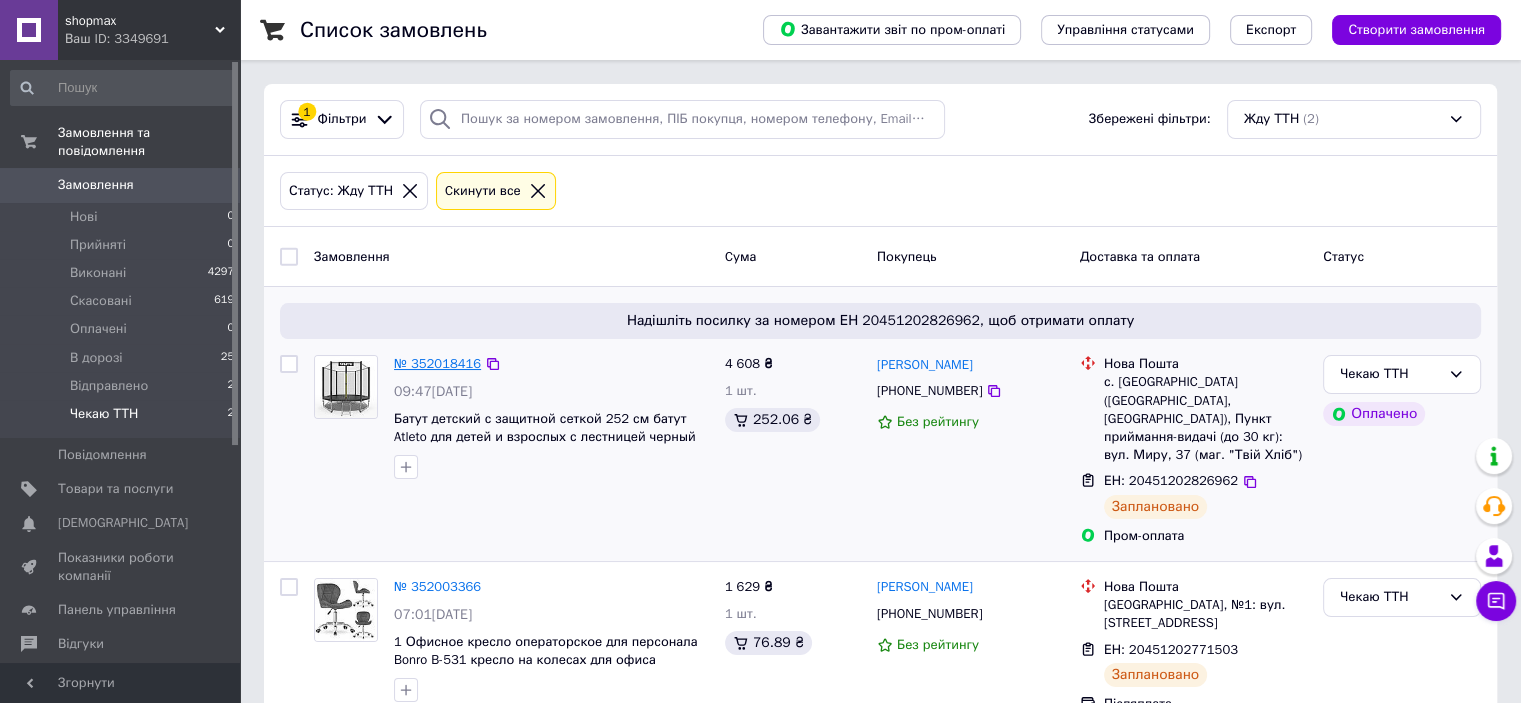 click on "№ 352018416" at bounding box center [437, 363] 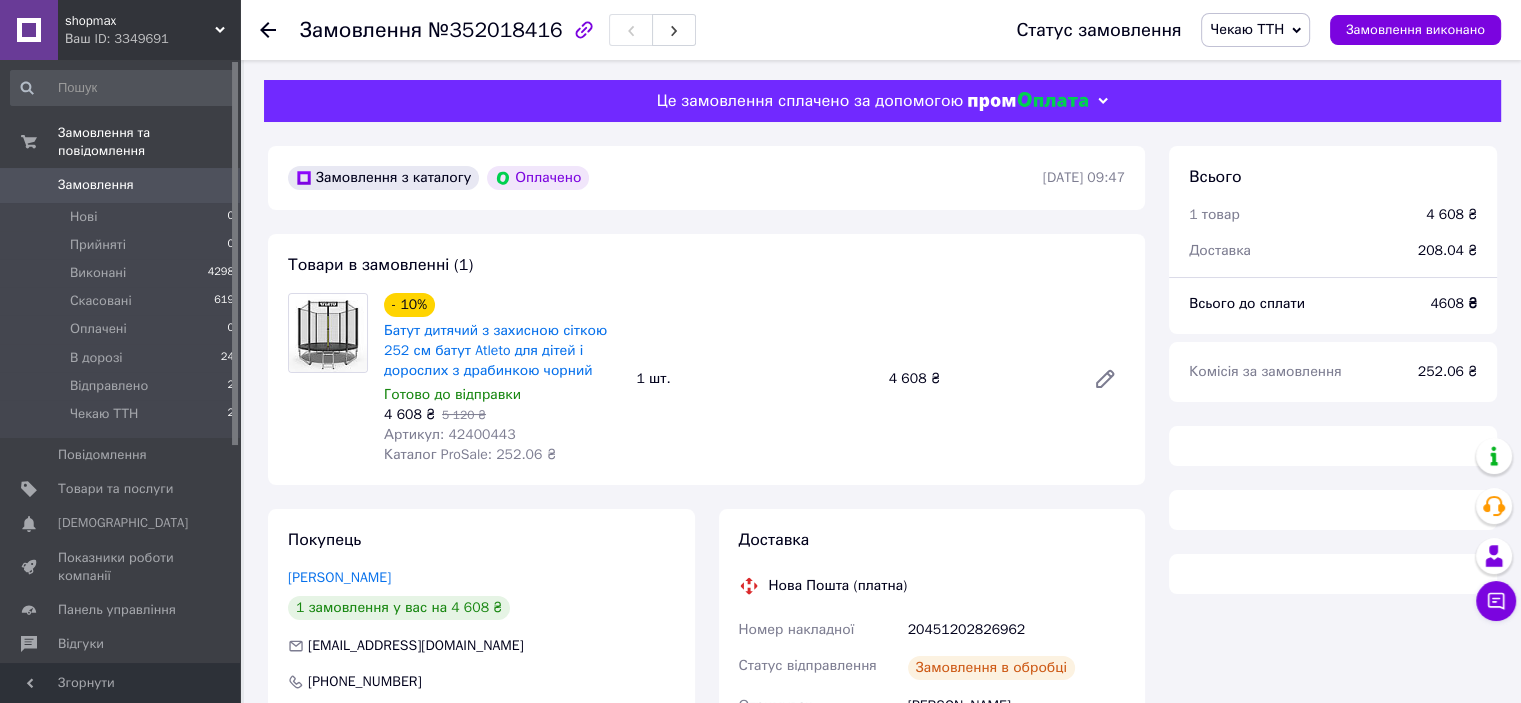 click on "Чекаю ТТН" at bounding box center (1247, 29) 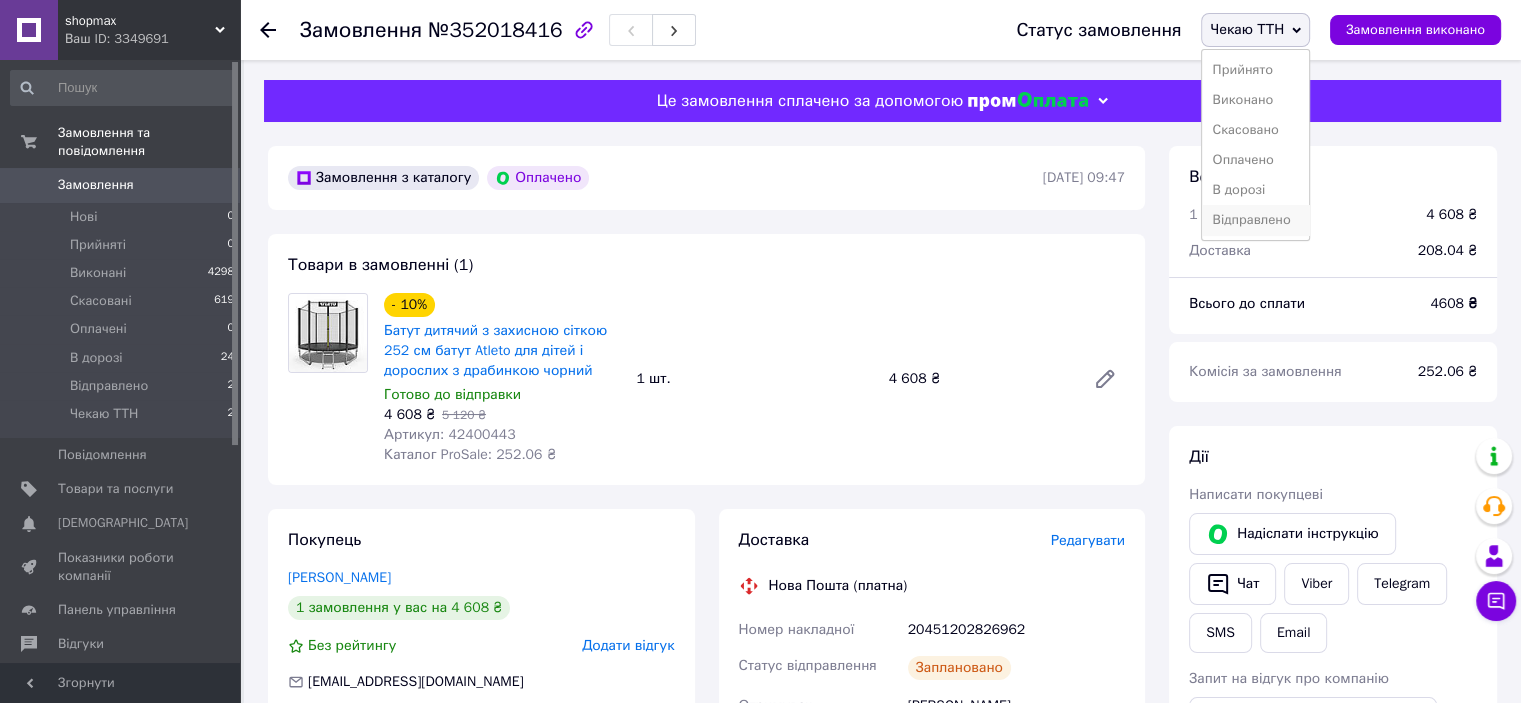 click on "Відправлено" at bounding box center [1255, 220] 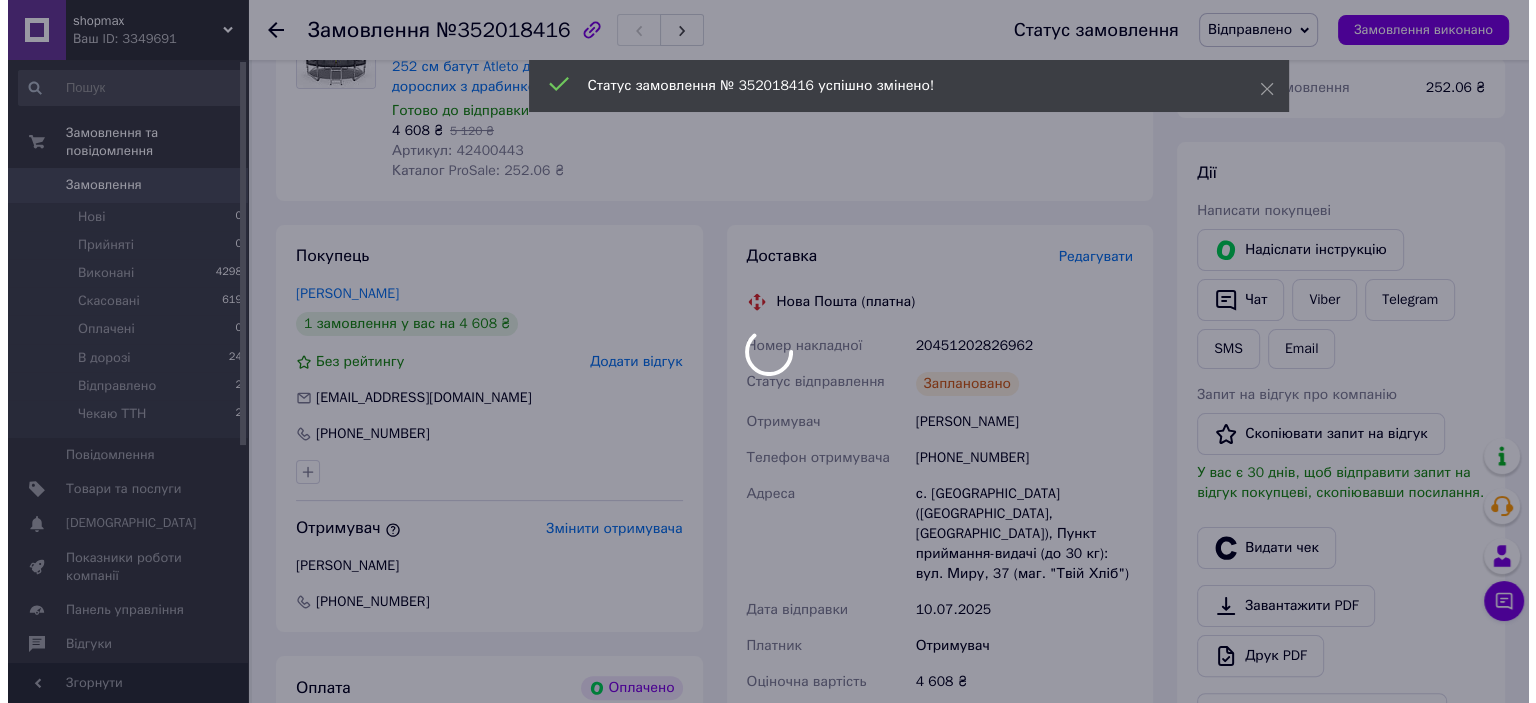 scroll, scrollTop: 284, scrollLeft: 0, axis: vertical 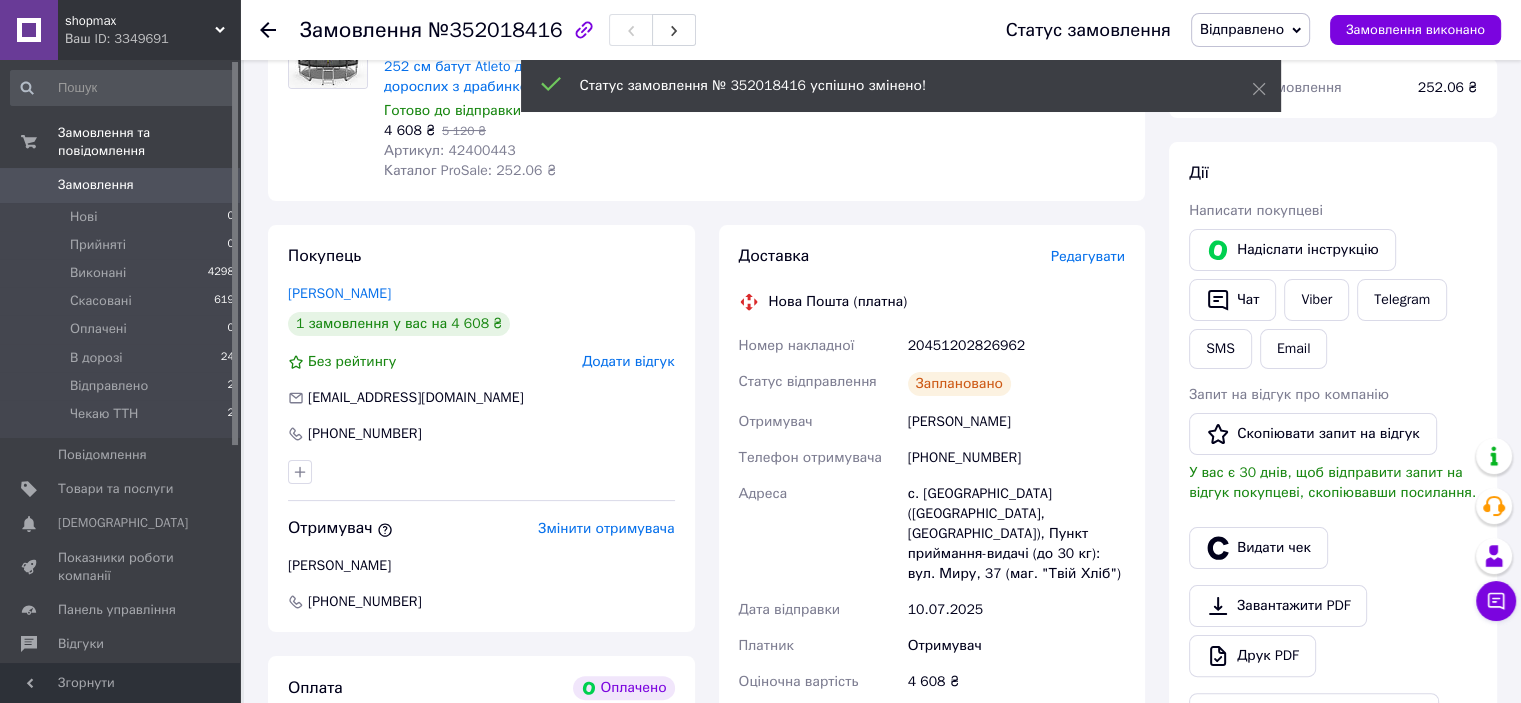 click on "Редагувати" at bounding box center [1088, 256] 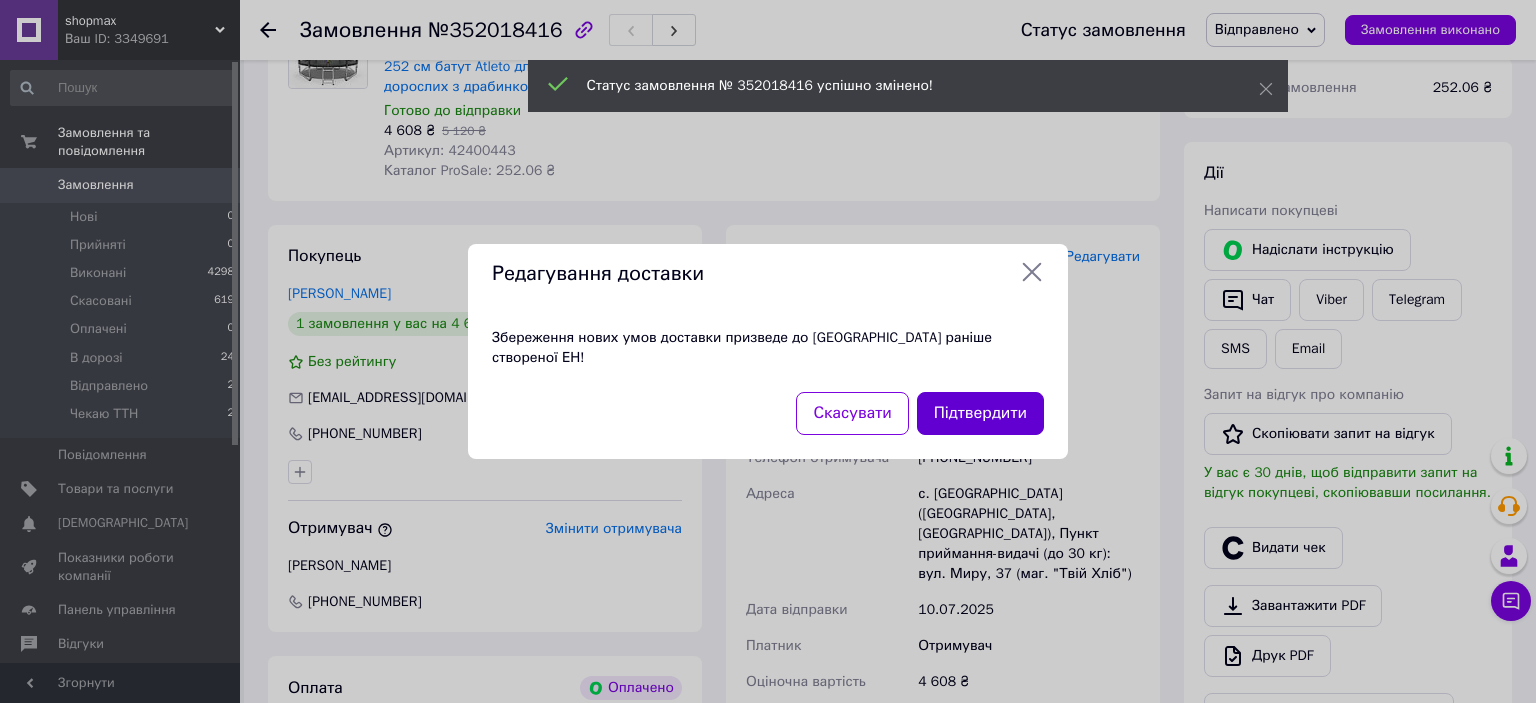click on "Підтвердити" at bounding box center (980, 413) 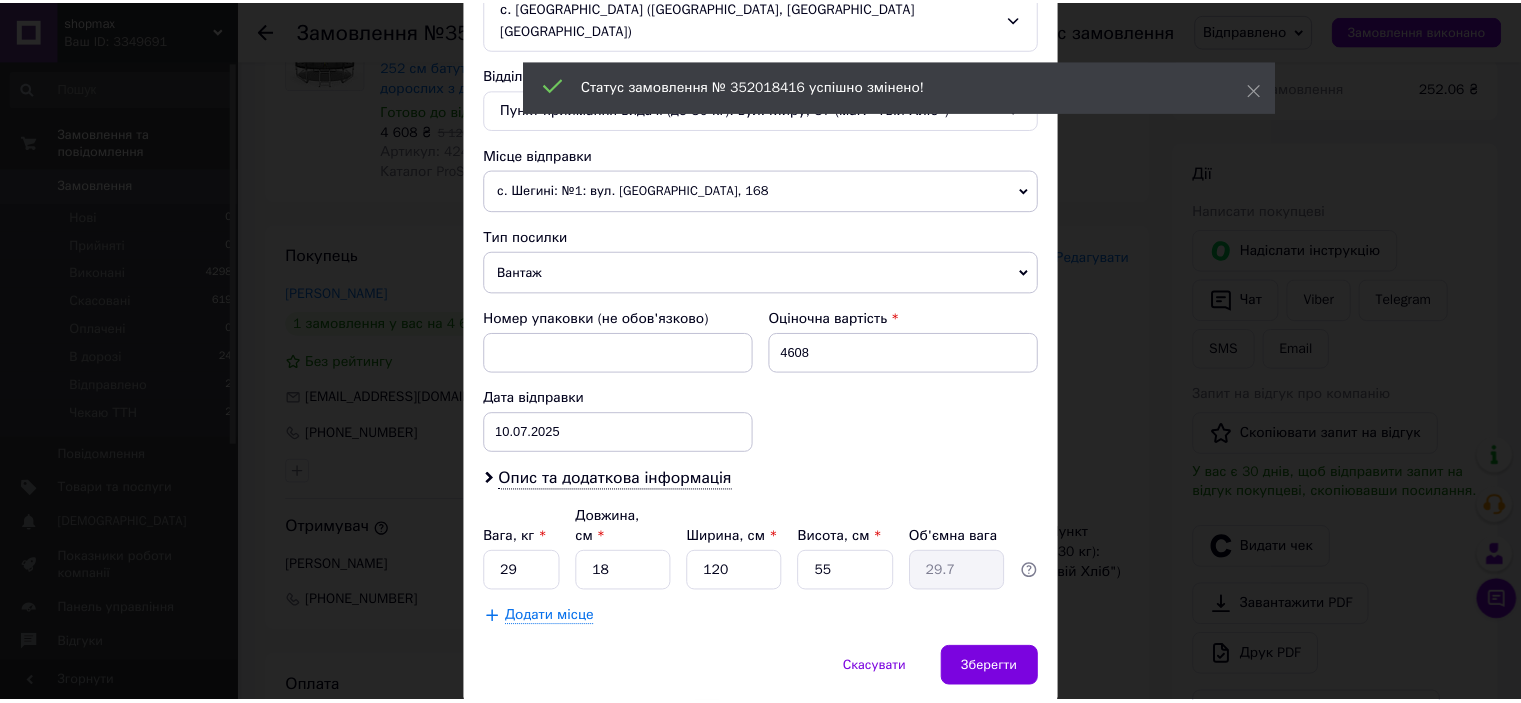 scroll, scrollTop: 619, scrollLeft: 0, axis: vertical 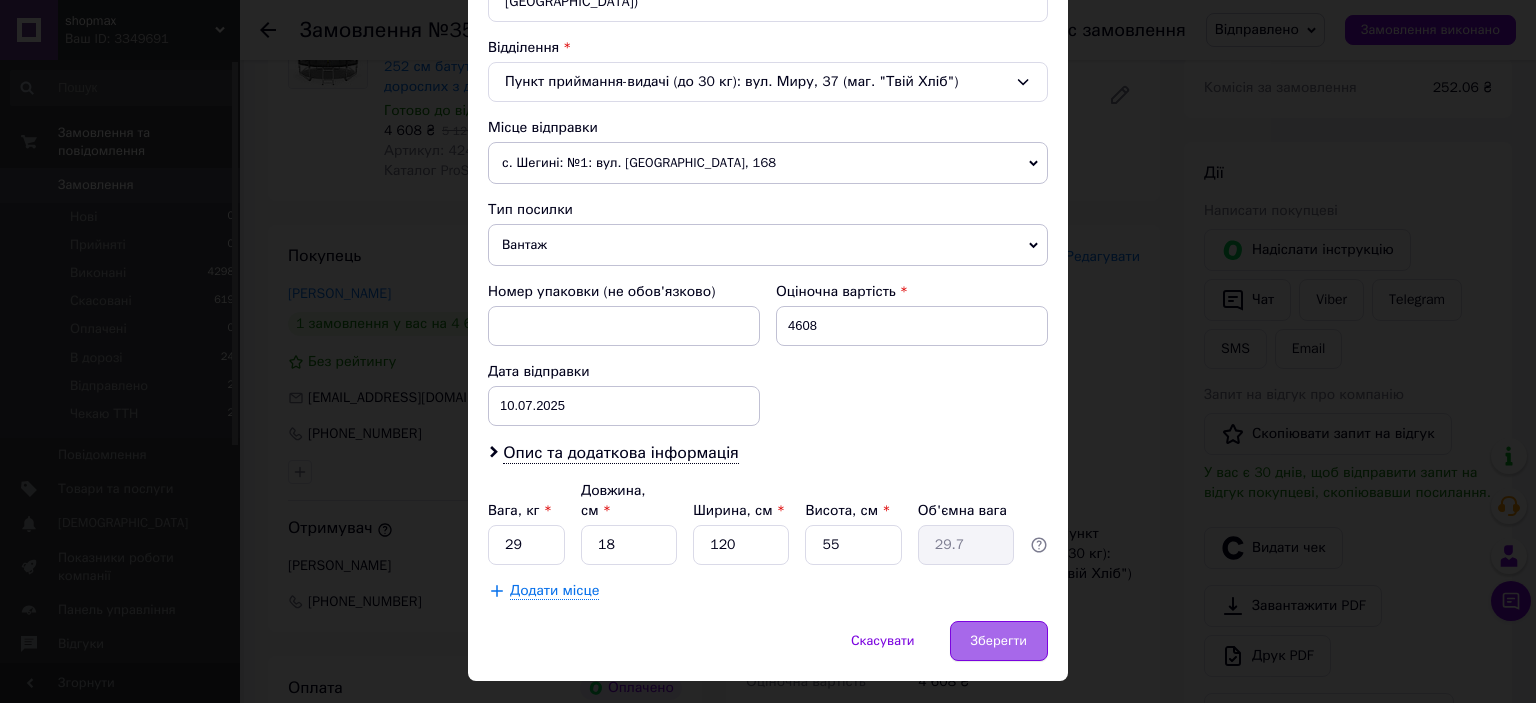 click on "Зберегти" at bounding box center [999, 641] 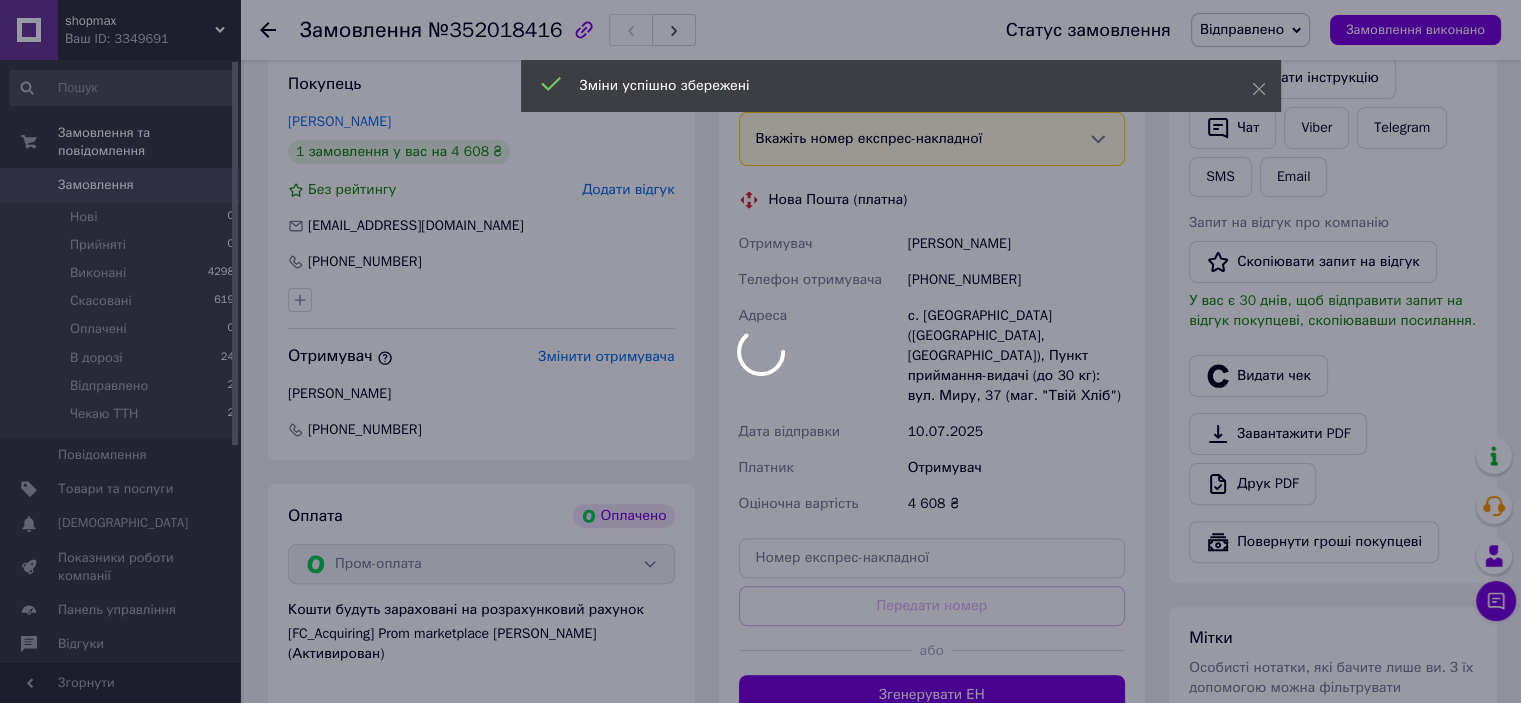 scroll, scrollTop: 528, scrollLeft: 0, axis: vertical 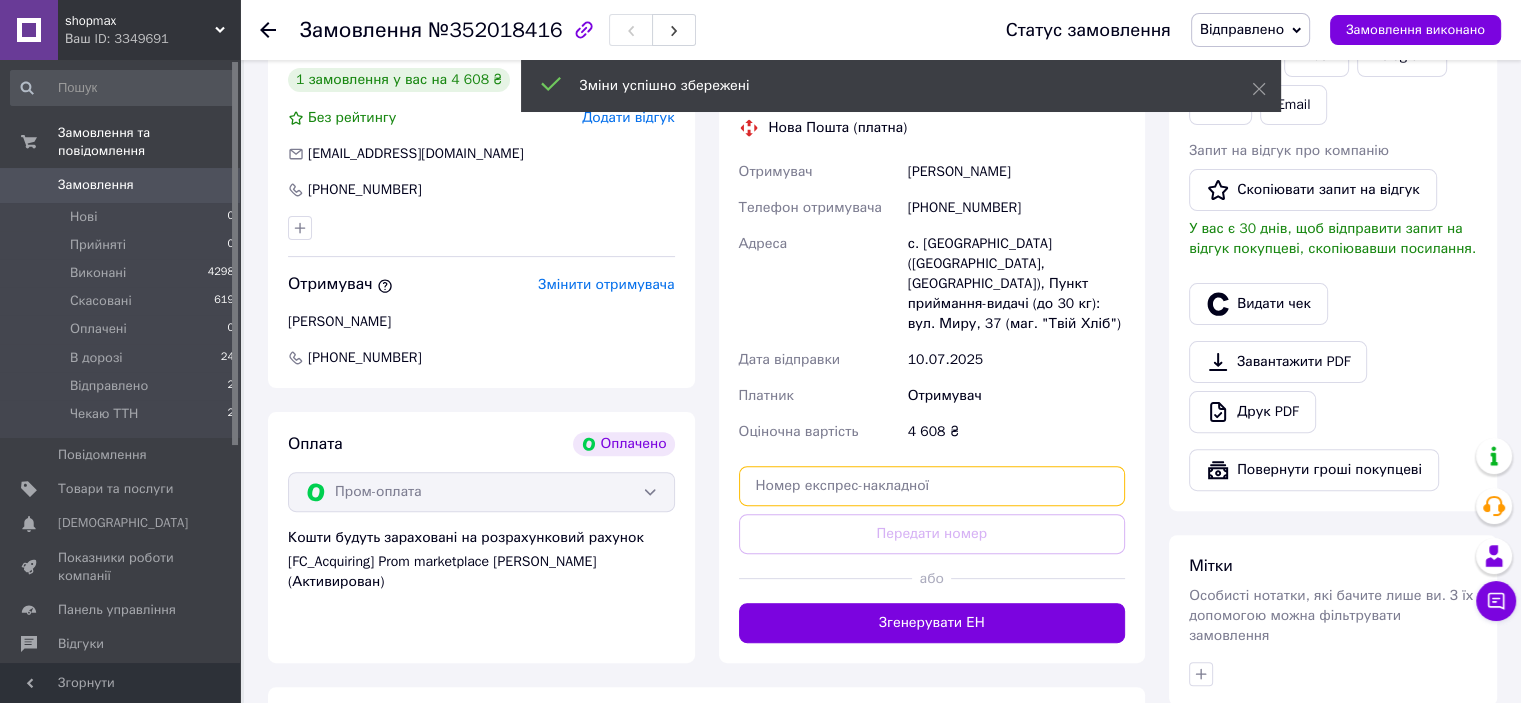 click at bounding box center (932, 486) 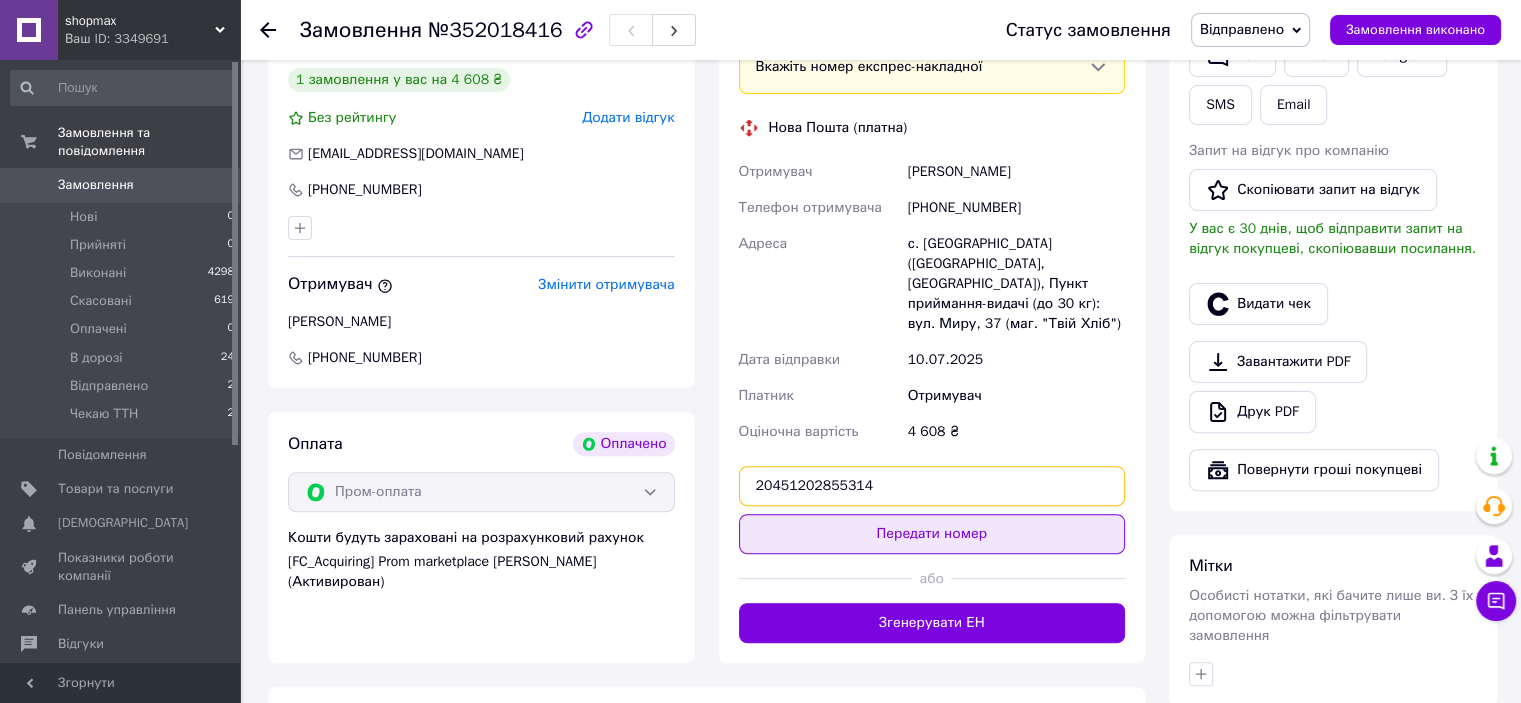 type on "20451202855314" 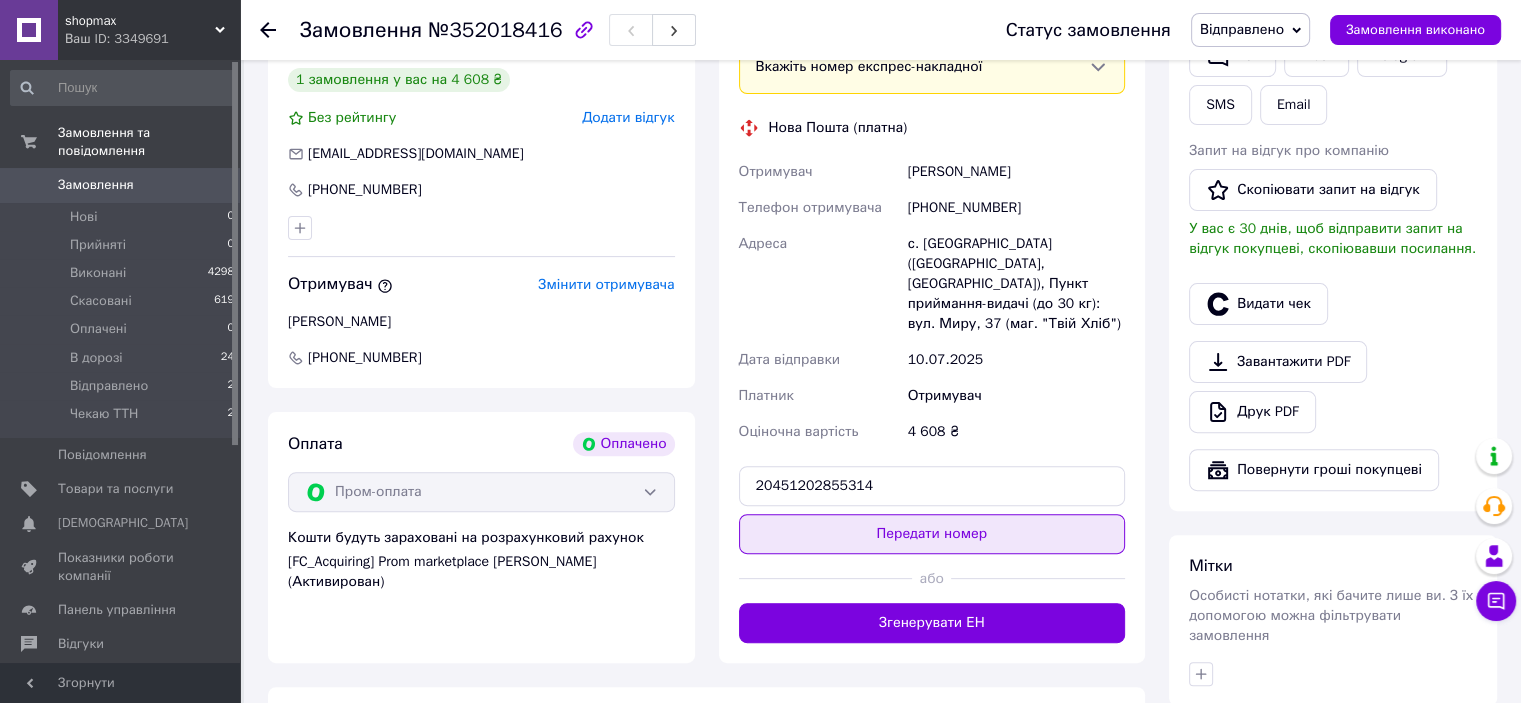 click on "Передати номер" at bounding box center [932, 534] 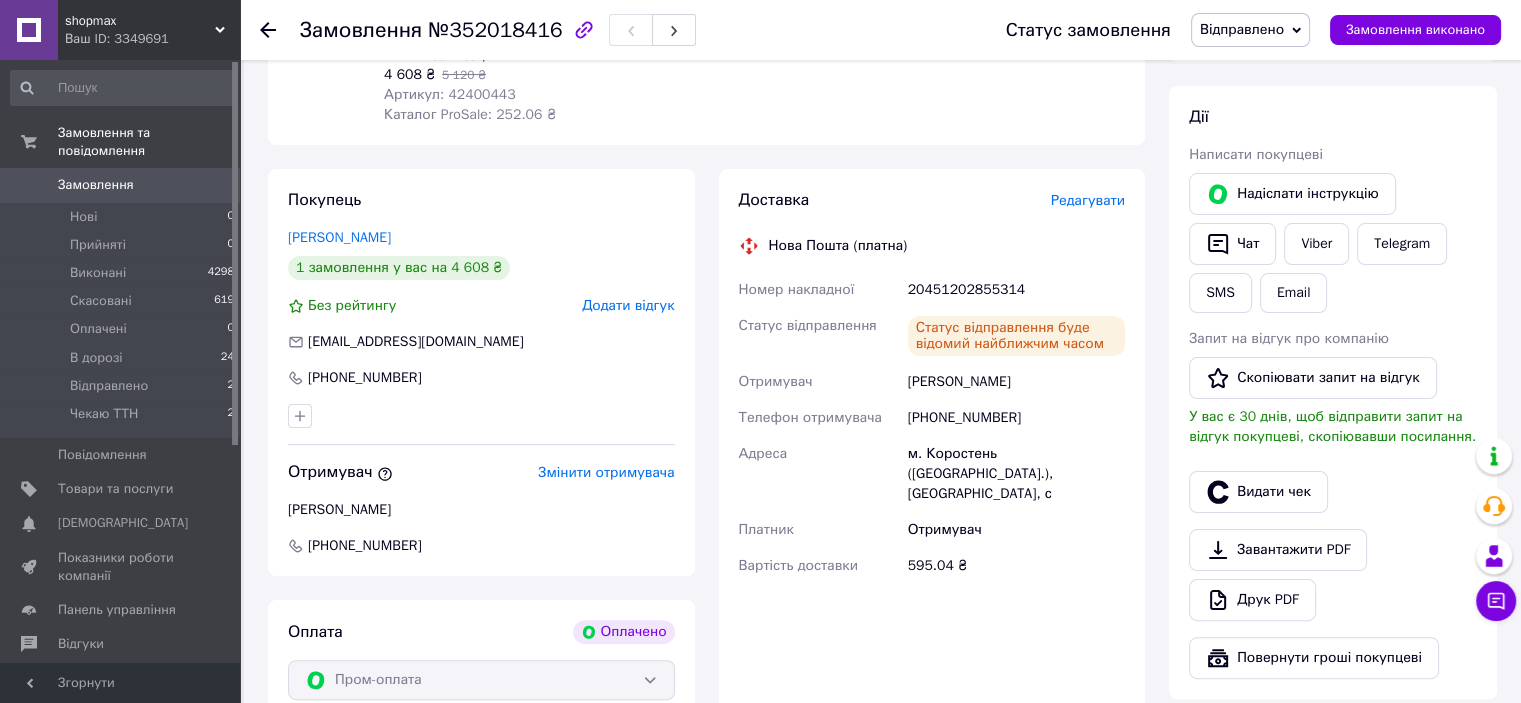 scroll, scrollTop: 344, scrollLeft: 0, axis: vertical 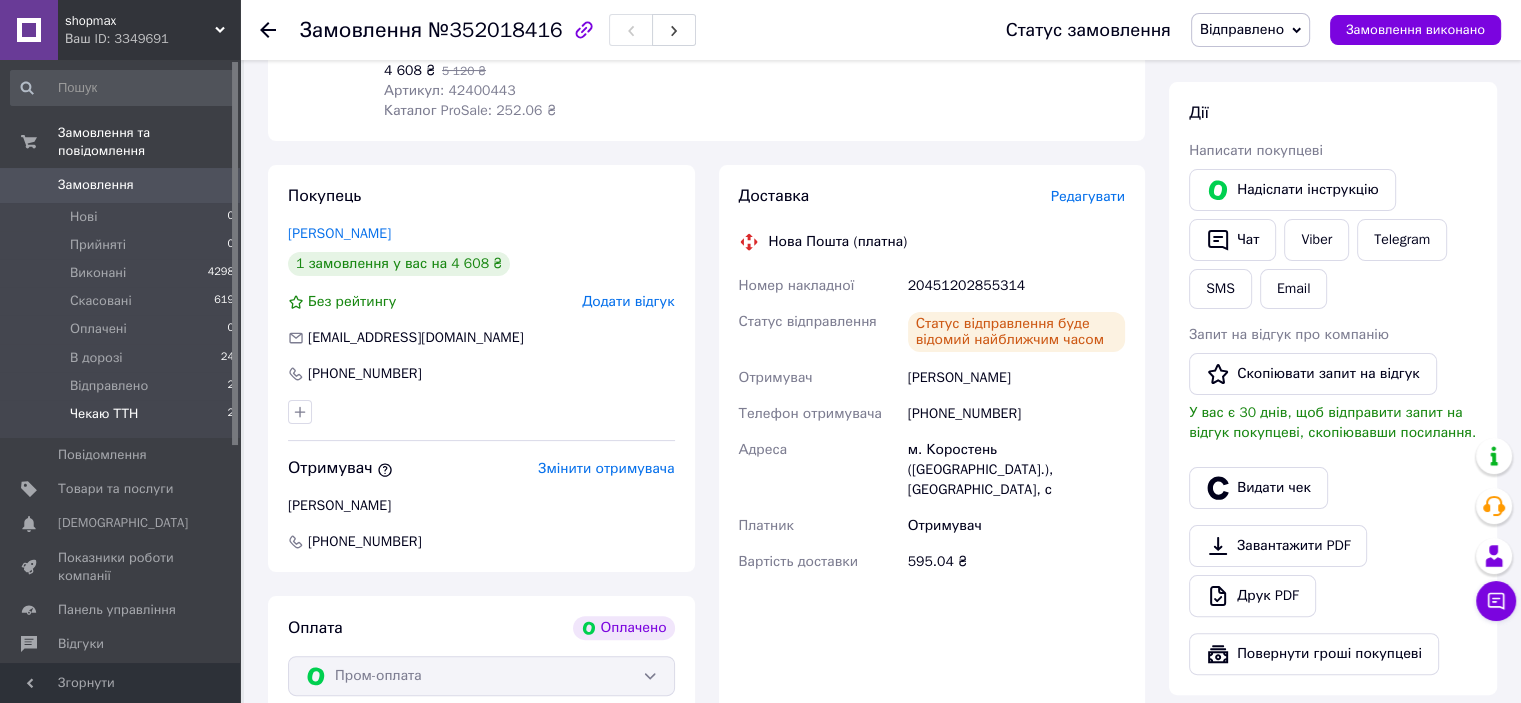 click on "Чекаю ТТН 2" at bounding box center [123, 419] 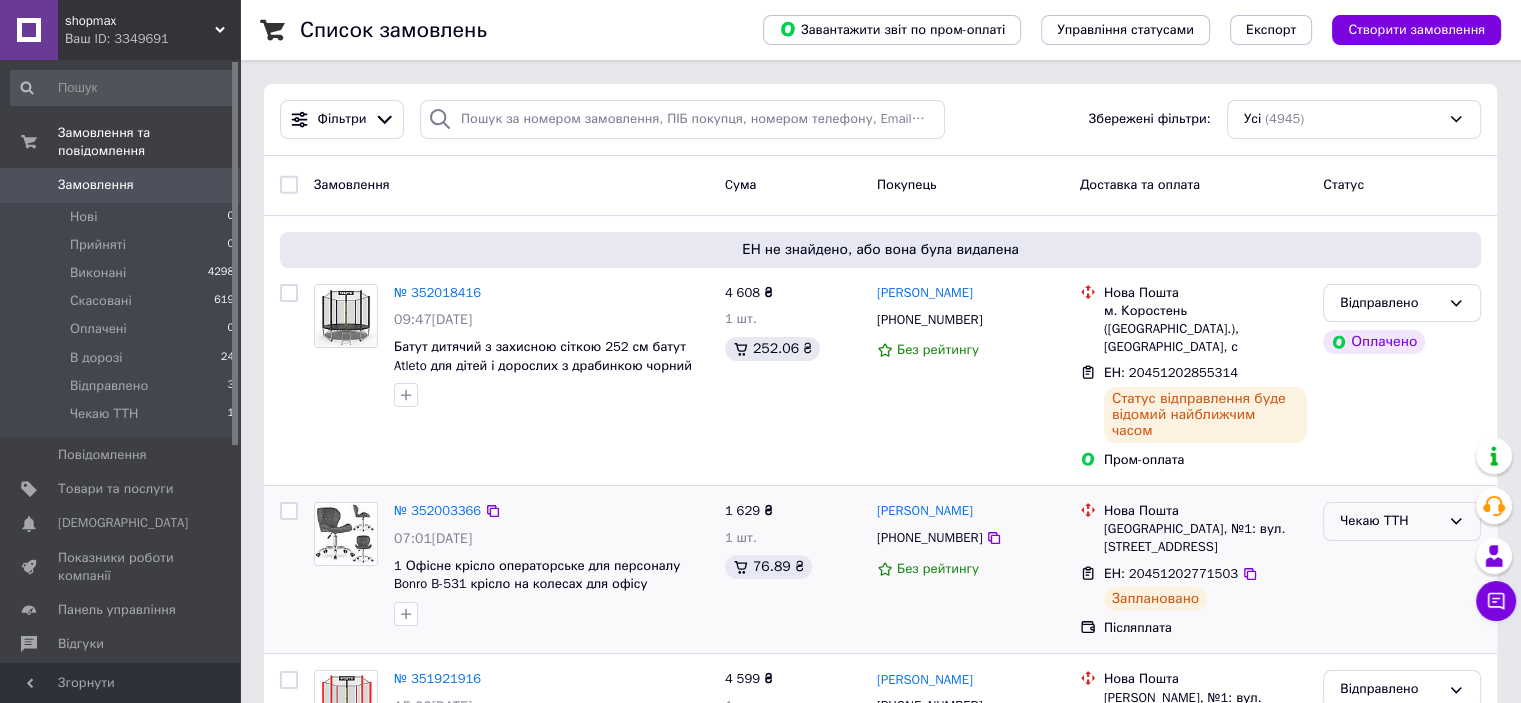 click on "Чекаю ТТН" at bounding box center [1390, 521] 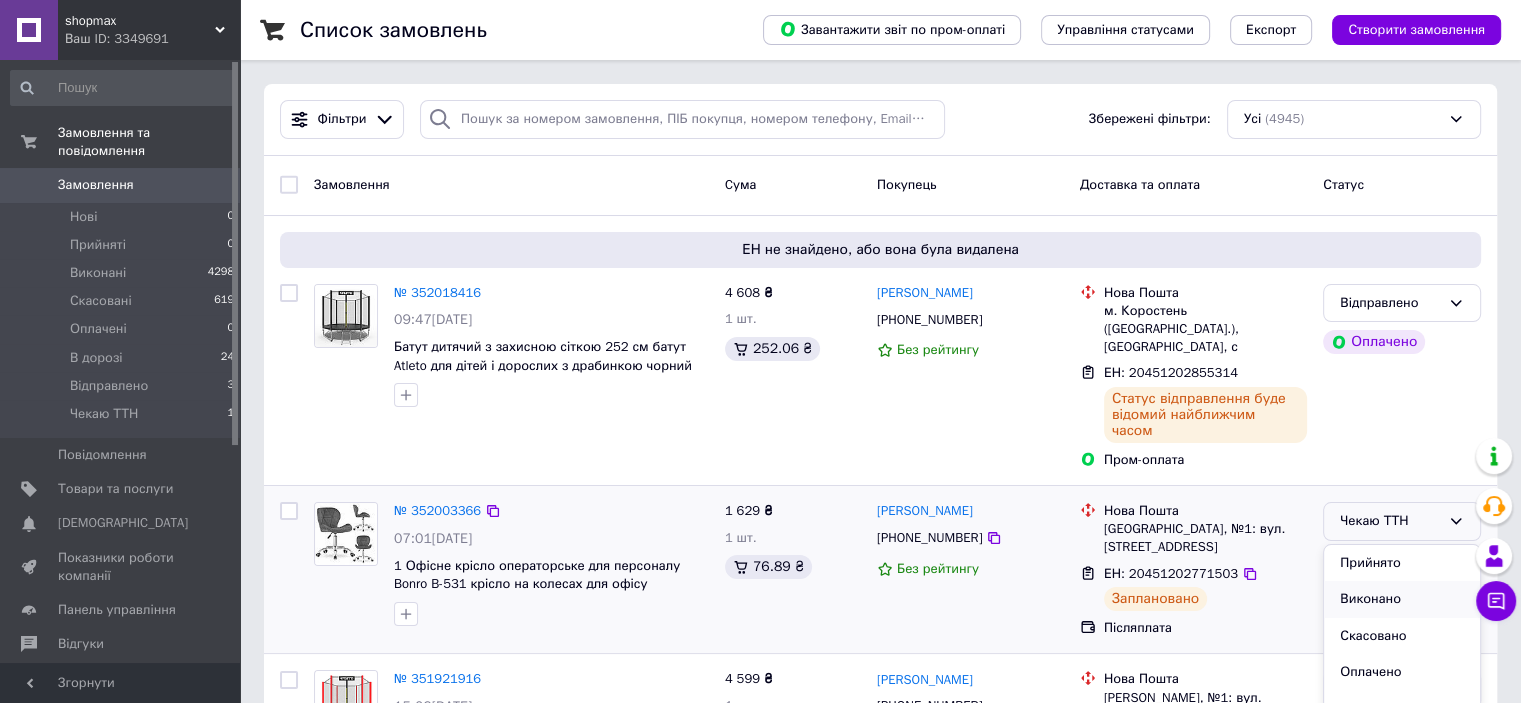 scroll, scrollTop: 53, scrollLeft: 0, axis: vertical 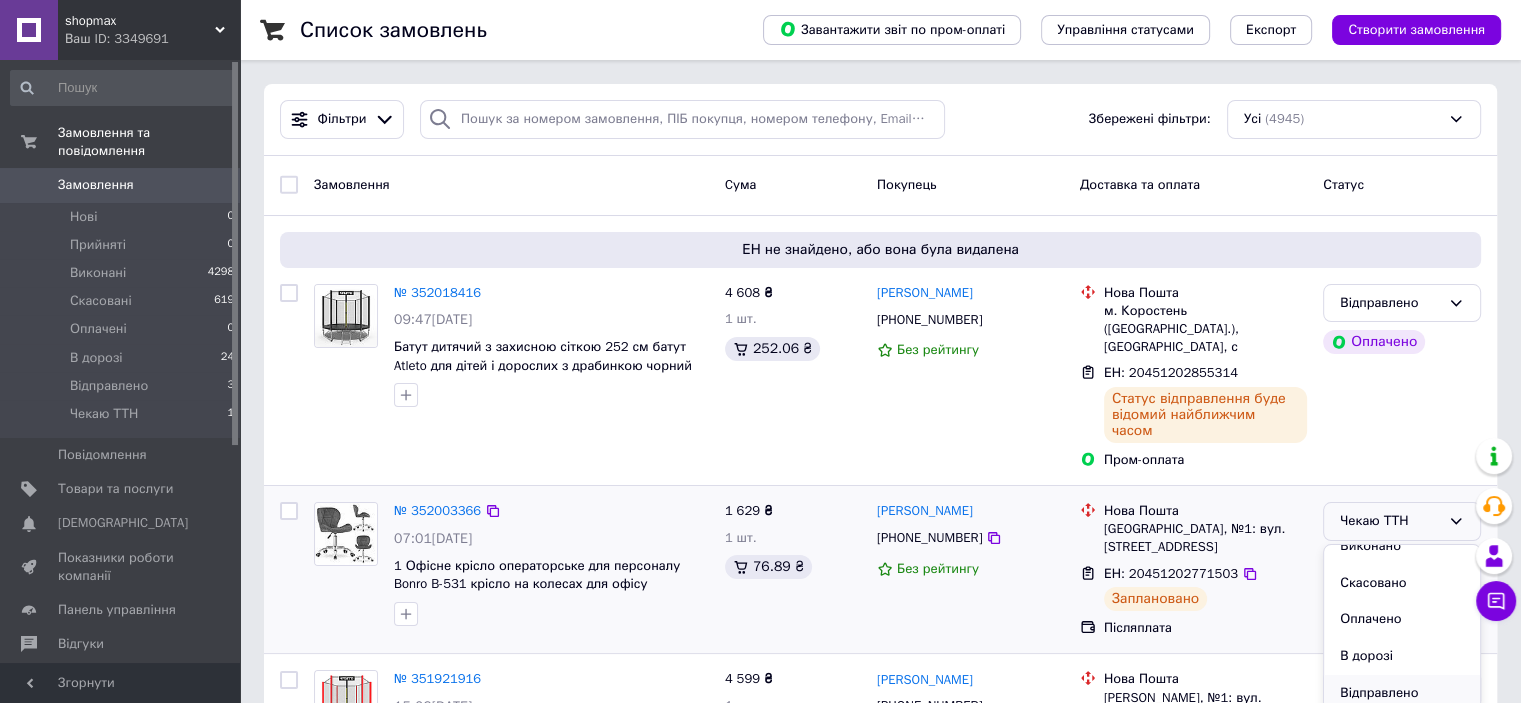 click on "Відправлено" at bounding box center [1402, 693] 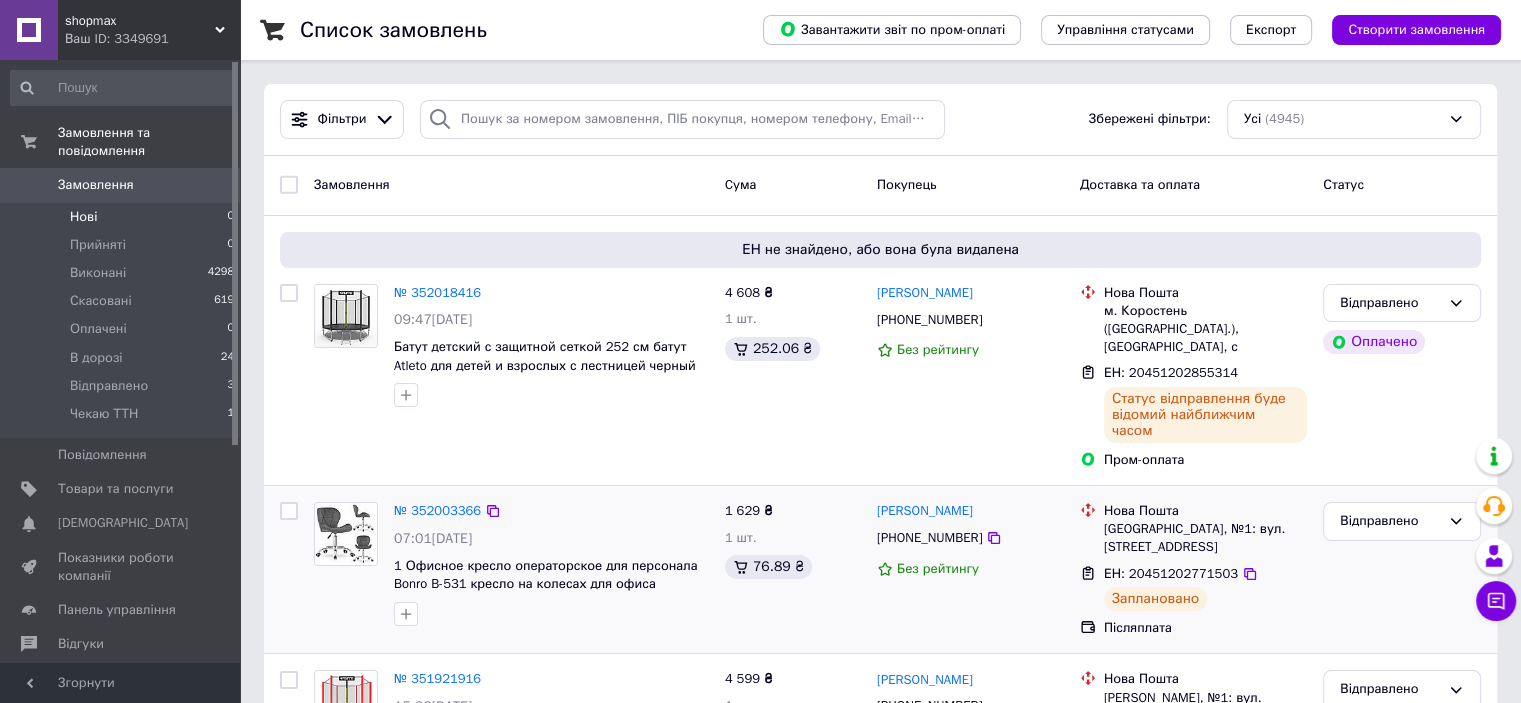 click on "Нові 0" at bounding box center [123, 217] 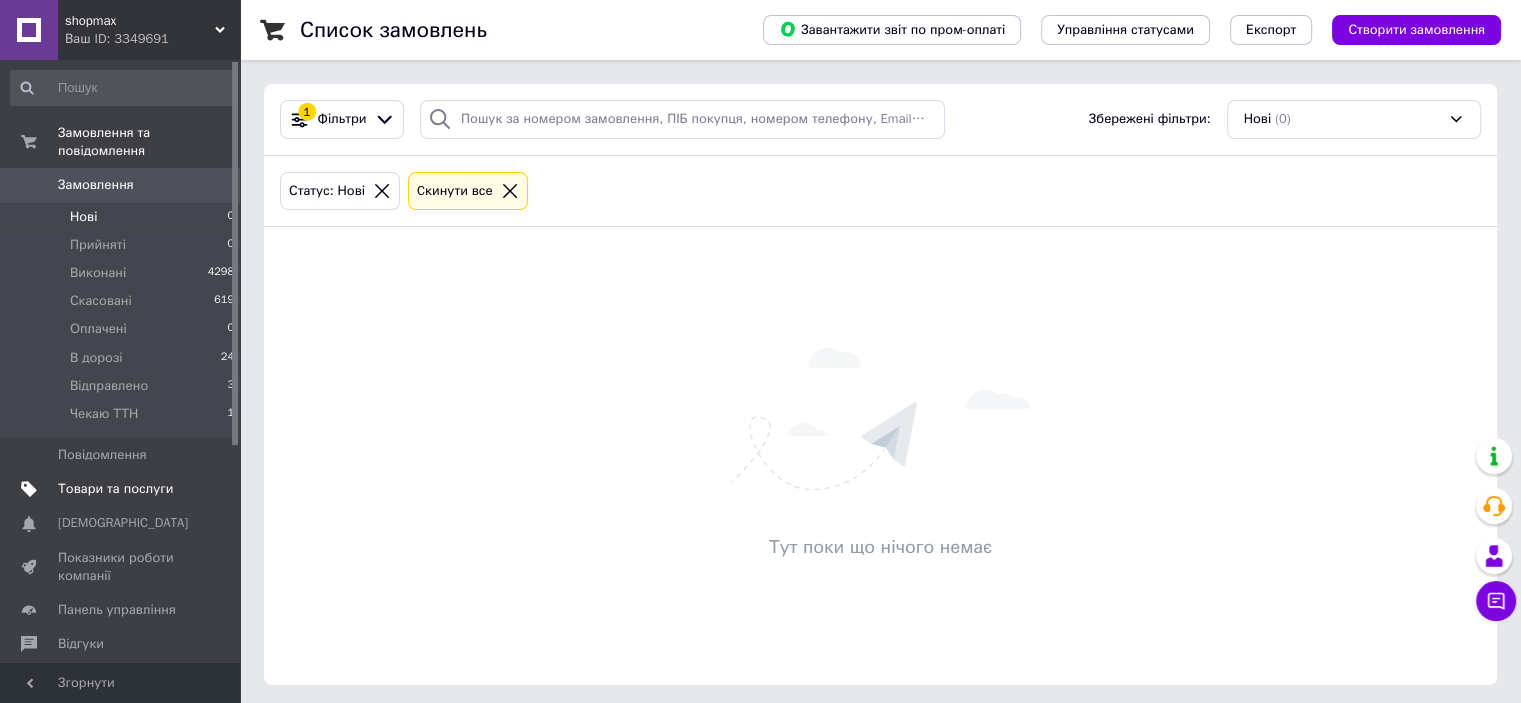 click on "Товари та послуги" at bounding box center (115, 489) 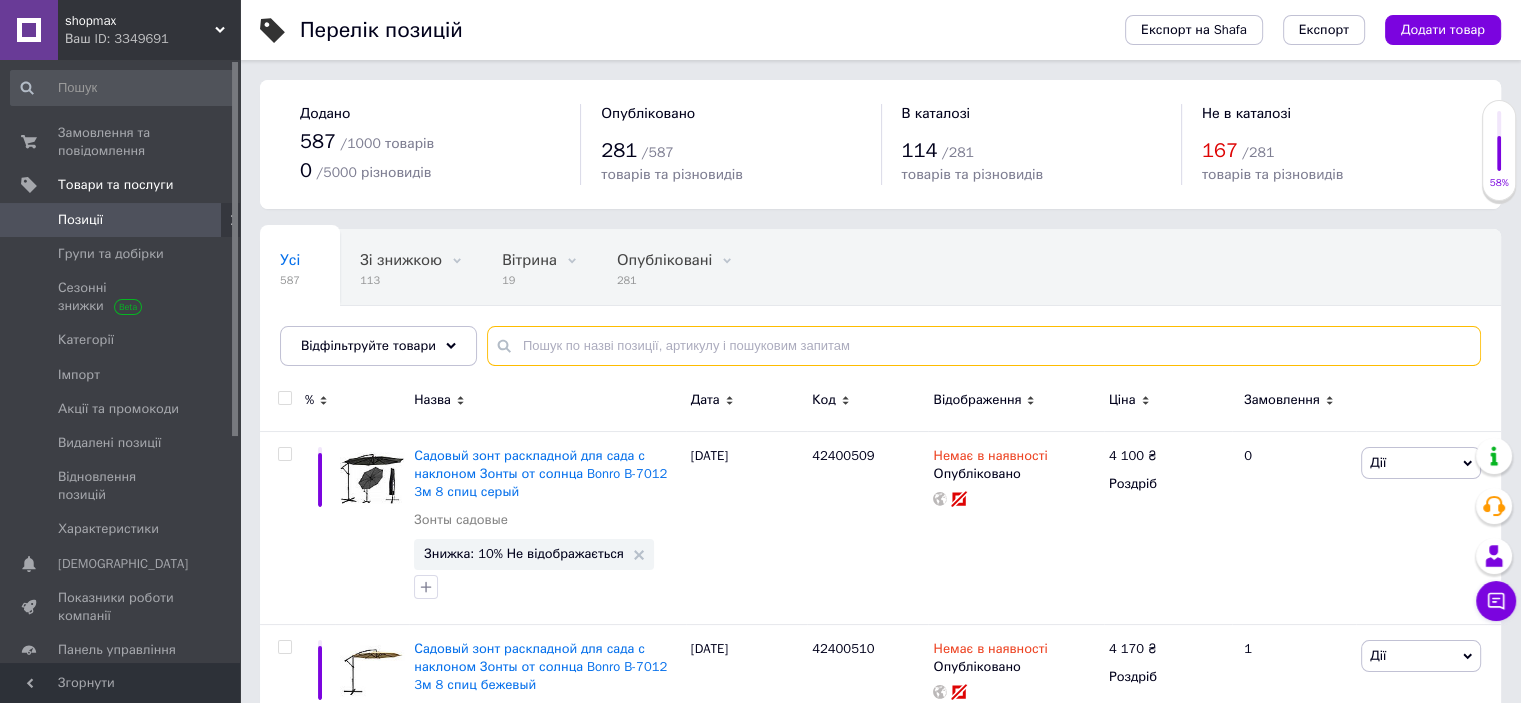 click at bounding box center (984, 346) 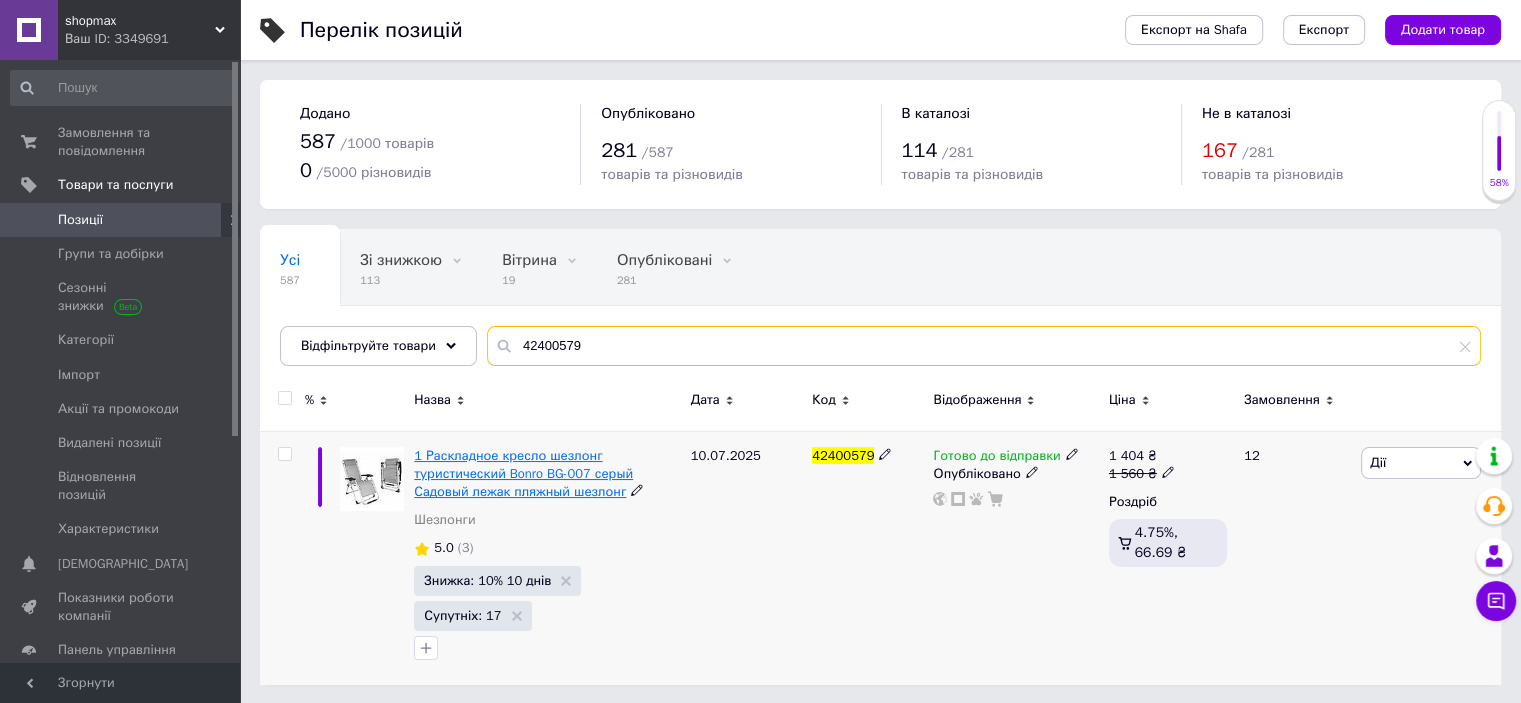 type on "42400579" 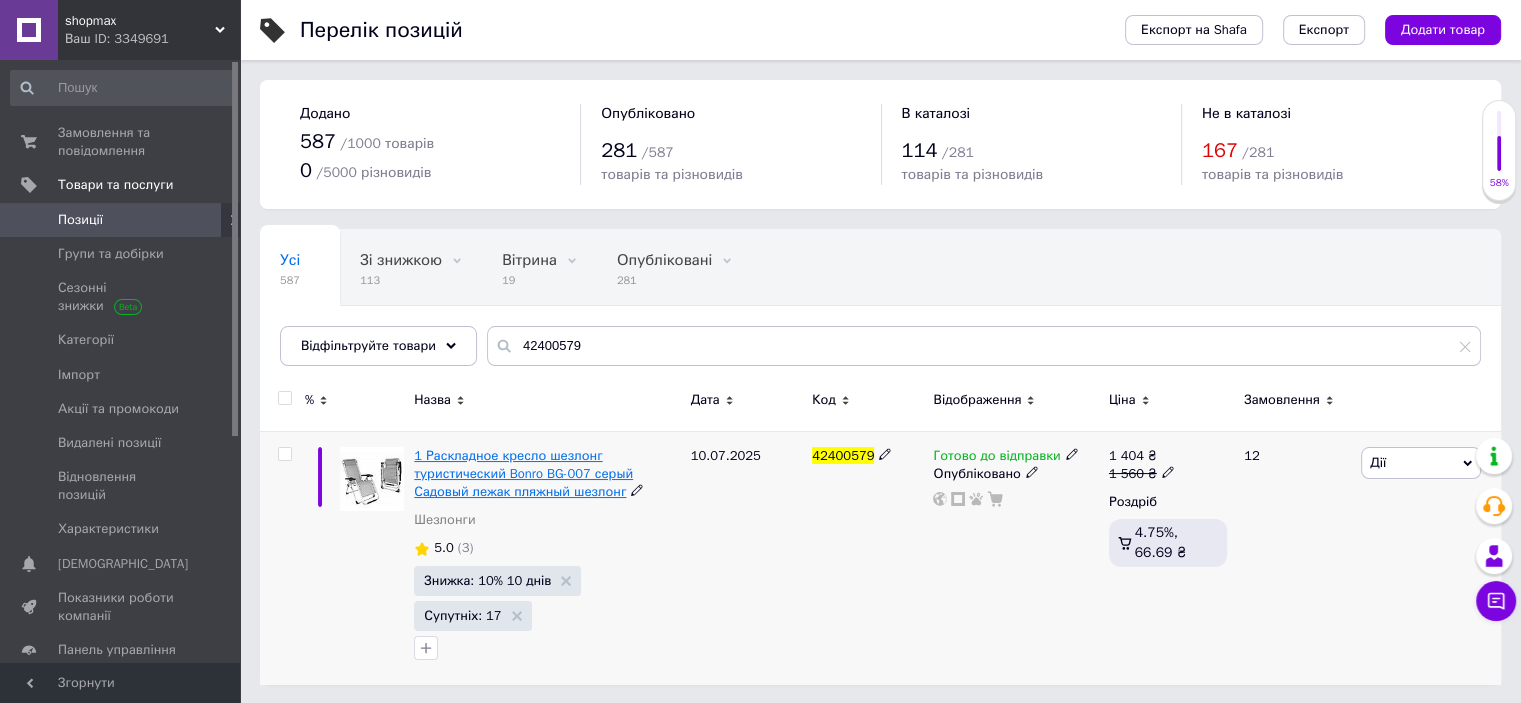 click on "1 Раскладное кресло шезлонг туристический Bonro BG-007 серый Садовый лежак пляжный шезлонг" at bounding box center [523, 473] 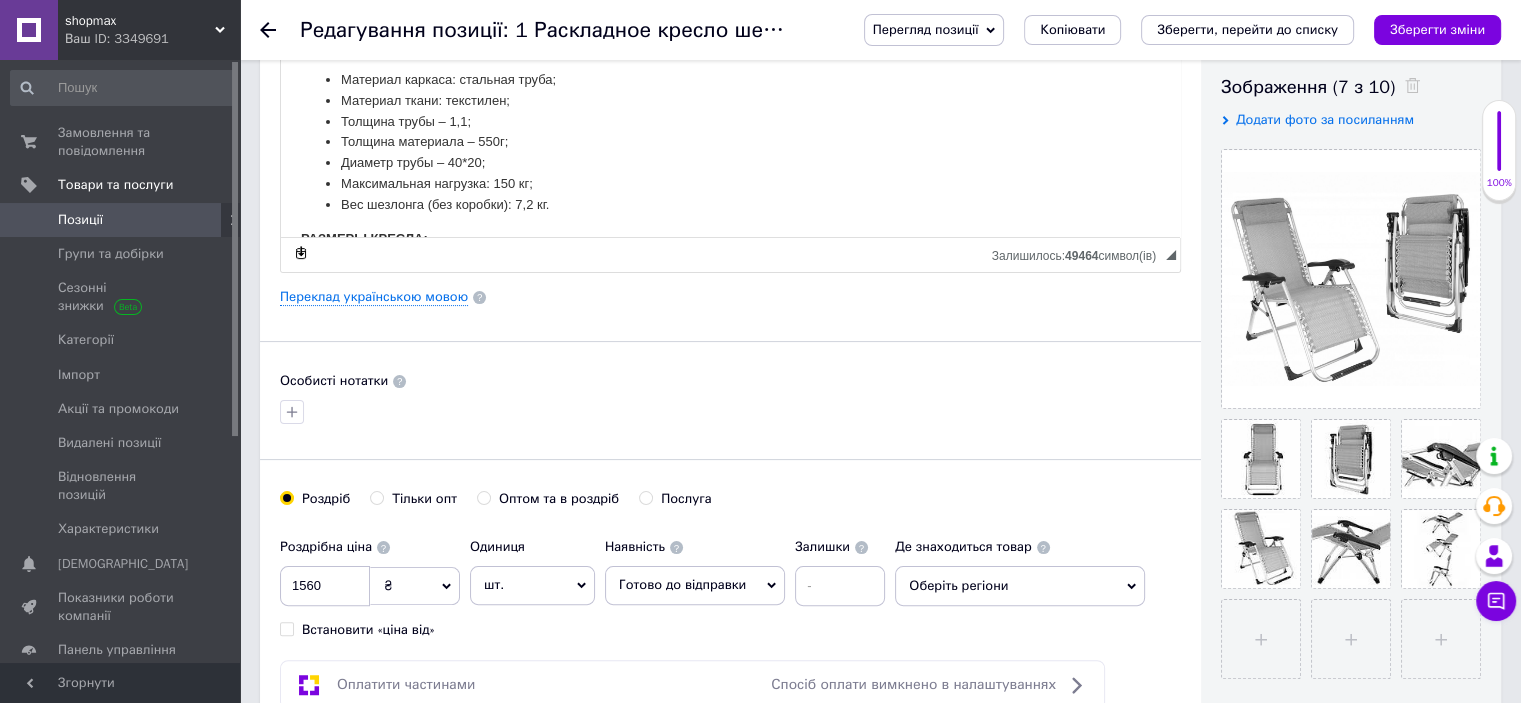 scroll, scrollTop: 404, scrollLeft: 0, axis: vertical 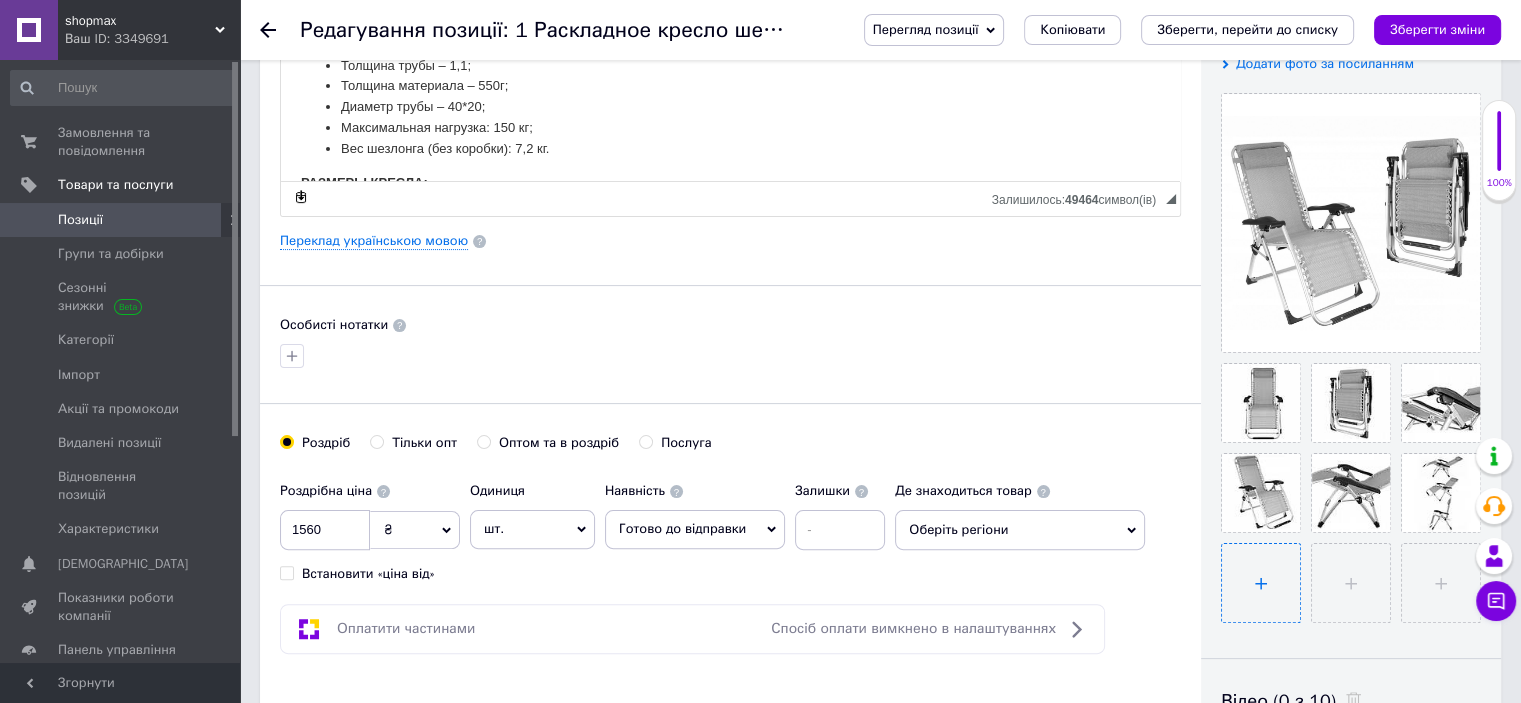 click at bounding box center (1261, 583) 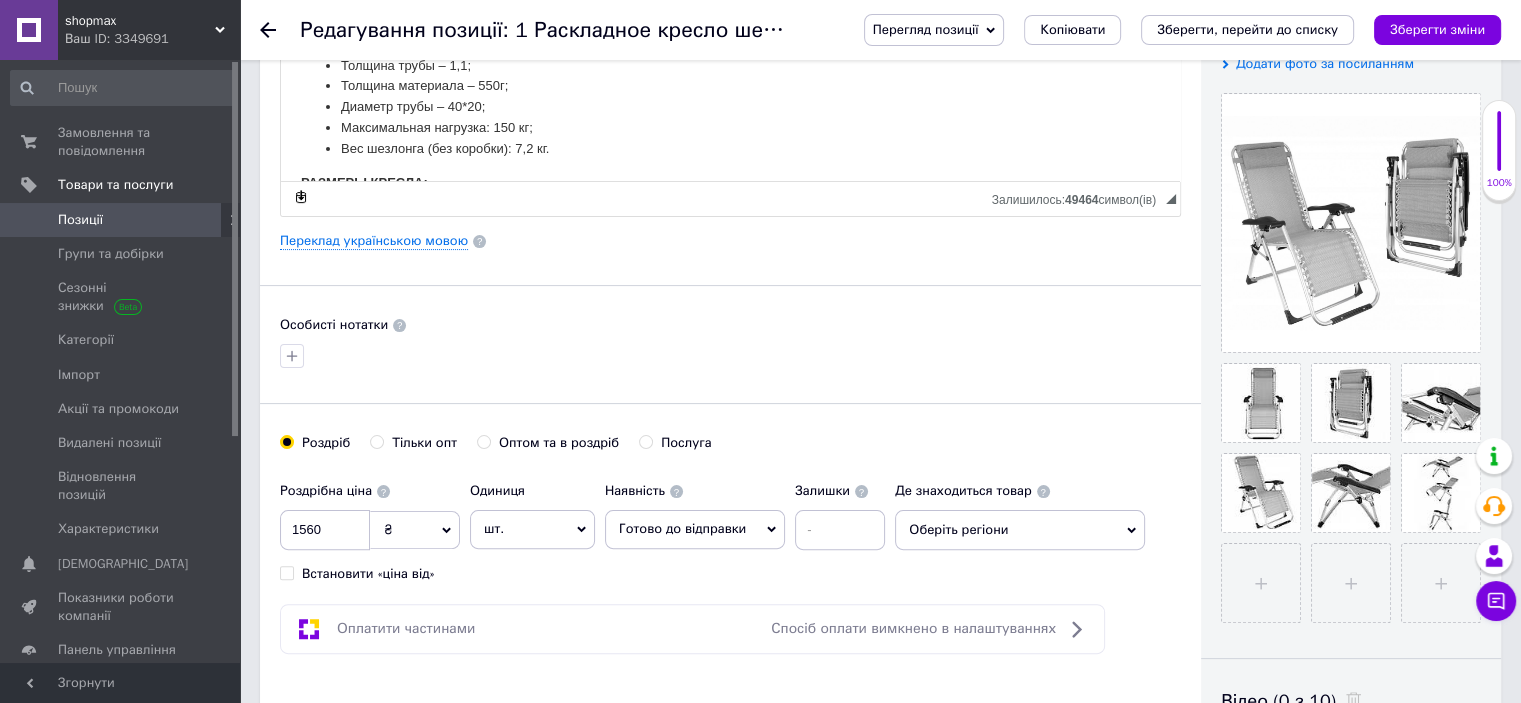 type 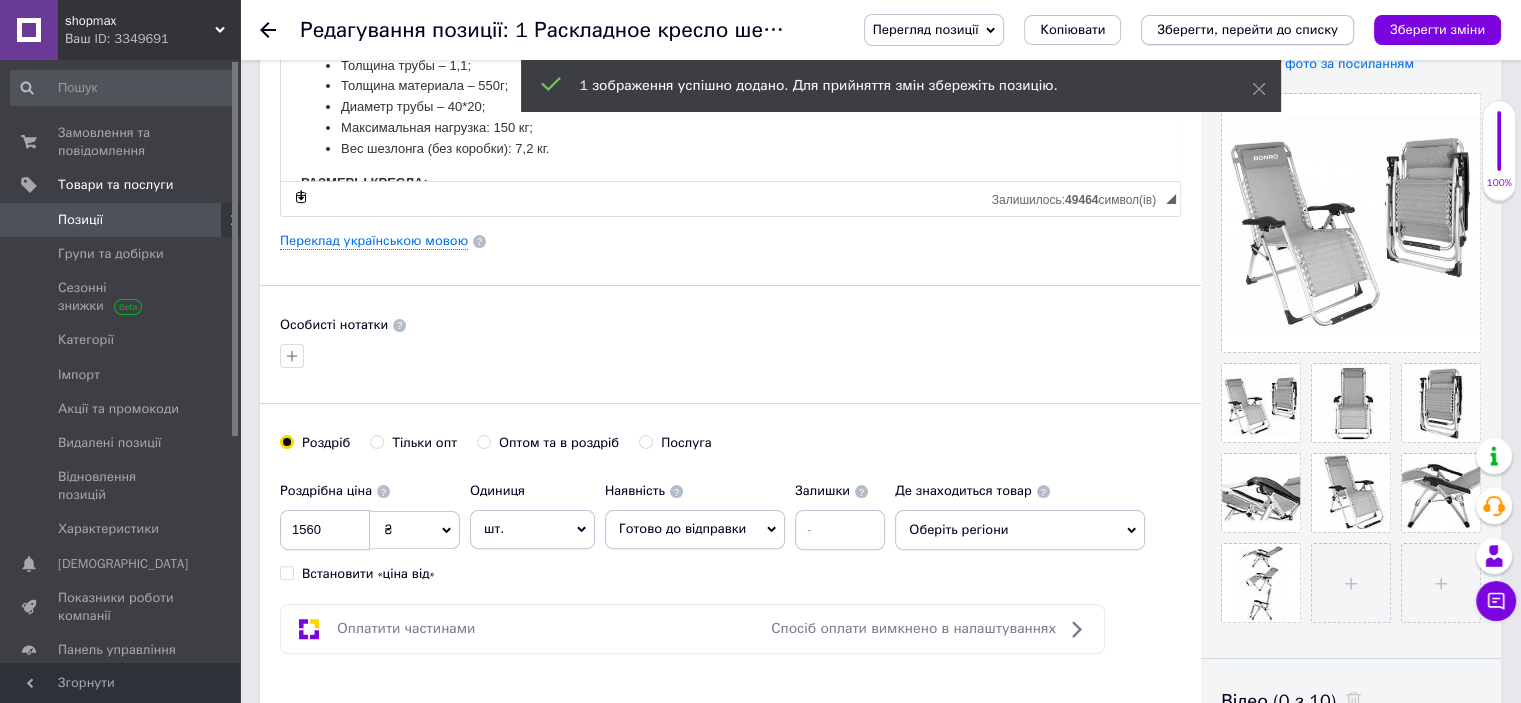 click on "Зберегти, перейти до списку" at bounding box center [1247, 29] 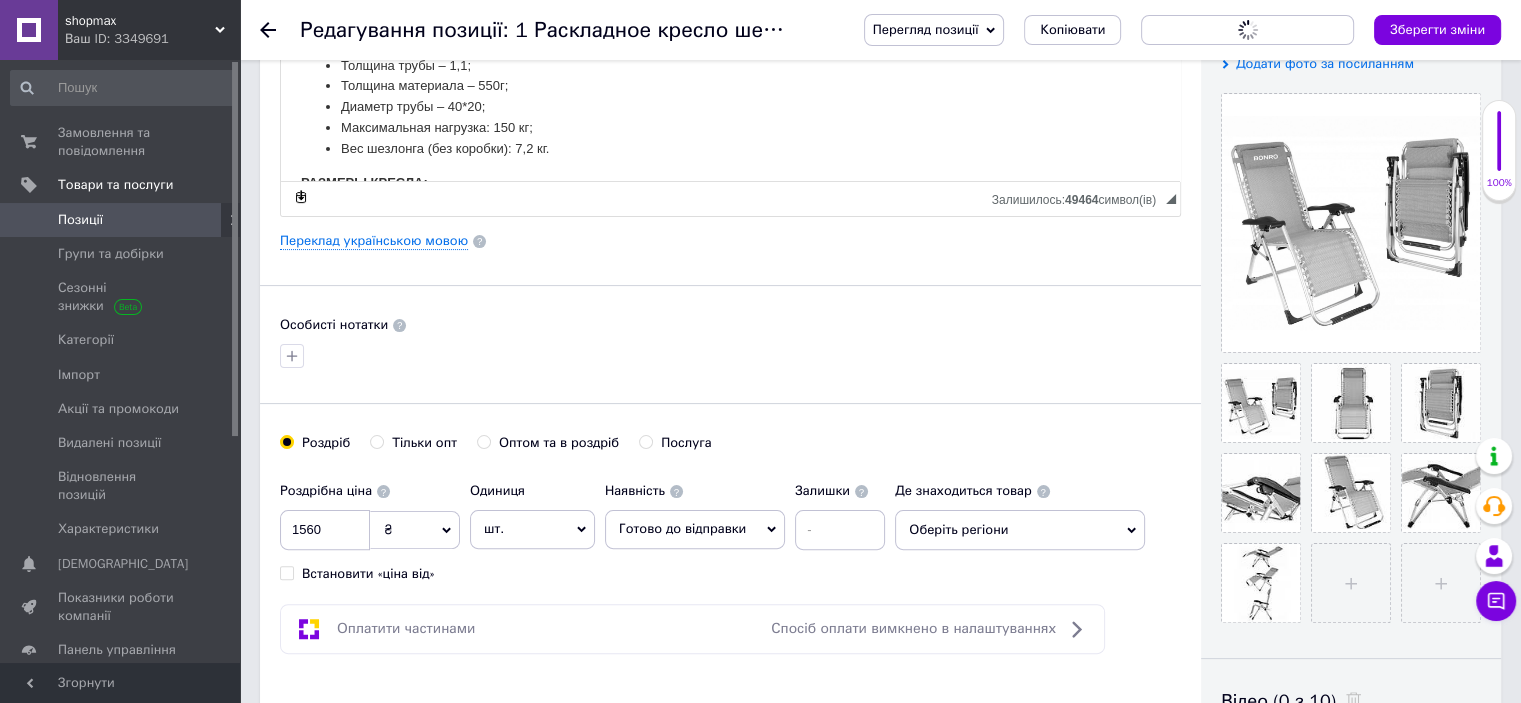 scroll, scrollTop: 0, scrollLeft: 0, axis: both 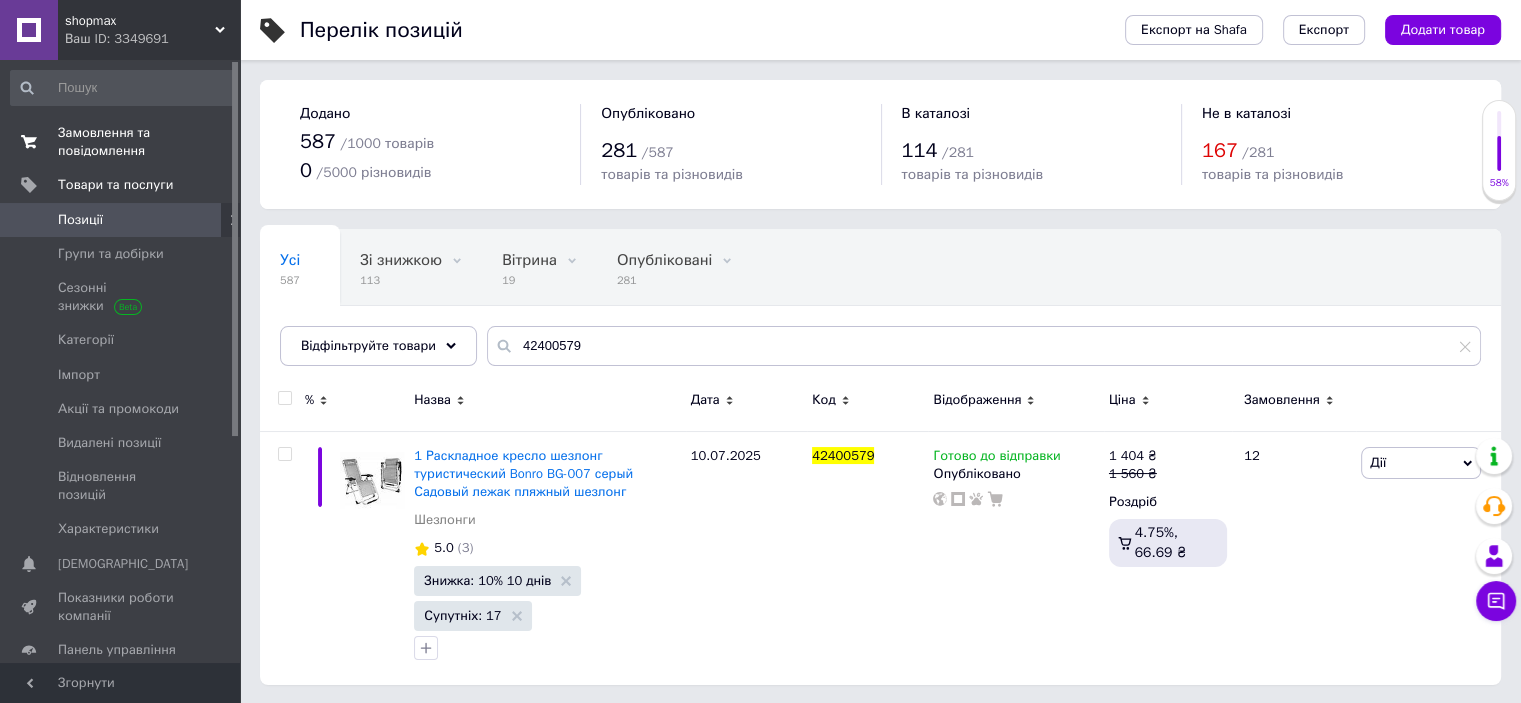 click on "Замовлення та повідомлення" at bounding box center (121, 142) 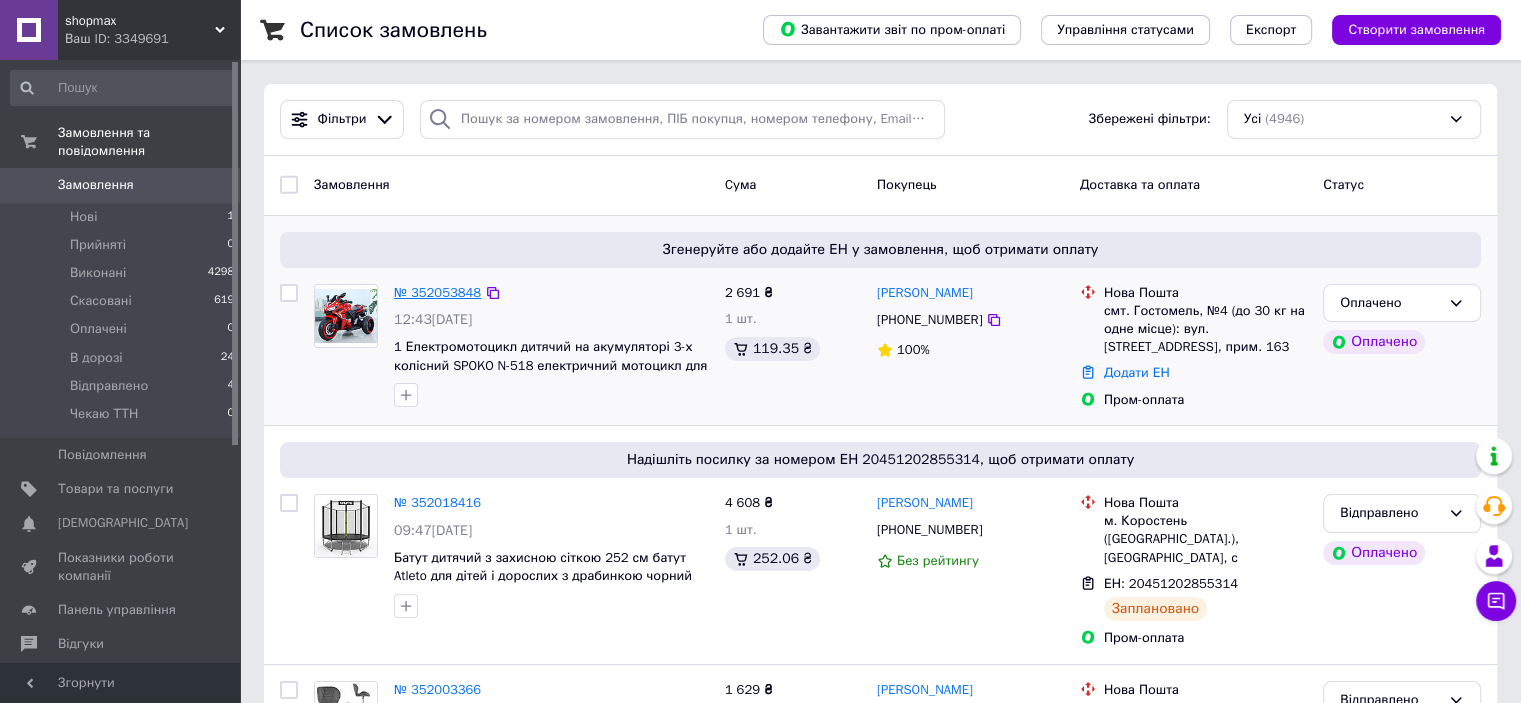 click on "№ 352053848" at bounding box center [437, 292] 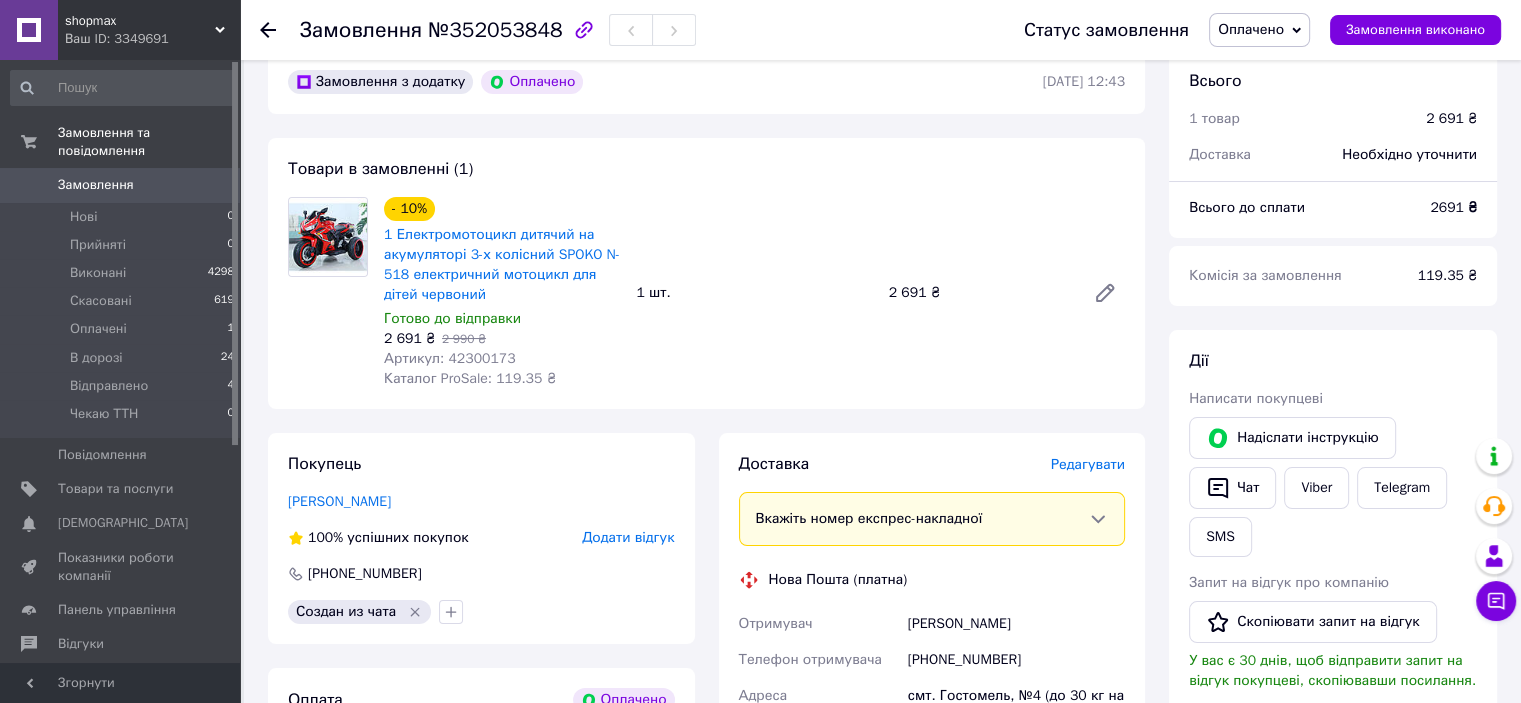 scroll, scrollTop: 96, scrollLeft: 0, axis: vertical 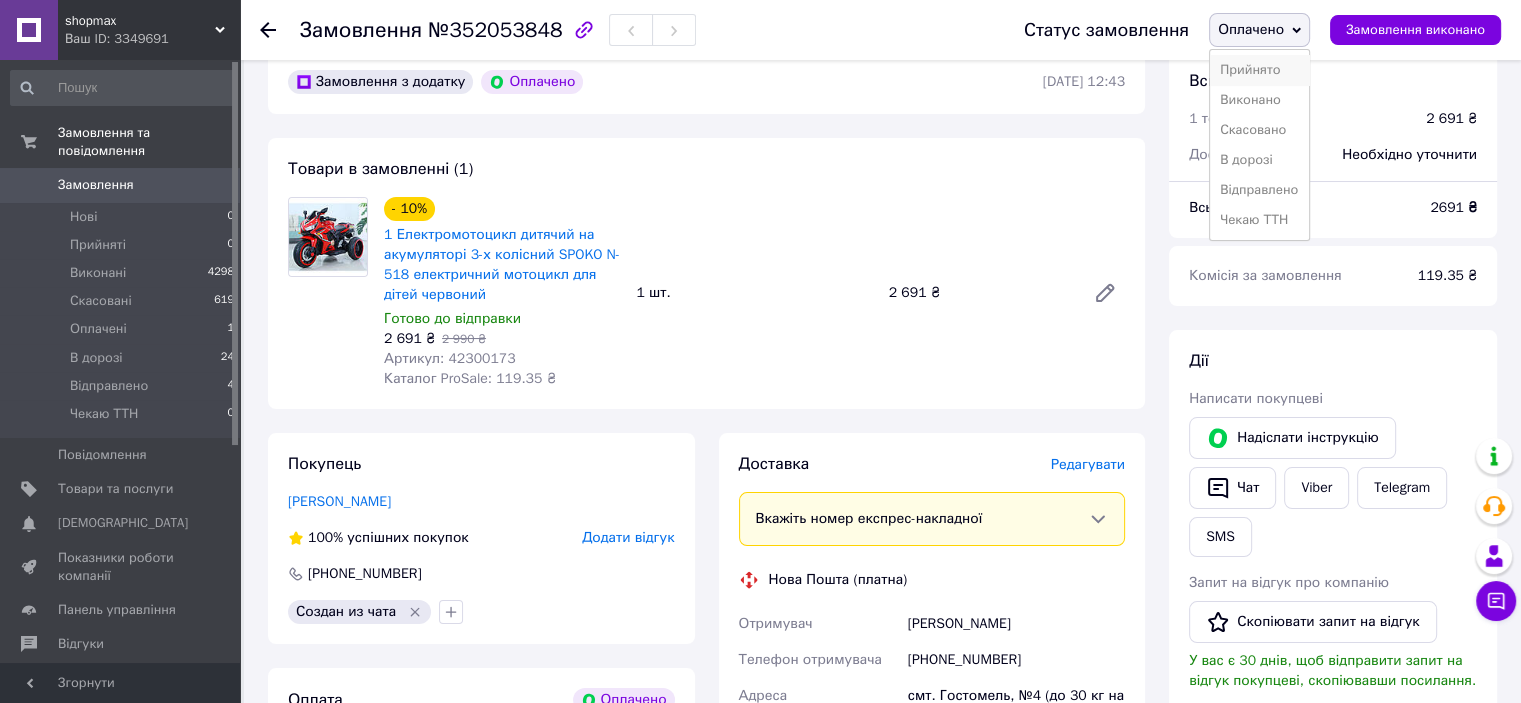 click on "Прийнято" at bounding box center (1259, 70) 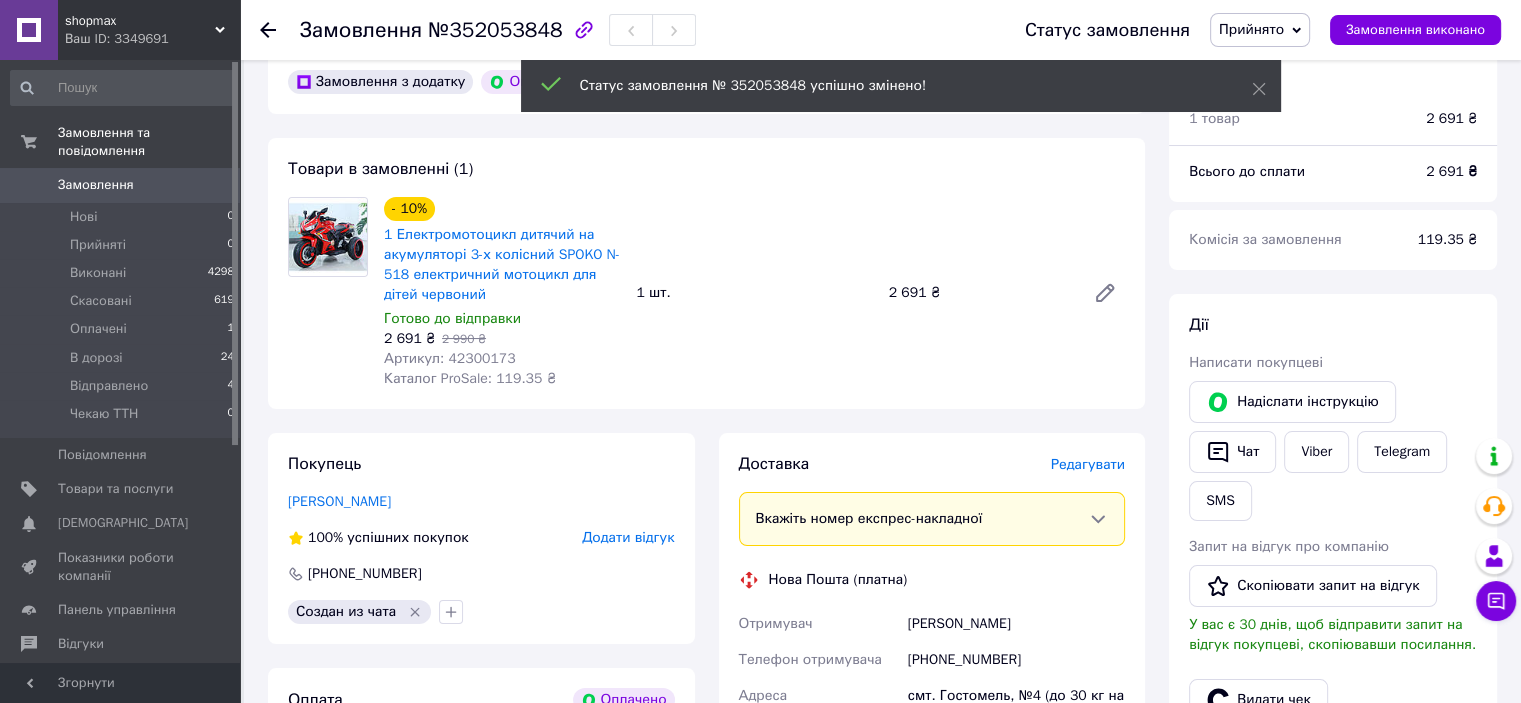 click 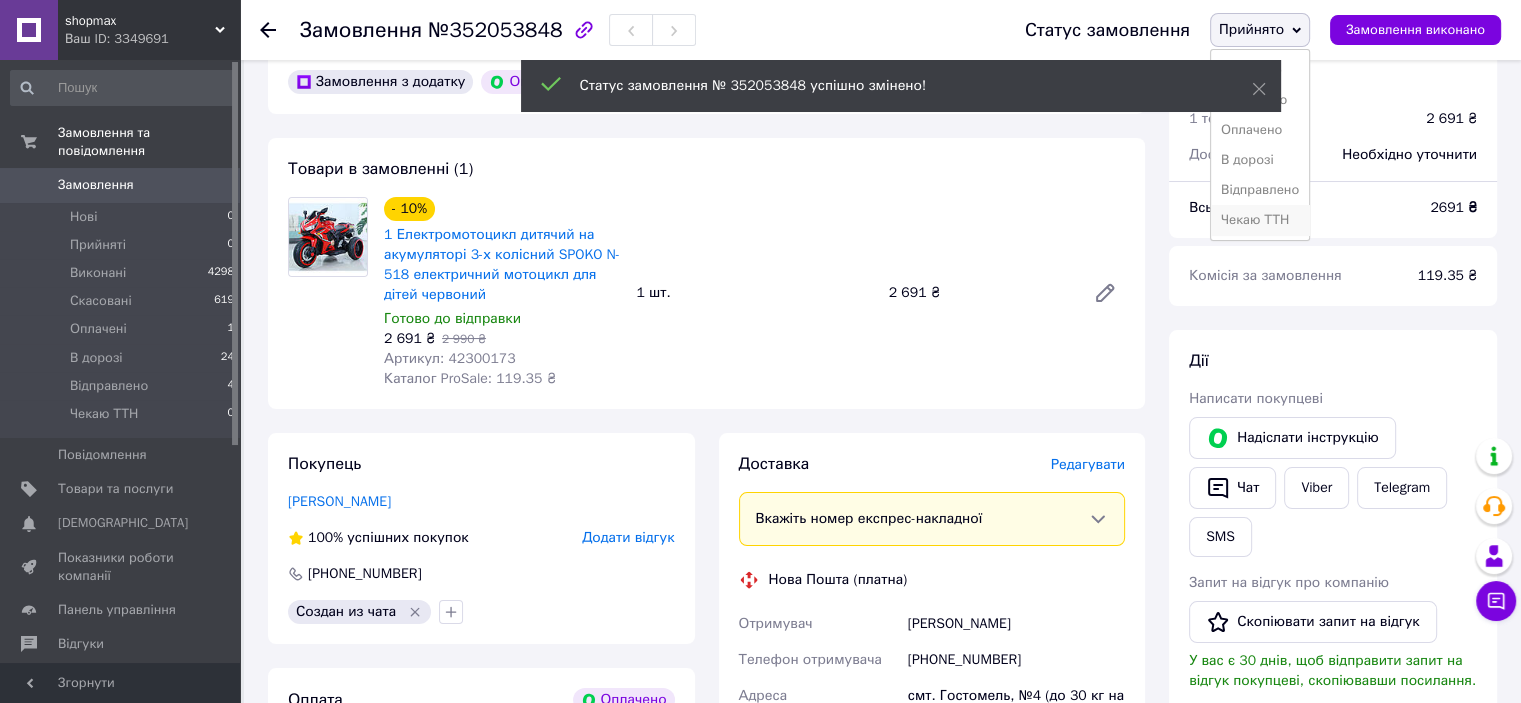 click on "Чекаю ТТН" at bounding box center (1260, 220) 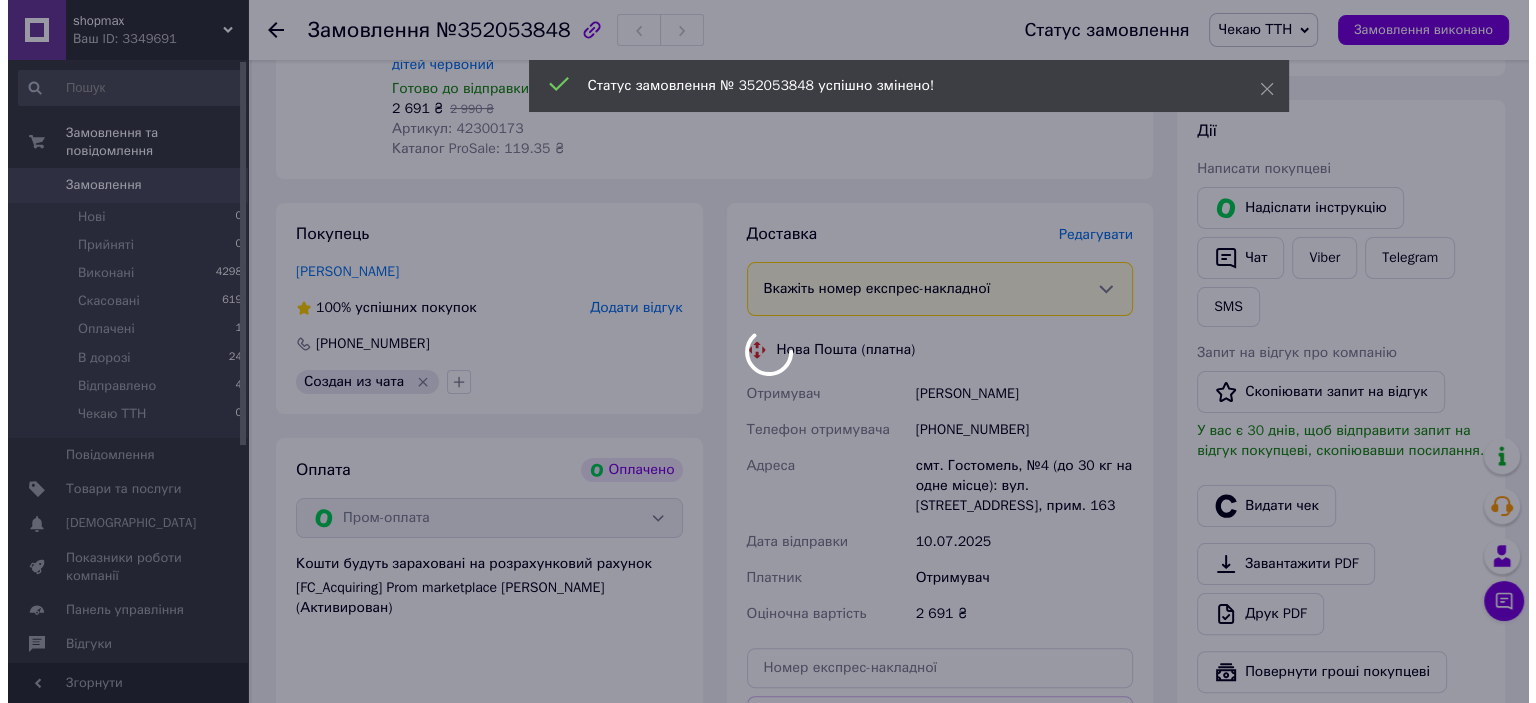 scroll, scrollTop: 328, scrollLeft: 0, axis: vertical 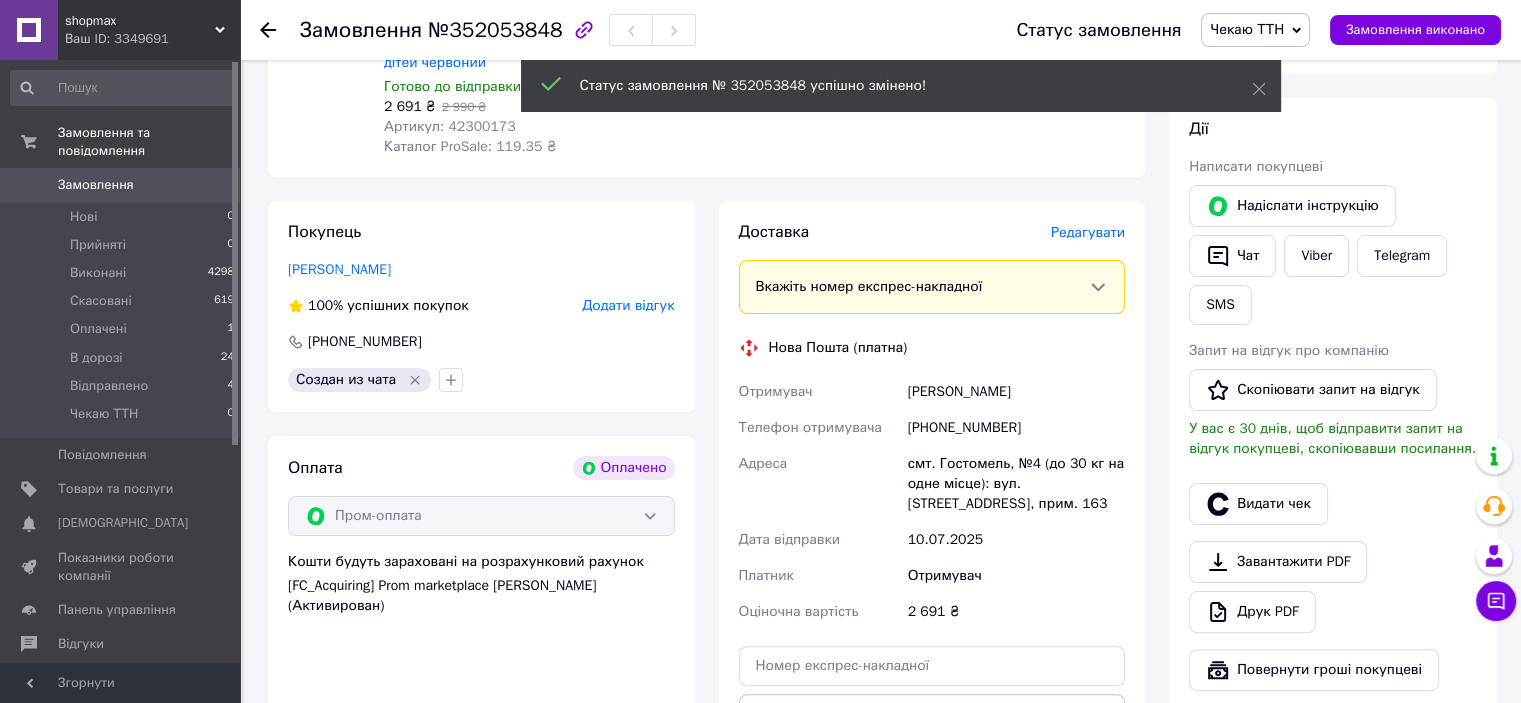 click on "Редагувати" at bounding box center [1088, 232] 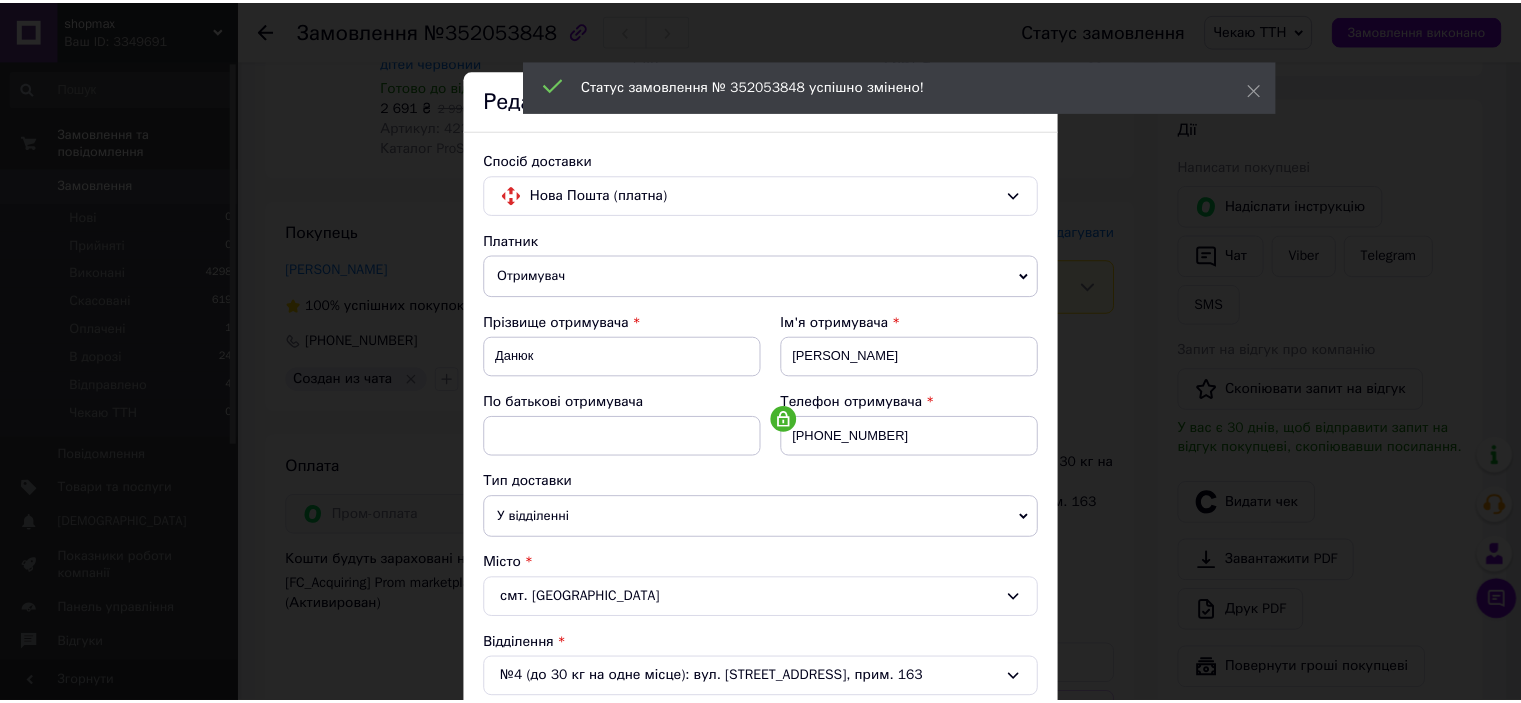 scroll, scrollTop: 619, scrollLeft: 0, axis: vertical 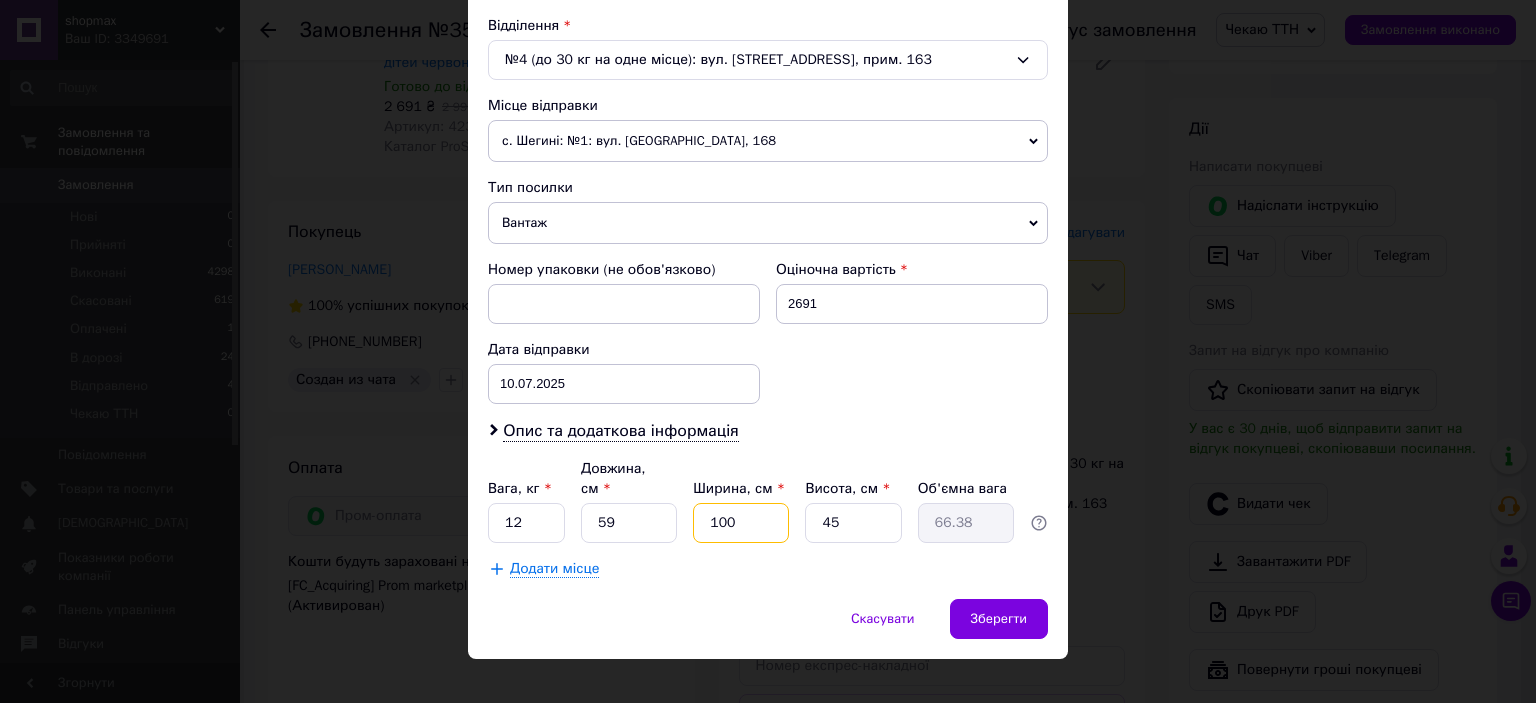 click on "100" at bounding box center [741, 523] 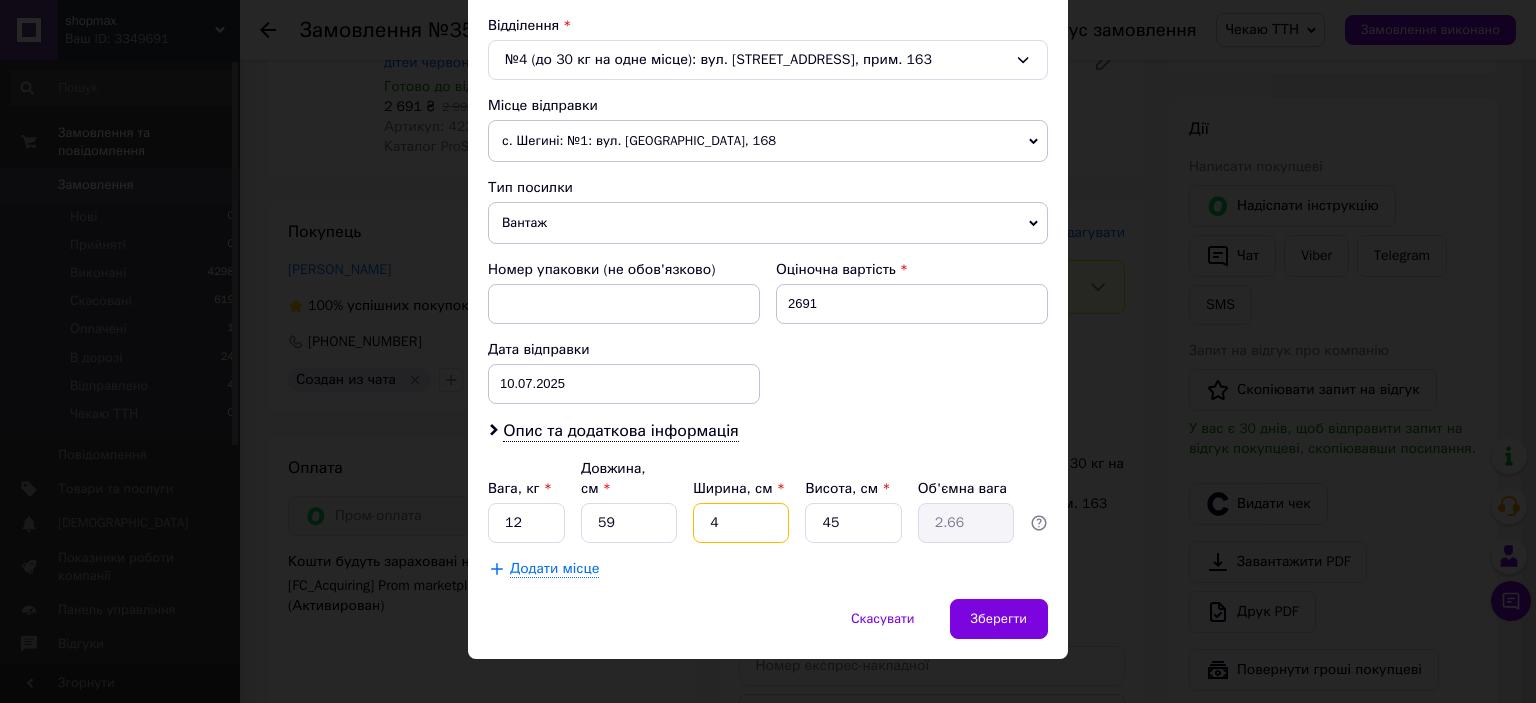 type on "44" 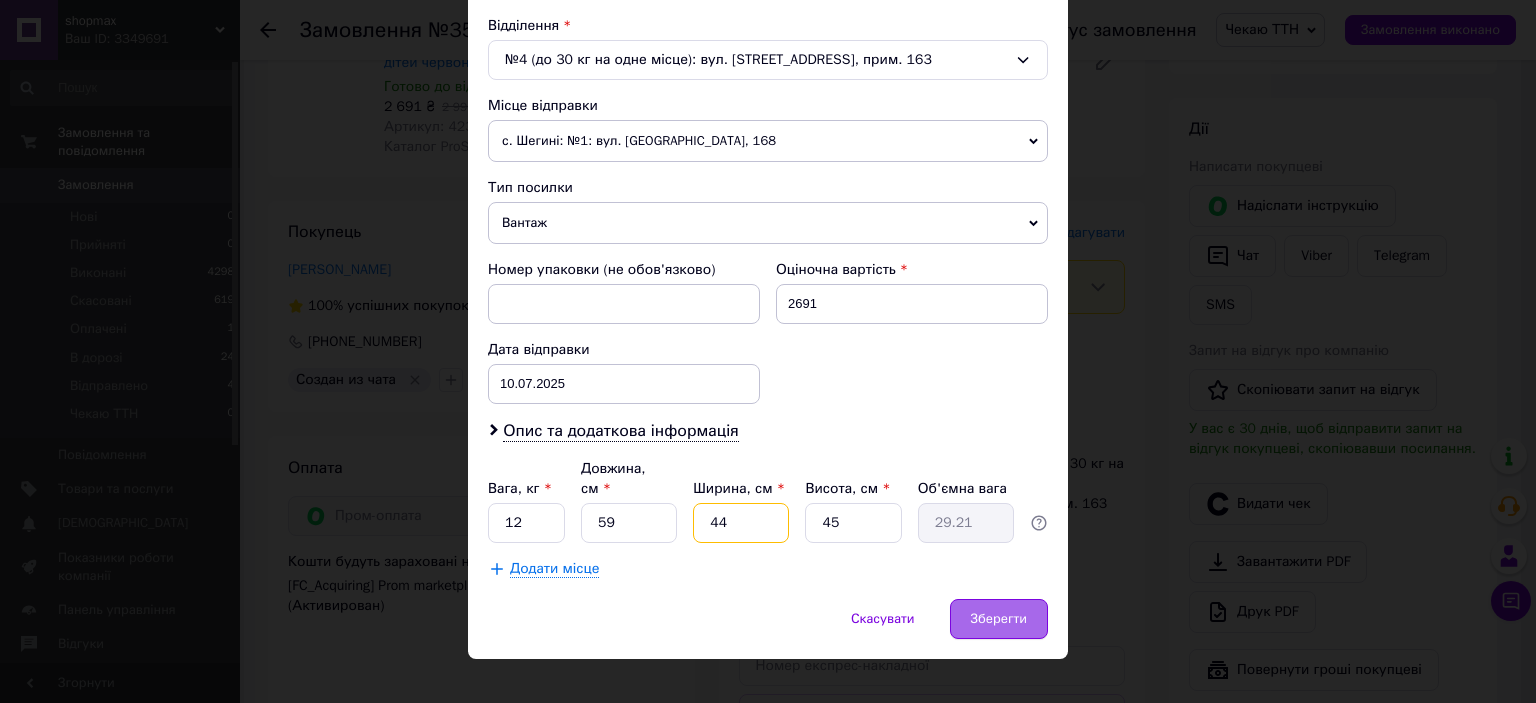 type on "44" 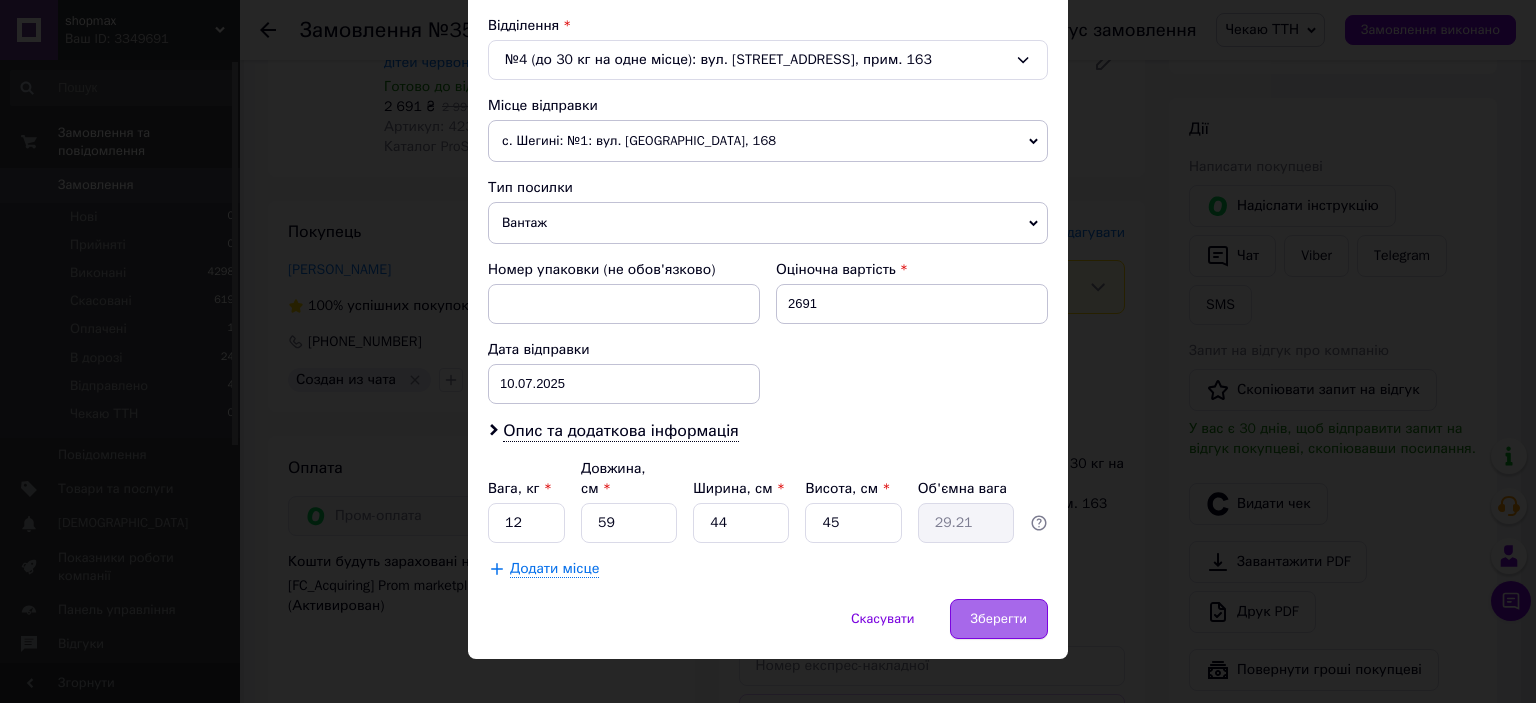 click on "Зберегти" at bounding box center (999, 619) 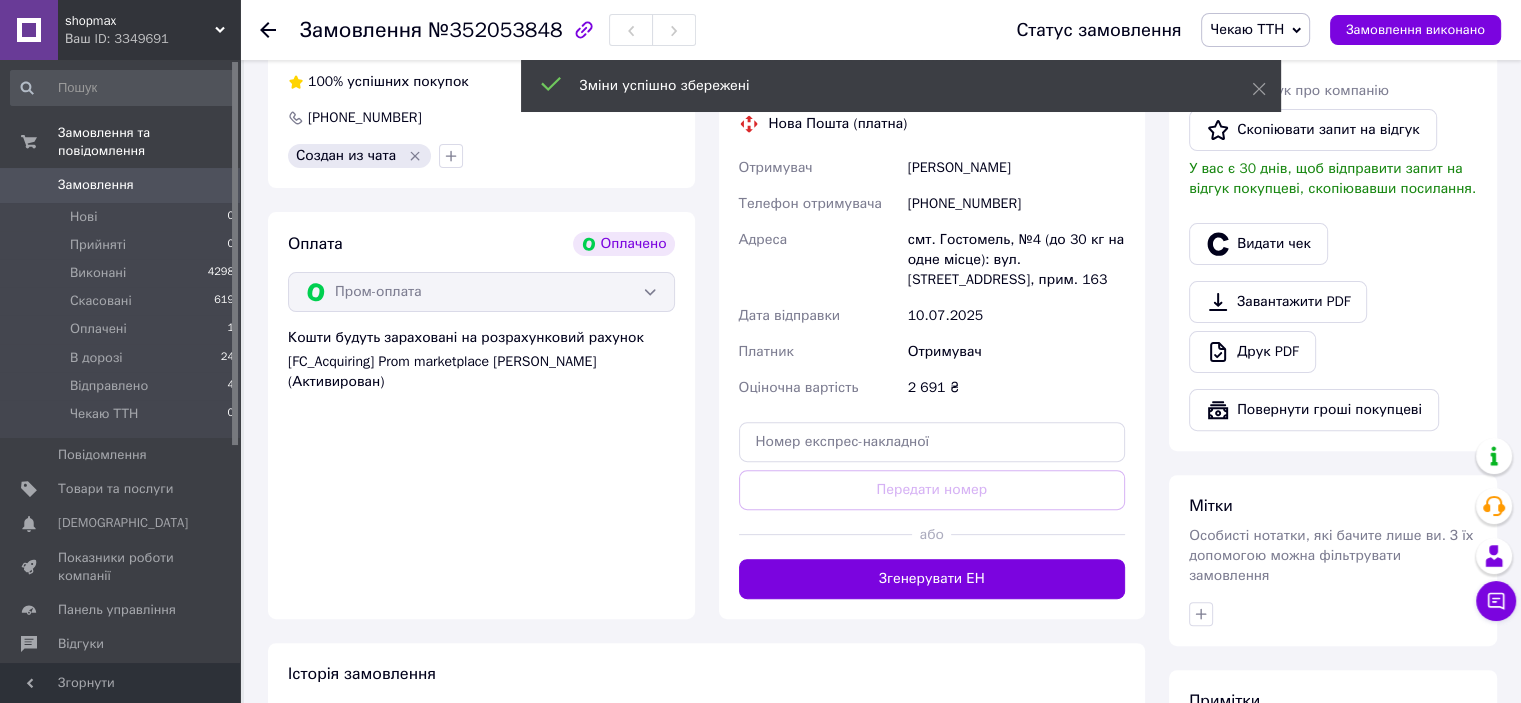 scroll, scrollTop: 552, scrollLeft: 0, axis: vertical 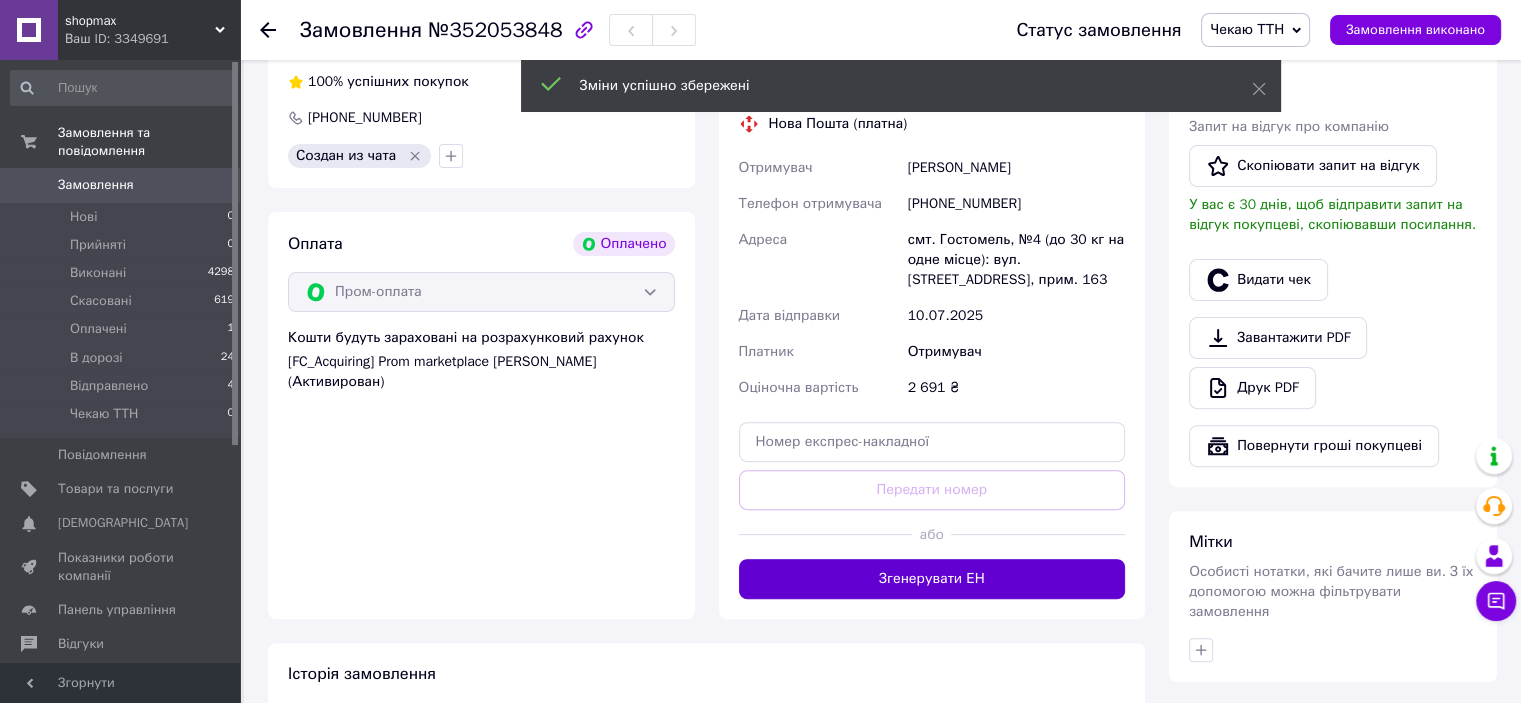 click on "Згенерувати ЕН" at bounding box center [932, 579] 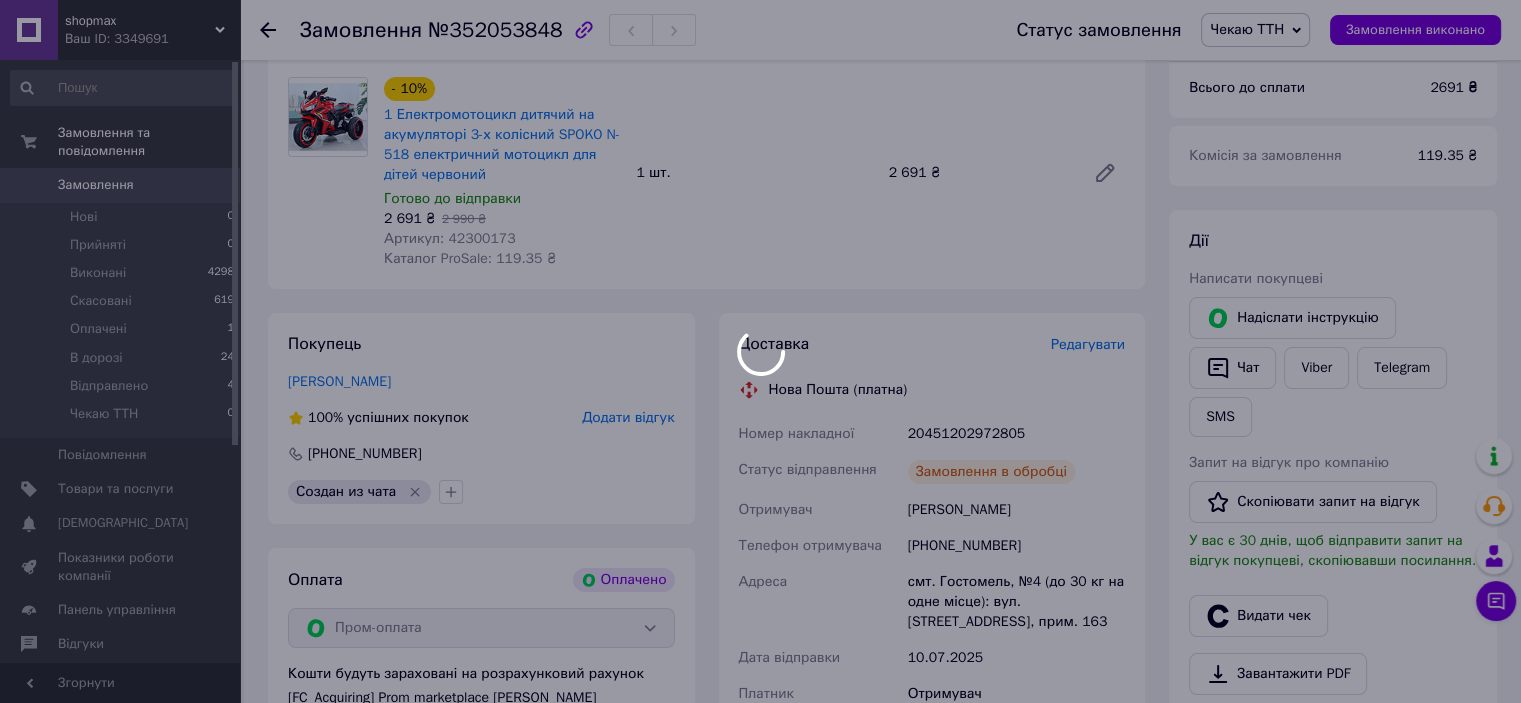 scroll, scrollTop: 208, scrollLeft: 0, axis: vertical 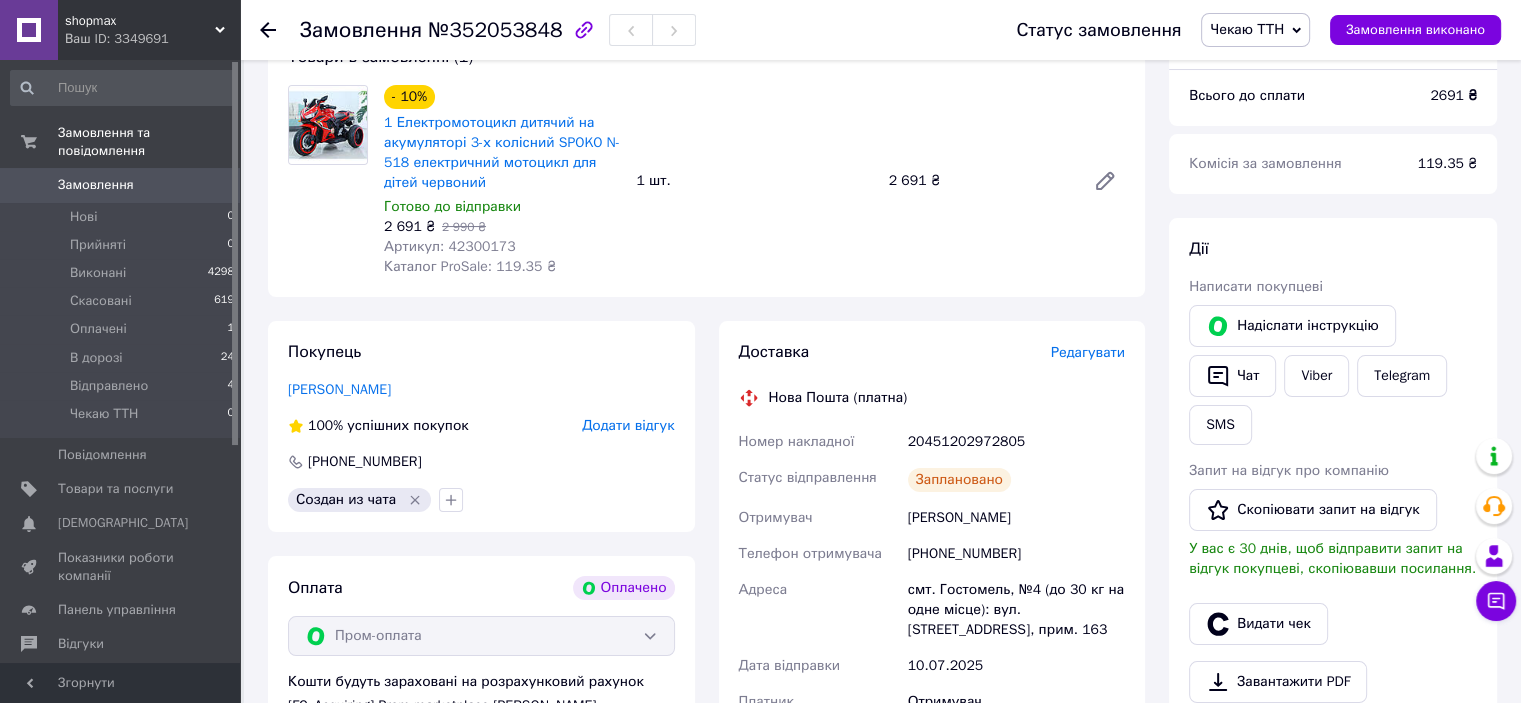 click on "Артикул: 42300173" at bounding box center (450, 246) 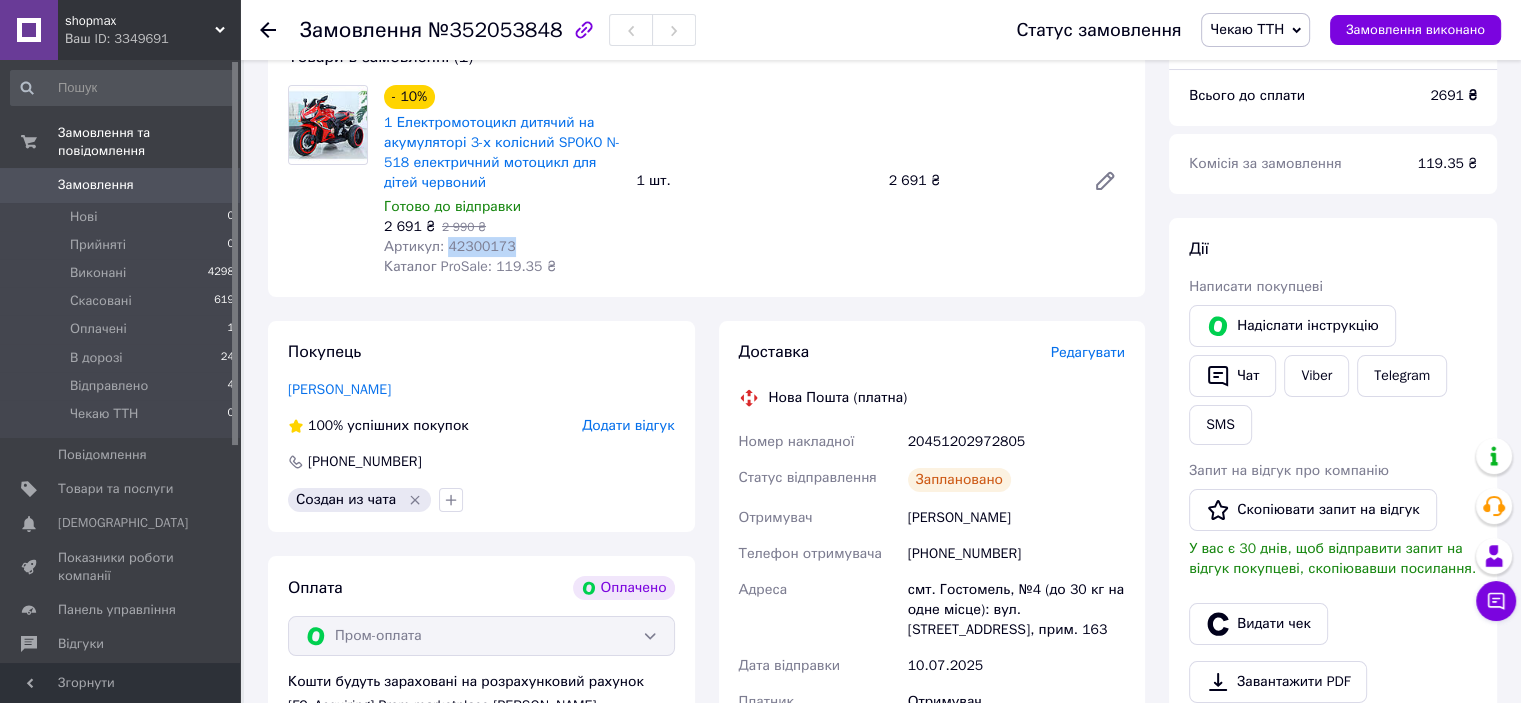 click on "Артикул: 42300173" at bounding box center [450, 246] 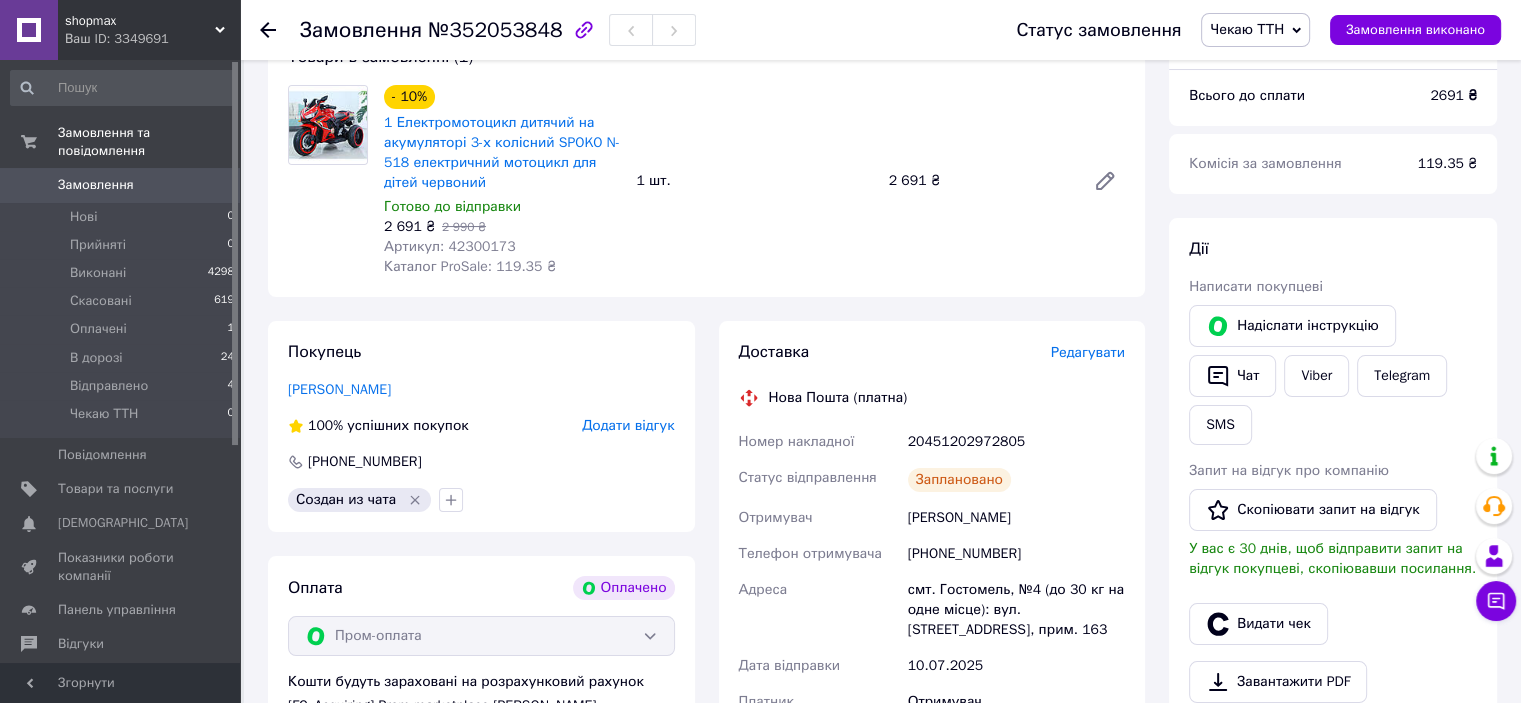 click on "Данюк Виктор" at bounding box center (1016, 518) 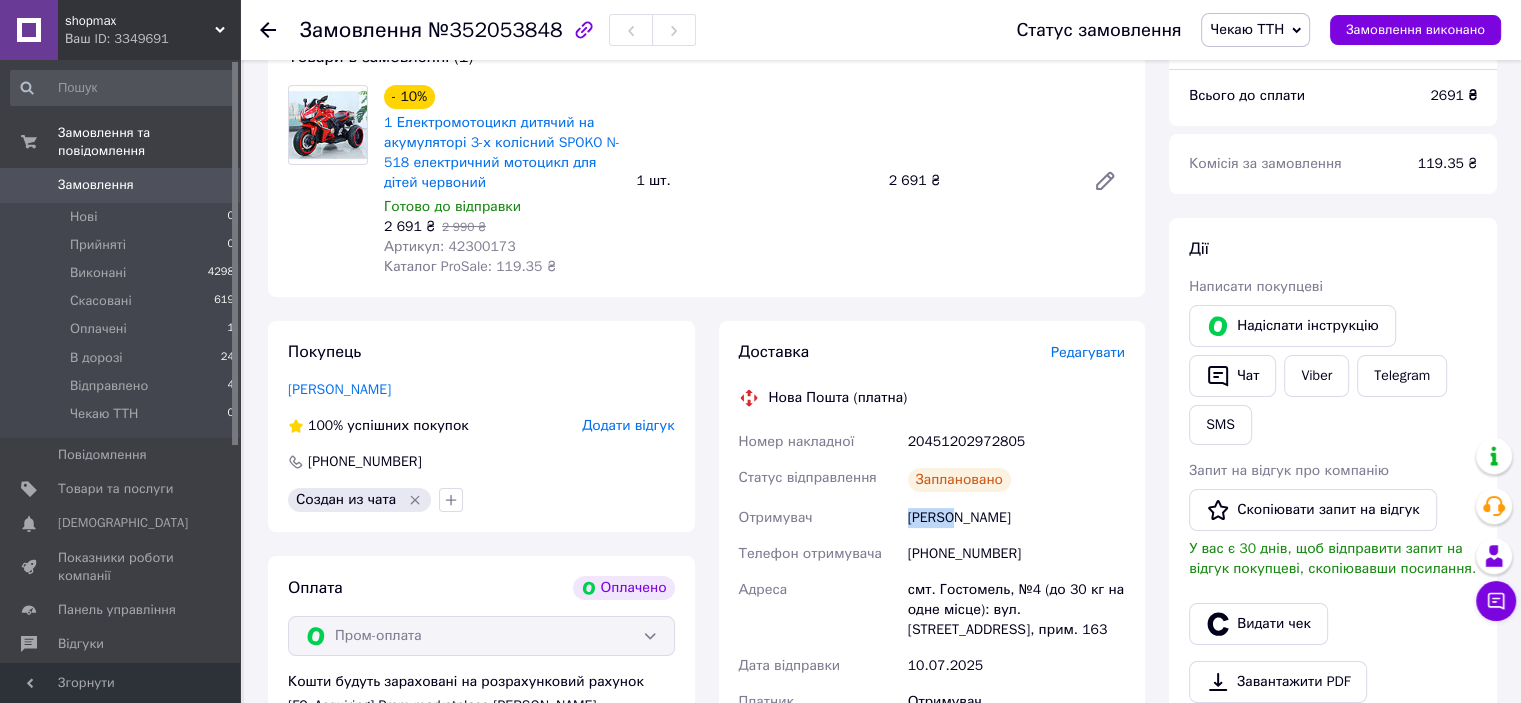 click on "Данюк Виктор" at bounding box center [1016, 518] 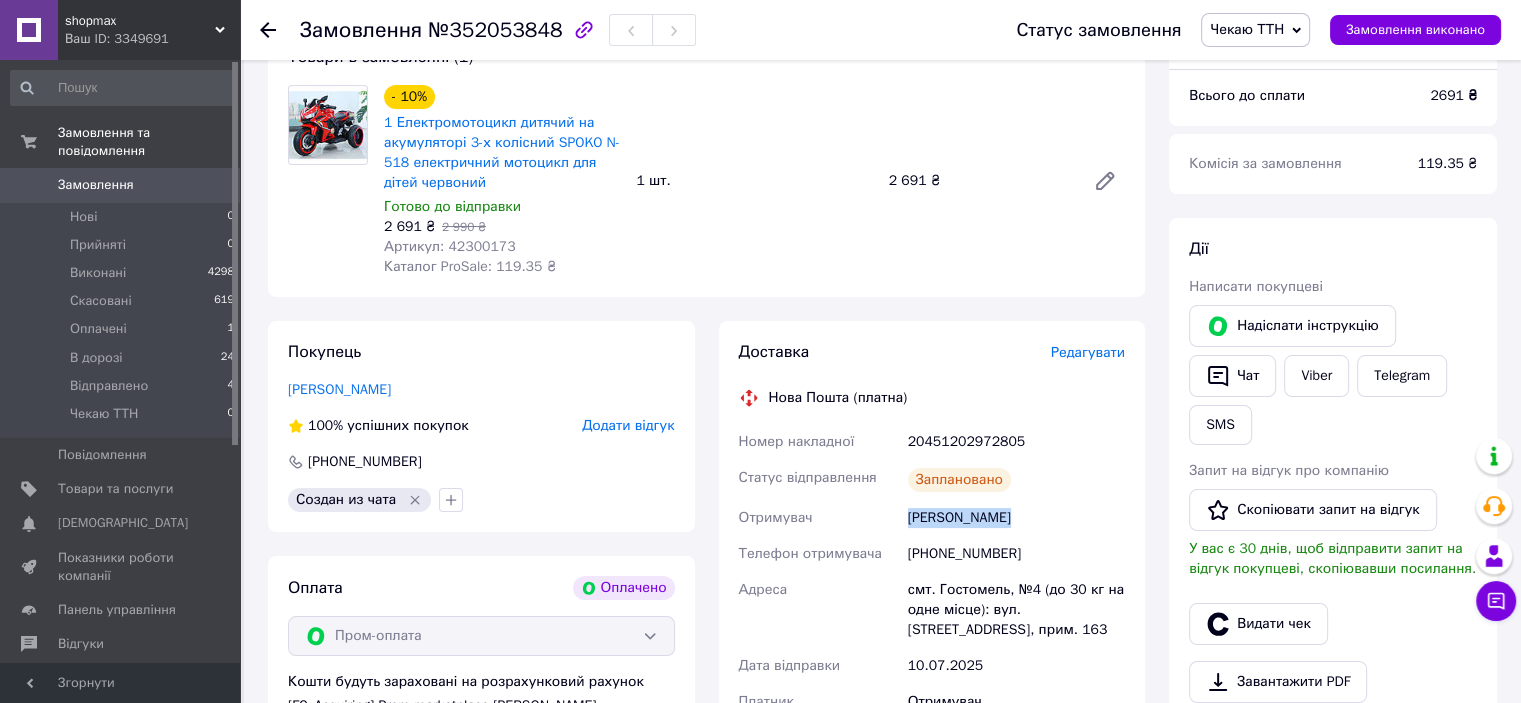 click on "Данюк Виктор" at bounding box center (1016, 518) 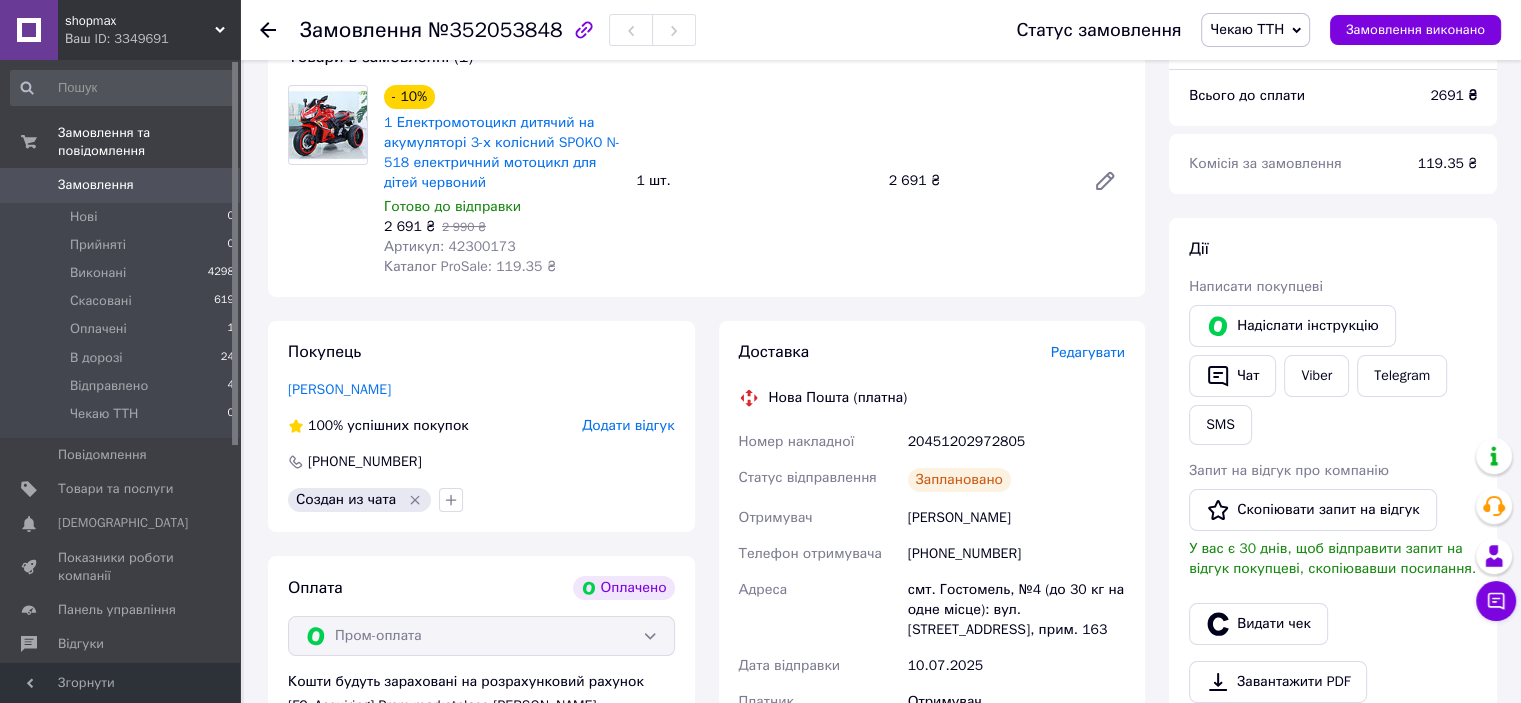 click on "[PHONE_NUMBER]" at bounding box center [1016, 554] 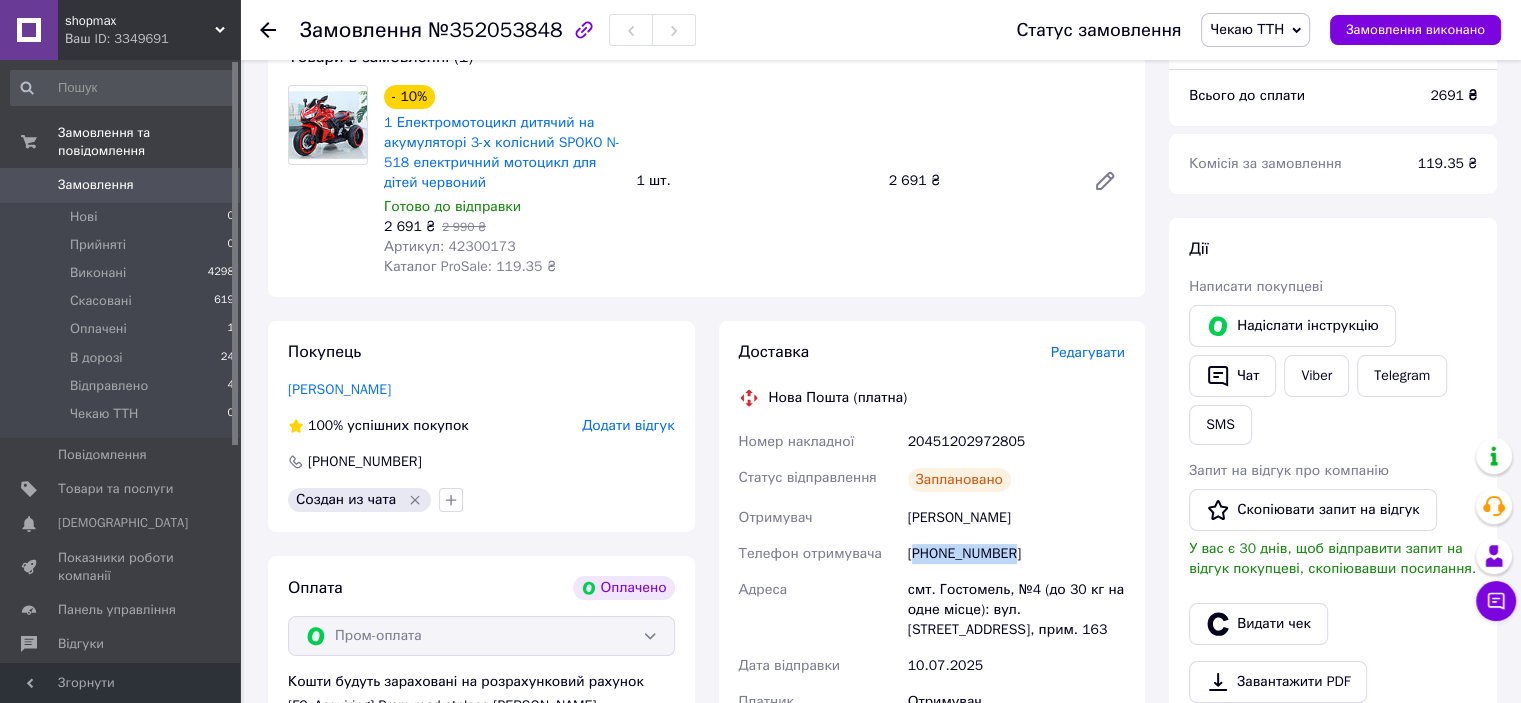 click on "[PHONE_NUMBER]" at bounding box center (1016, 554) 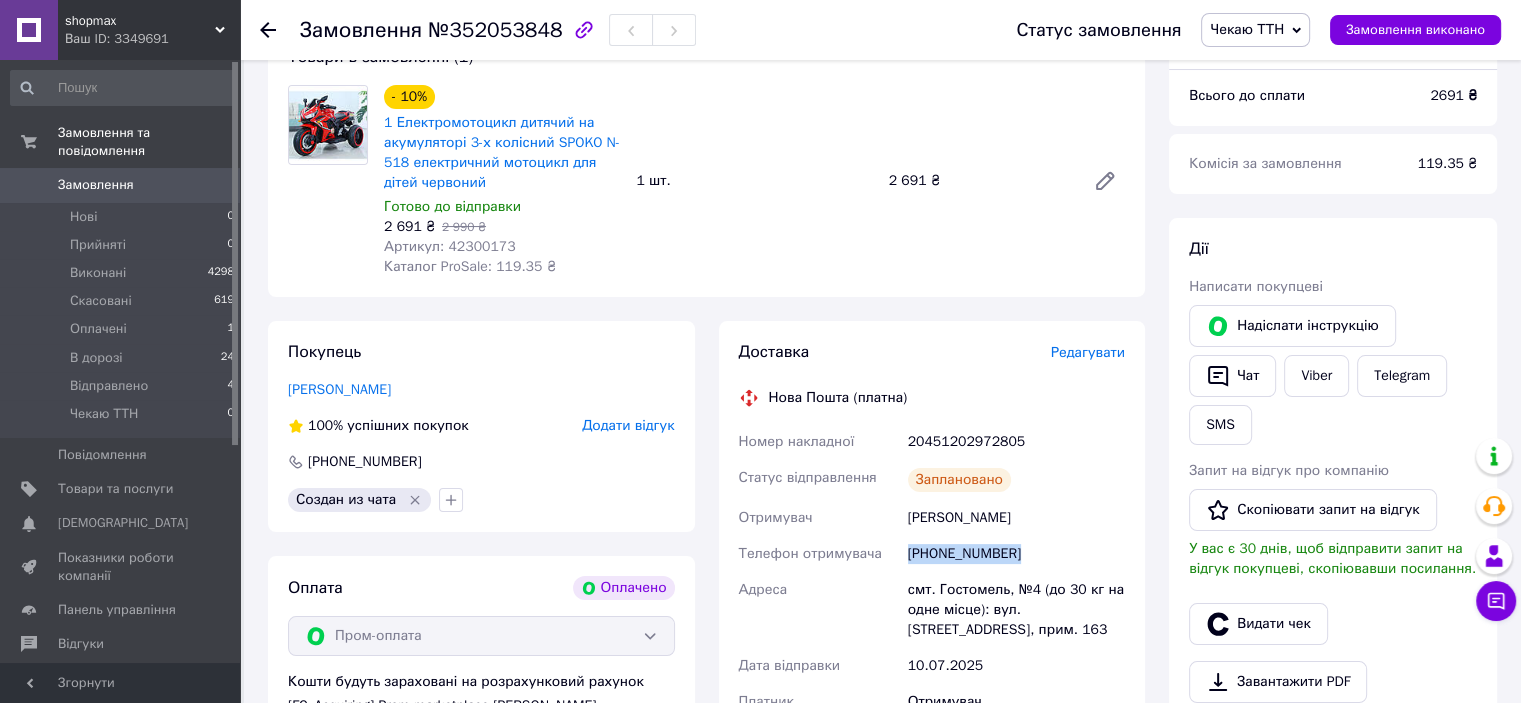 click on "[PHONE_NUMBER]" at bounding box center [1016, 554] 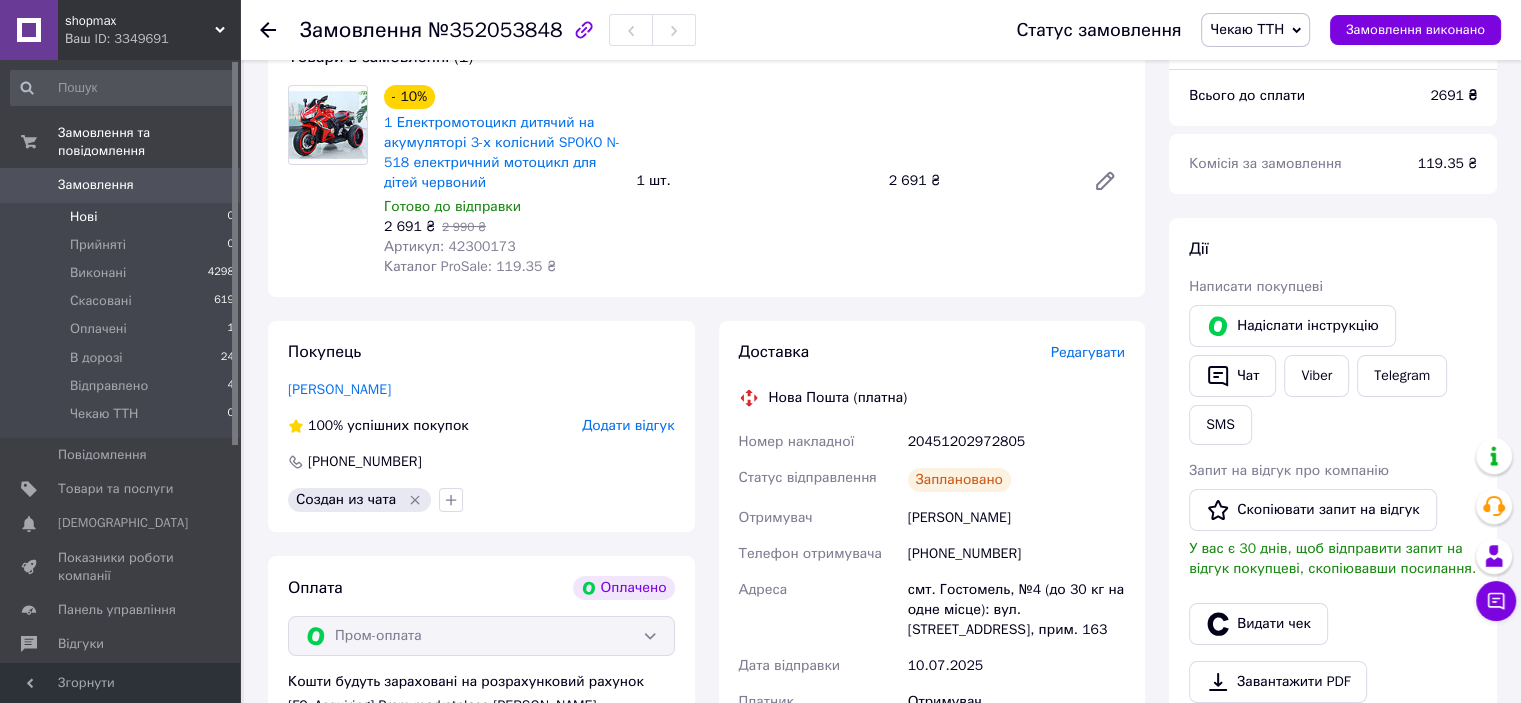 click on "Нові 0" at bounding box center [123, 217] 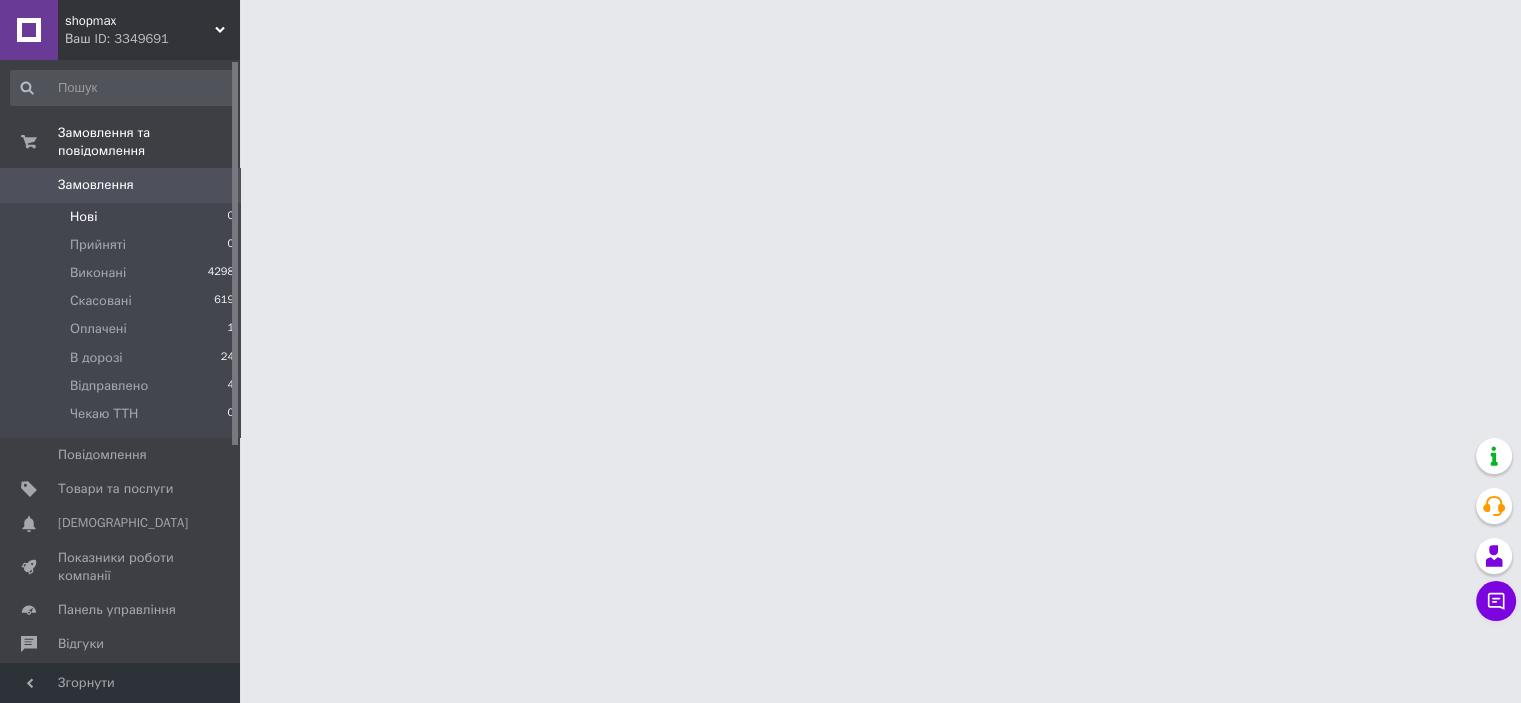 scroll, scrollTop: 0, scrollLeft: 0, axis: both 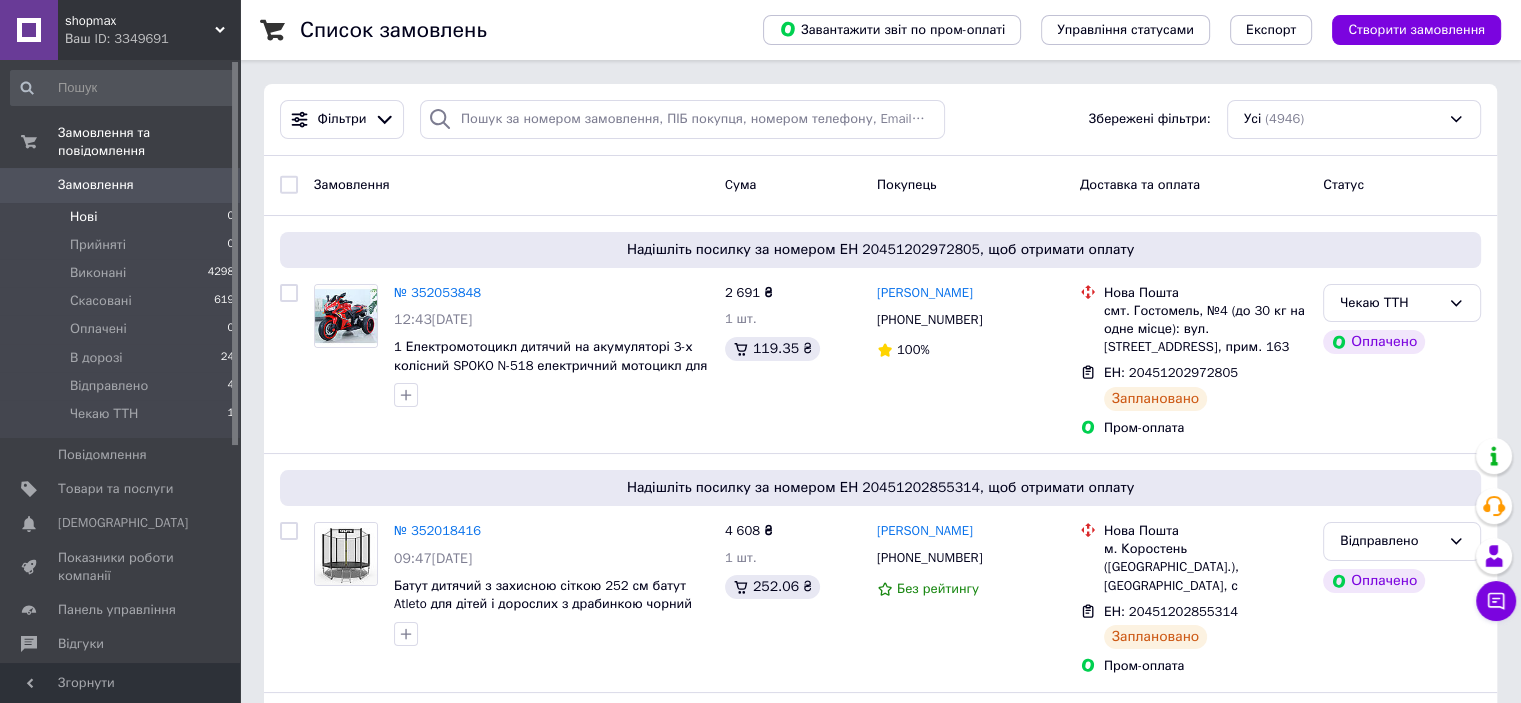 click on "Нові 0" at bounding box center [123, 217] 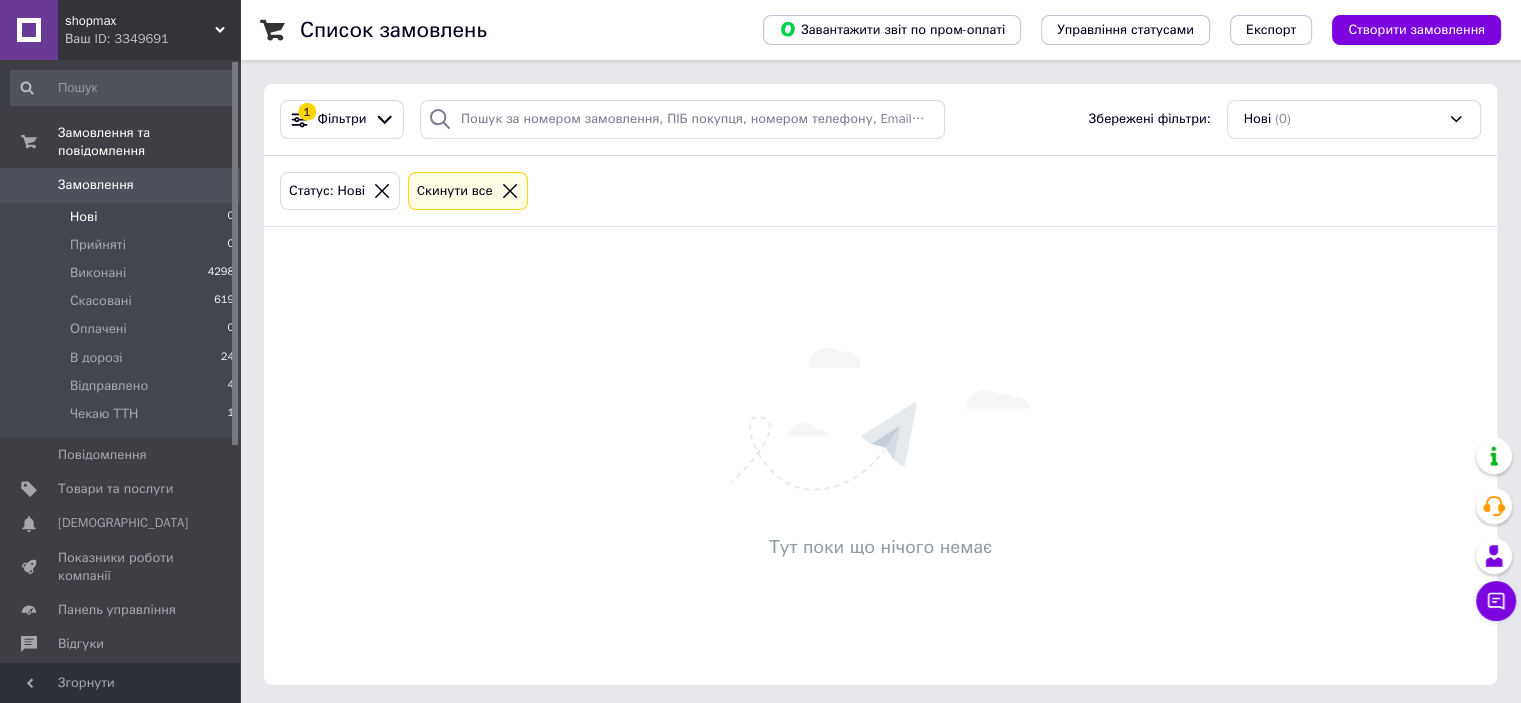 click on "shopmax" at bounding box center [140, 21] 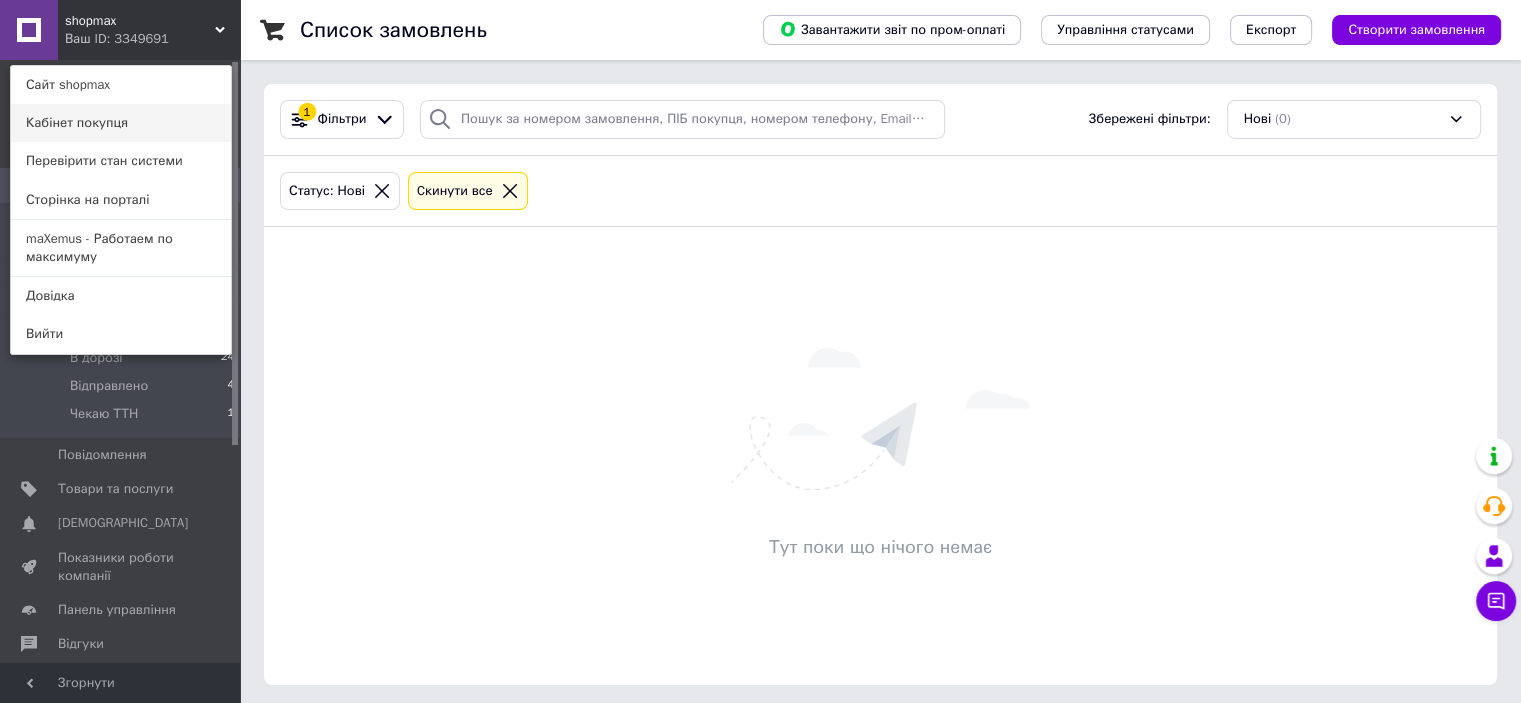 click on "Кабінет покупця" at bounding box center (121, 123) 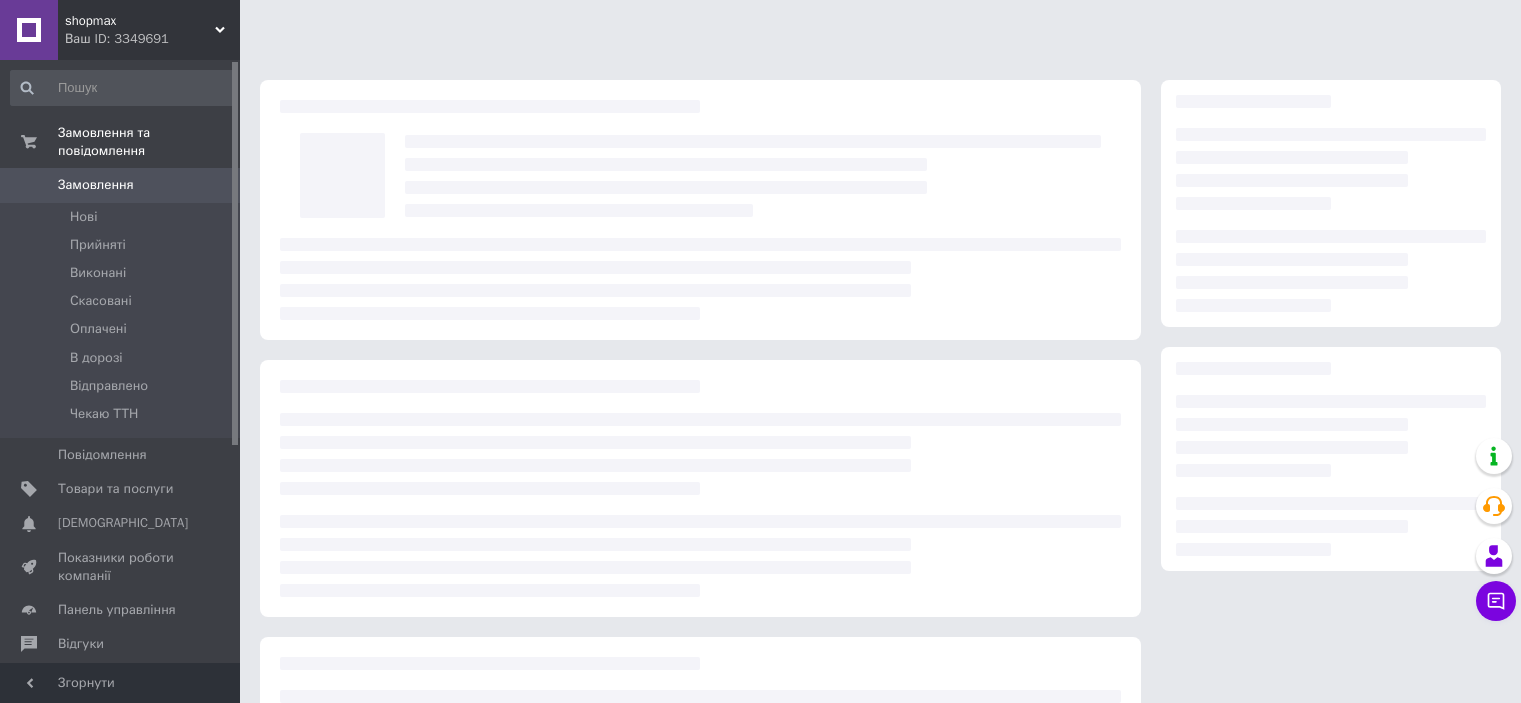 scroll, scrollTop: 0, scrollLeft: 0, axis: both 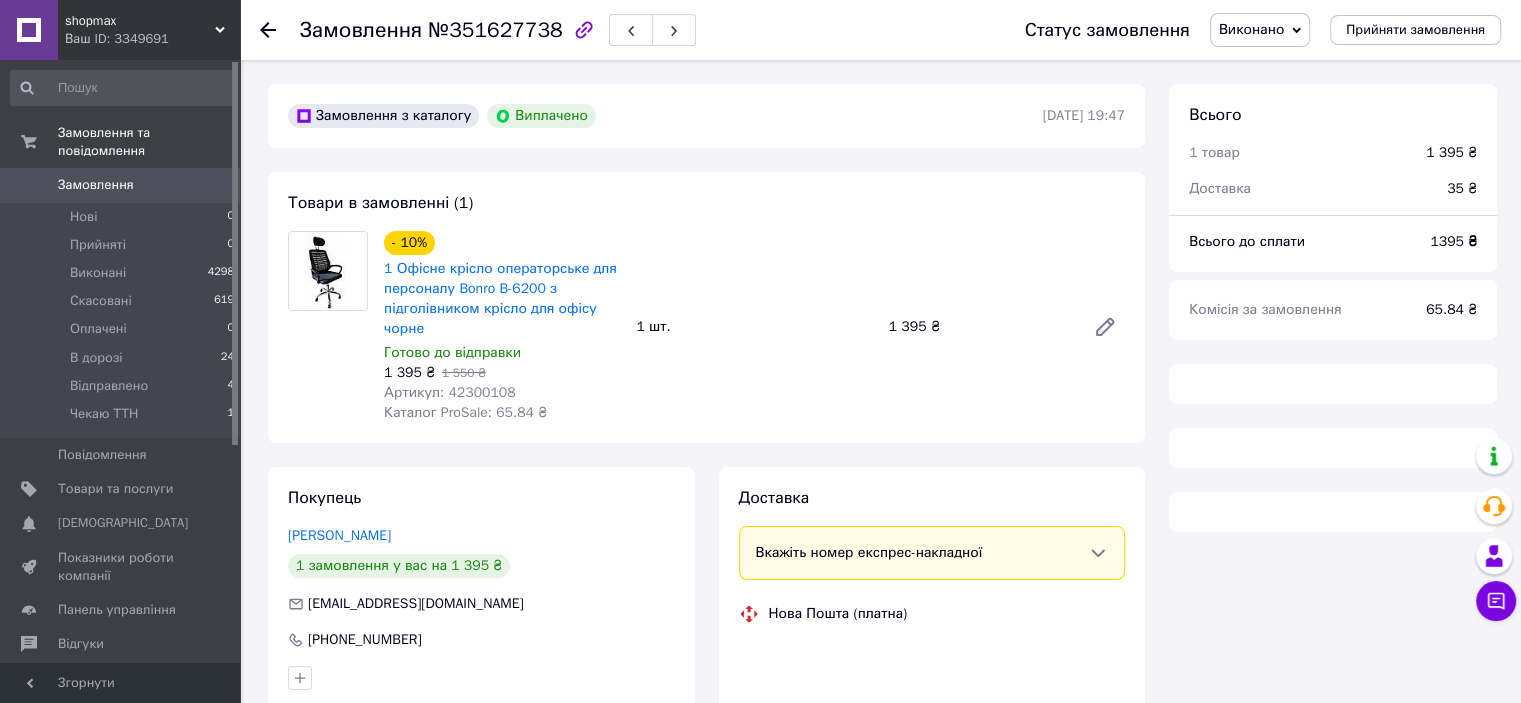 click on "Артикул: 42300108" at bounding box center [450, 392] 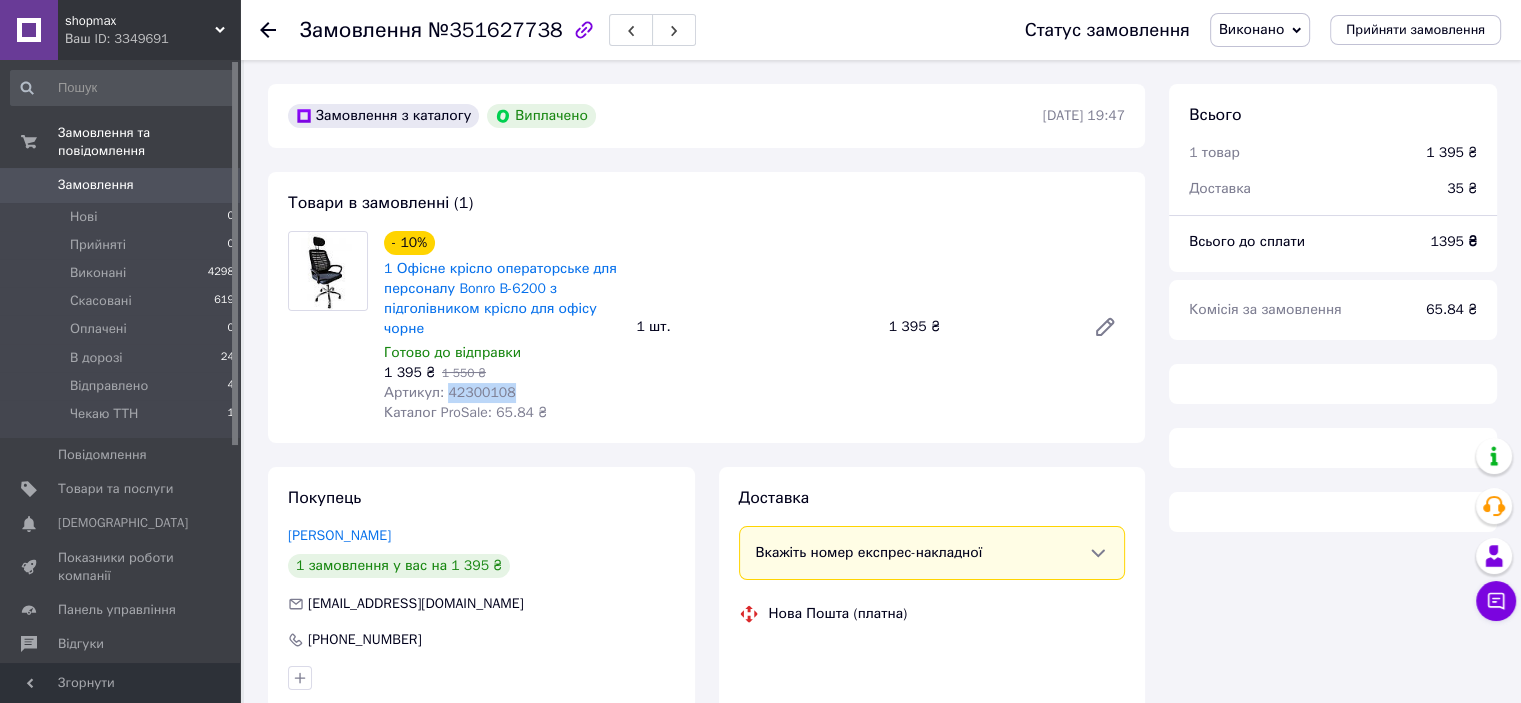 click on "Артикул: 42300108" at bounding box center [450, 392] 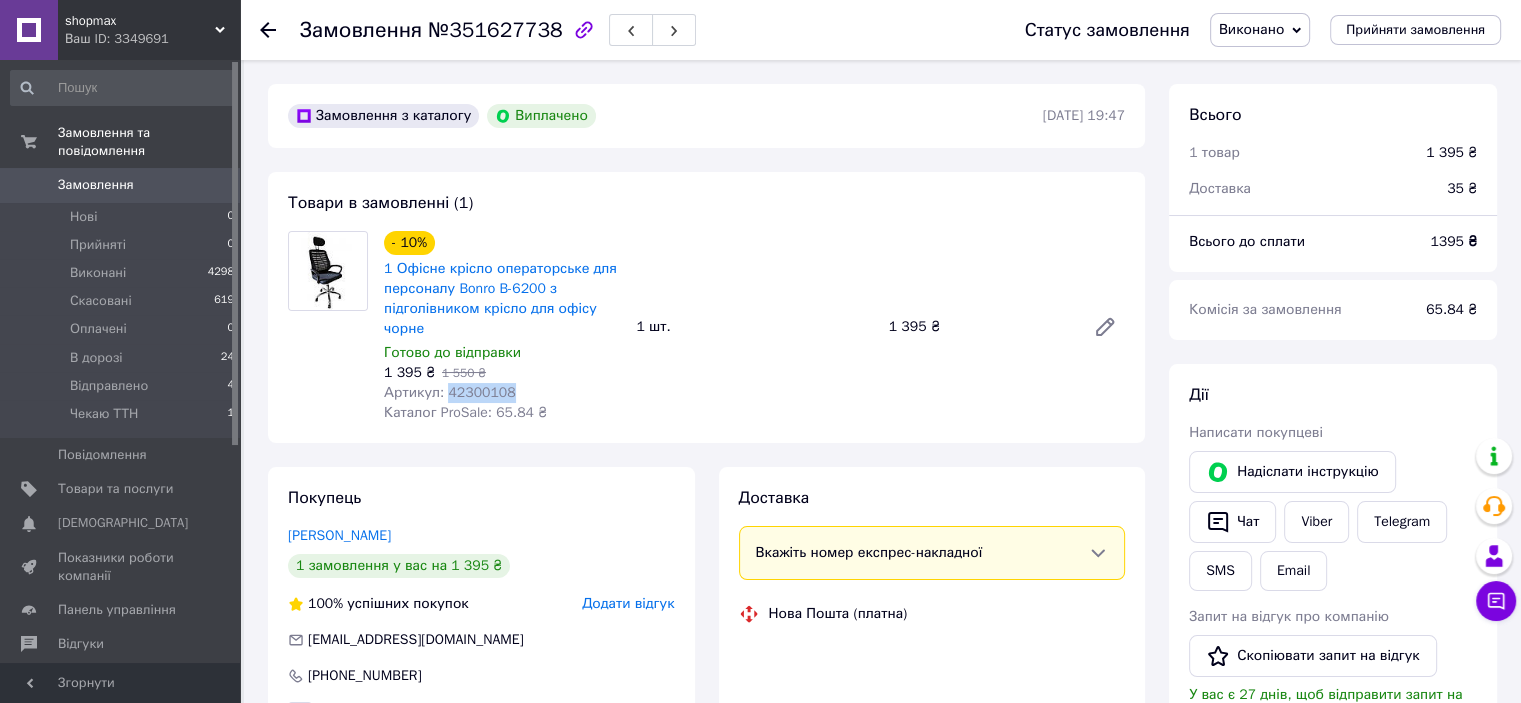 scroll, scrollTop: 310, scrollLeft: 0, axis: vertical 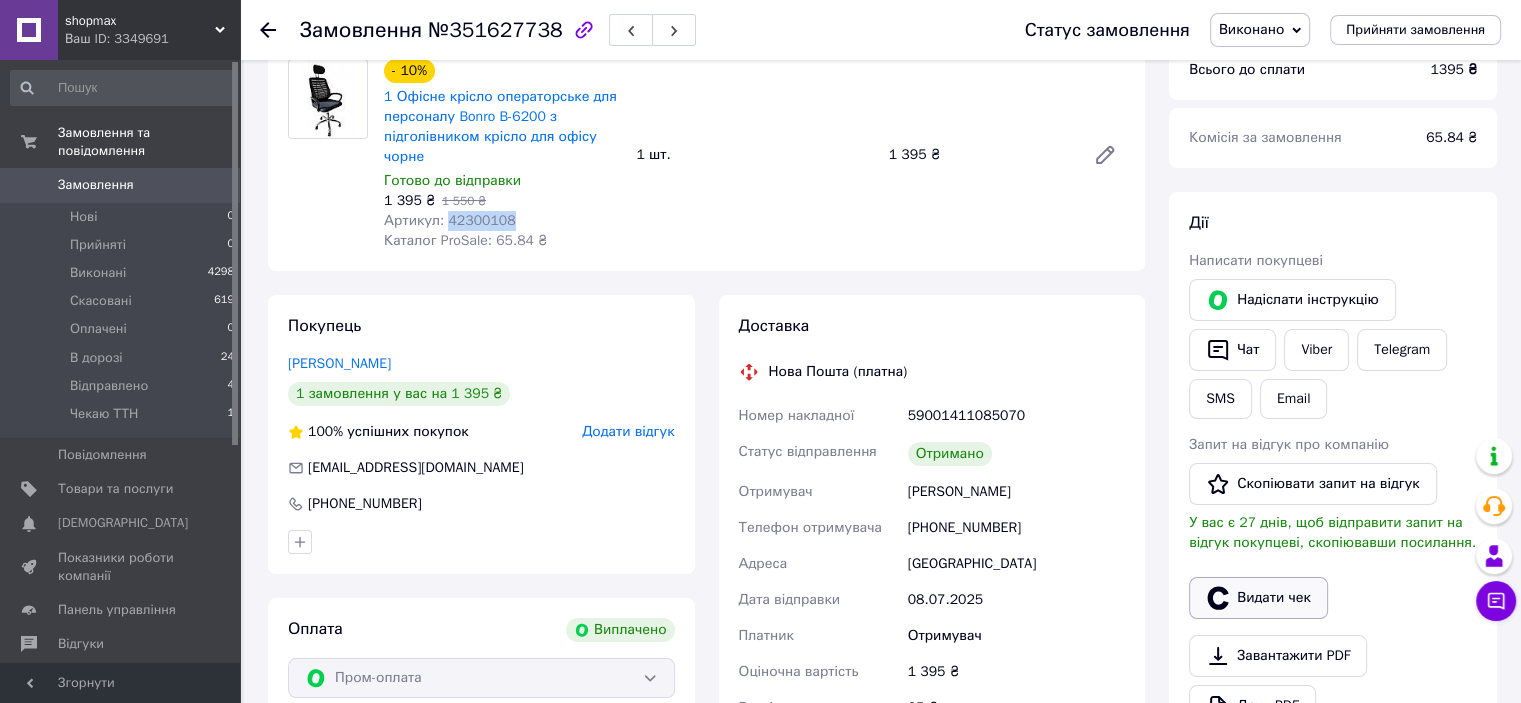 click on "Видати чек" at bounding box center (1258, 598) 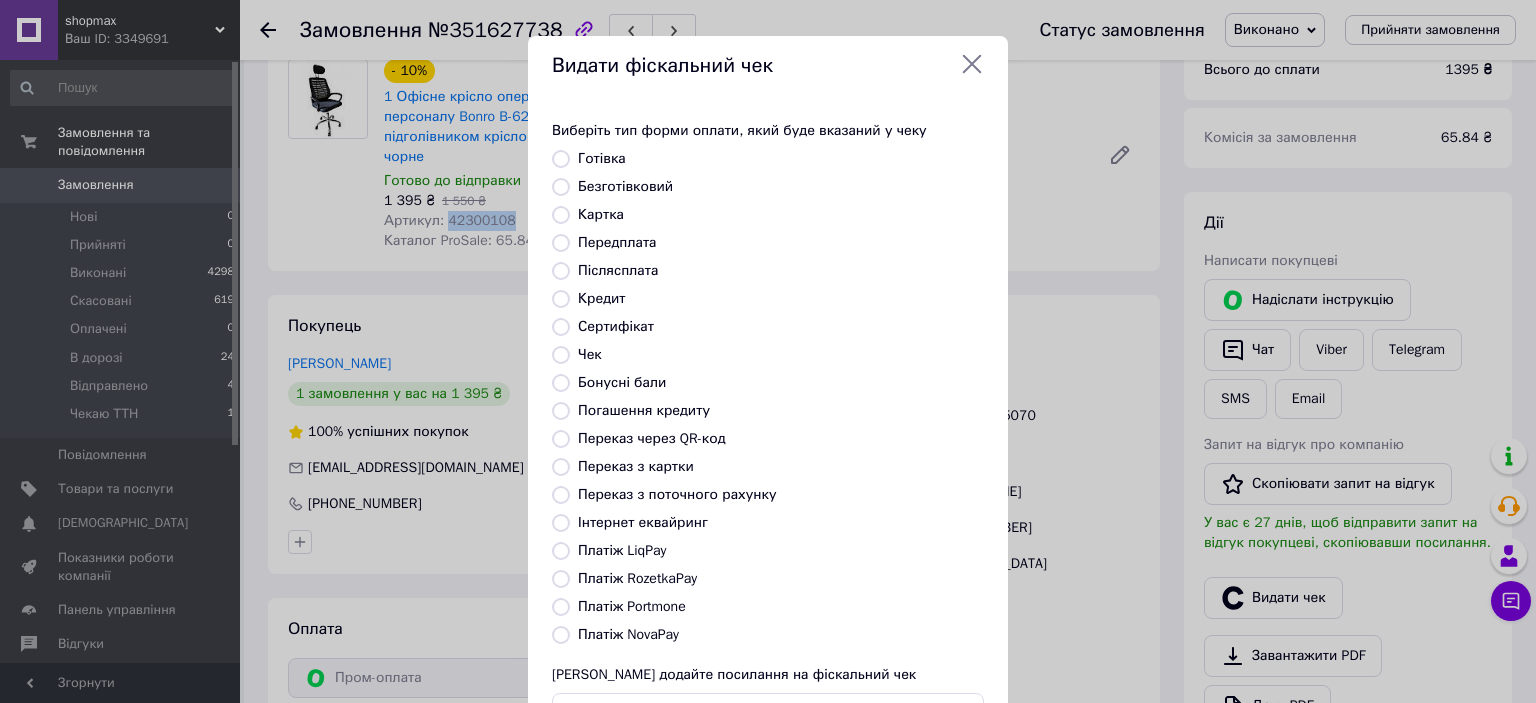 scroll, scrollTop: 155, scrollLeft: 0, axis: vertical 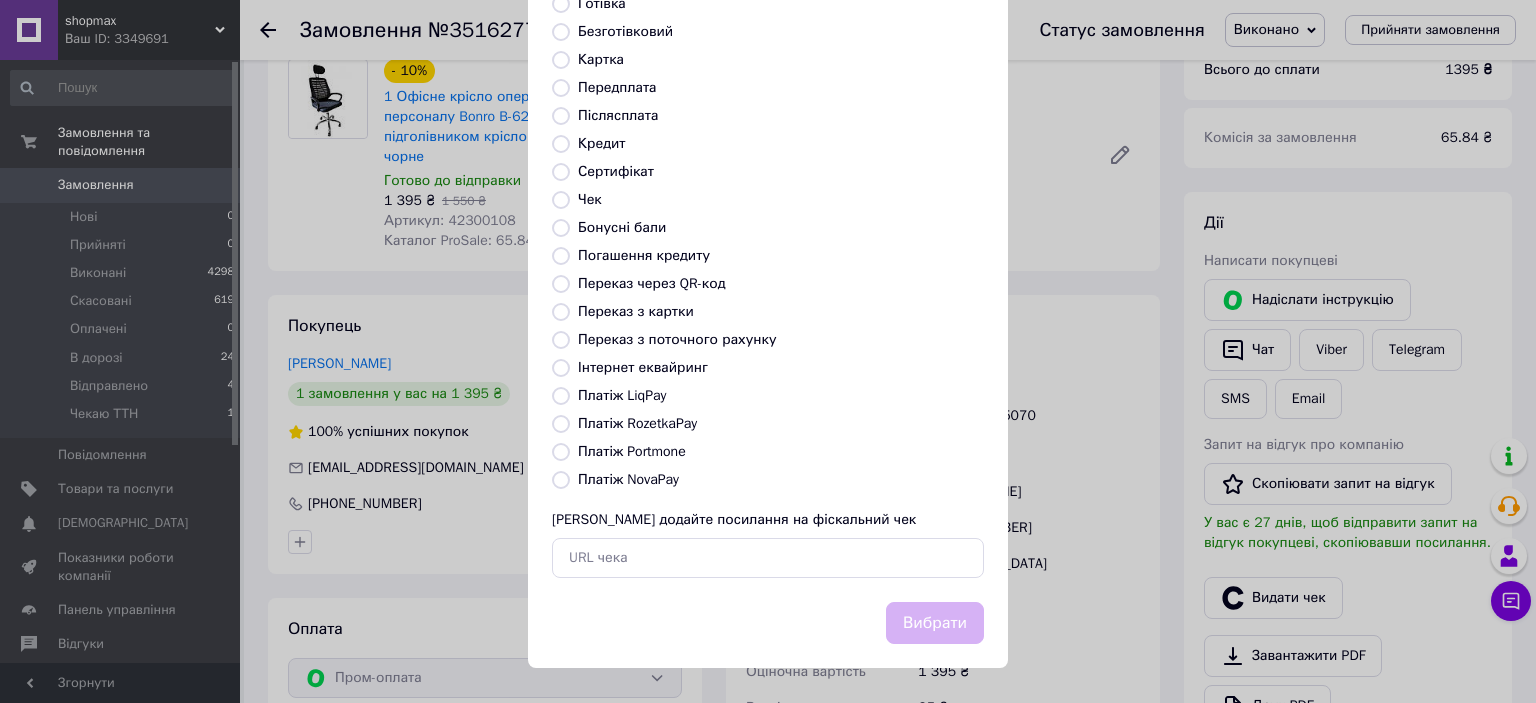 click on "Вибрати" at bounding box center (768, 623) 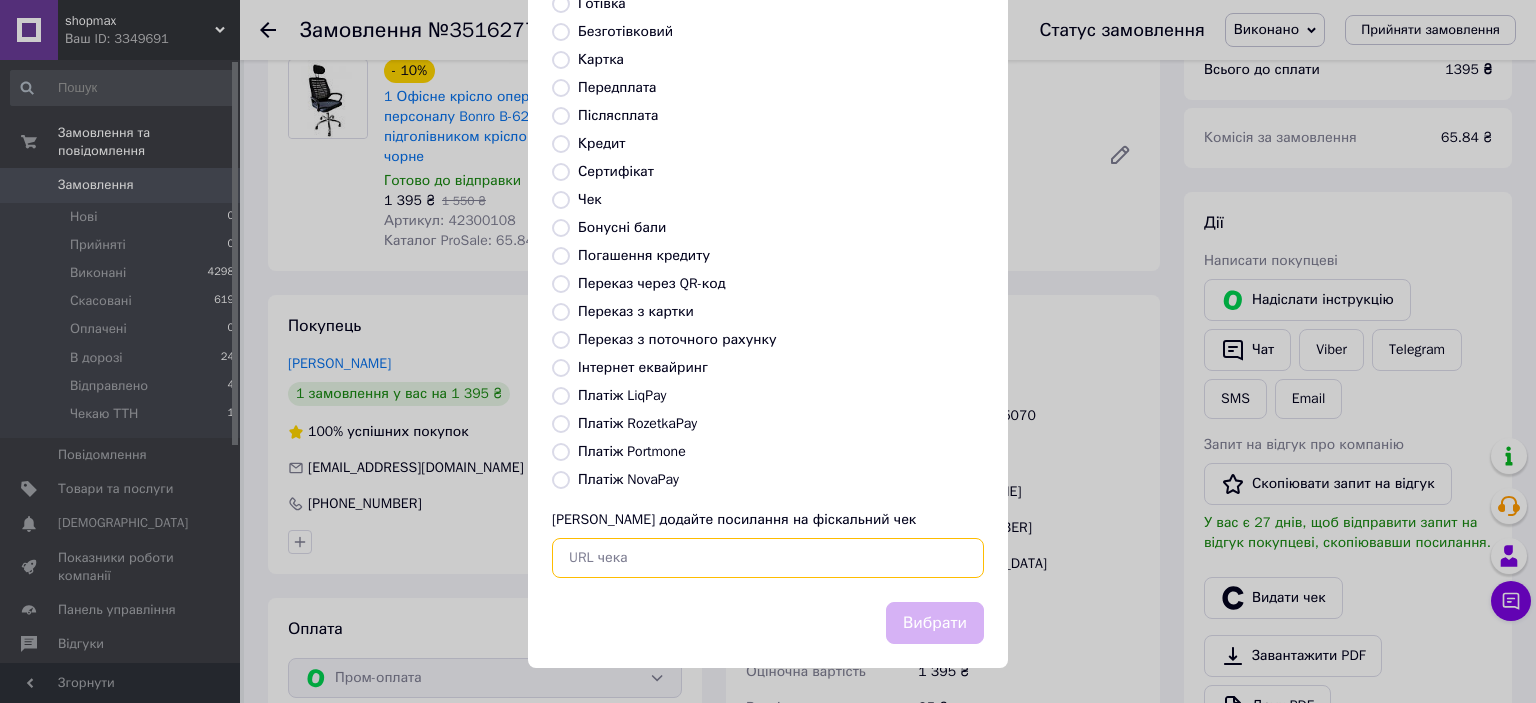 click at bounding box center (768, 558) 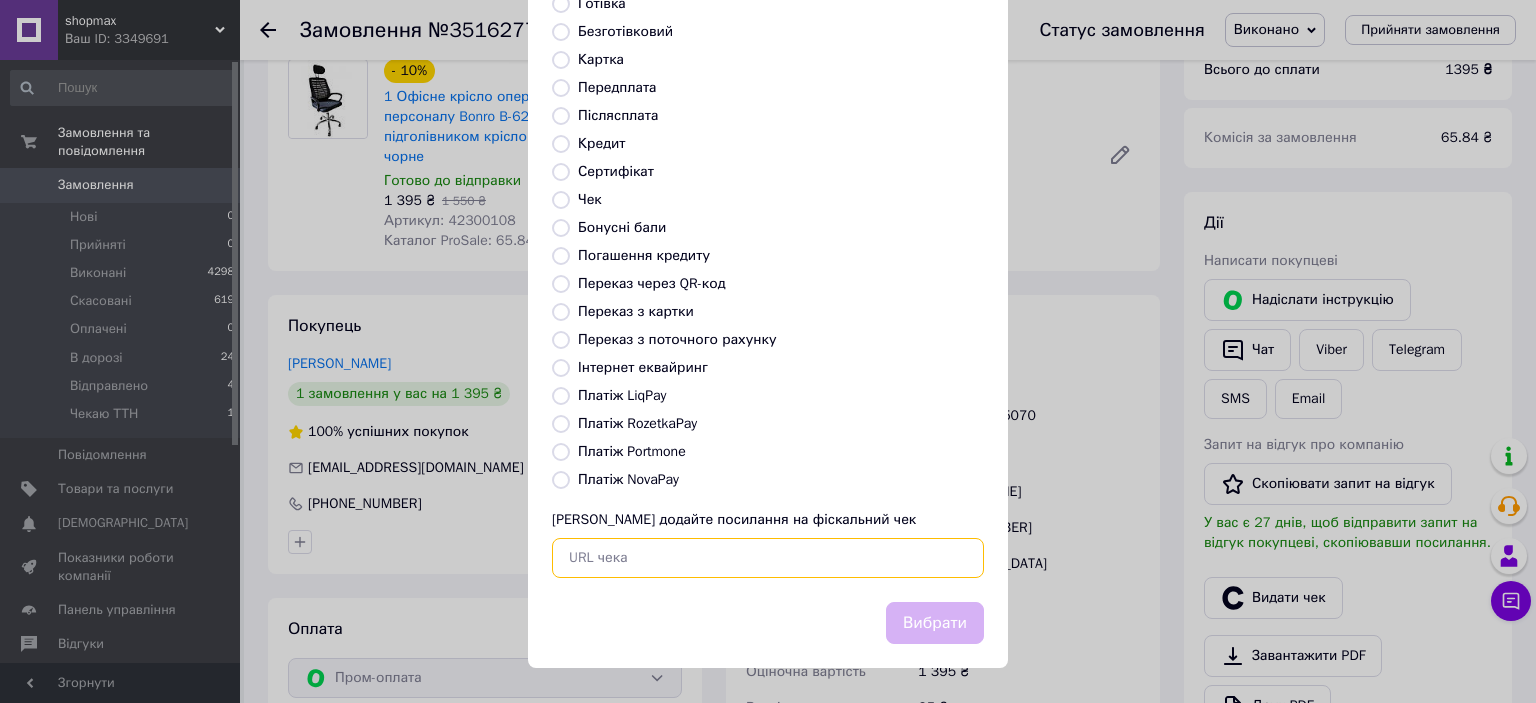 paste on "https://check.checkbox.ua/0b9d0841-6fc2-4058-a029-9ec43346ac3c" 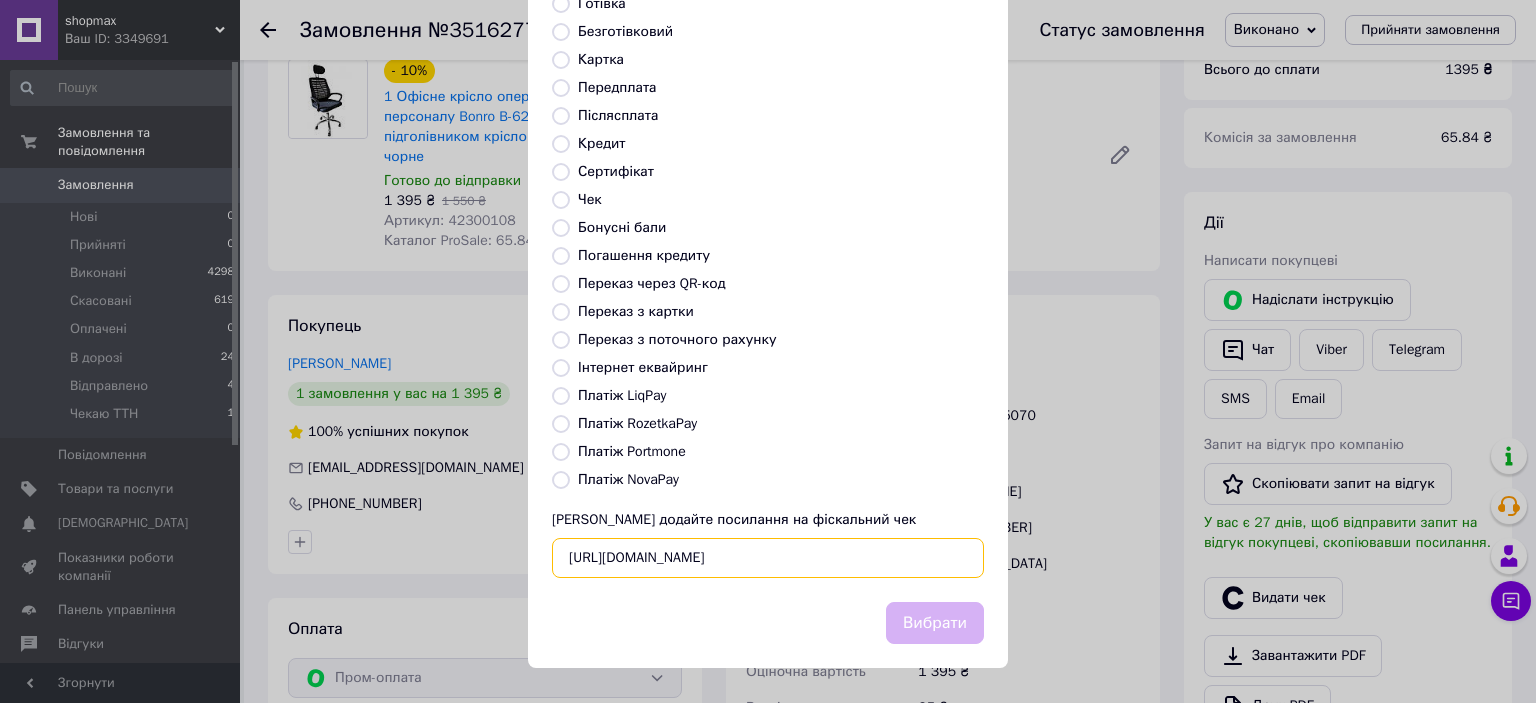 scroll, scrollTop: 0, scrollLeft: 23, axis: horizontal 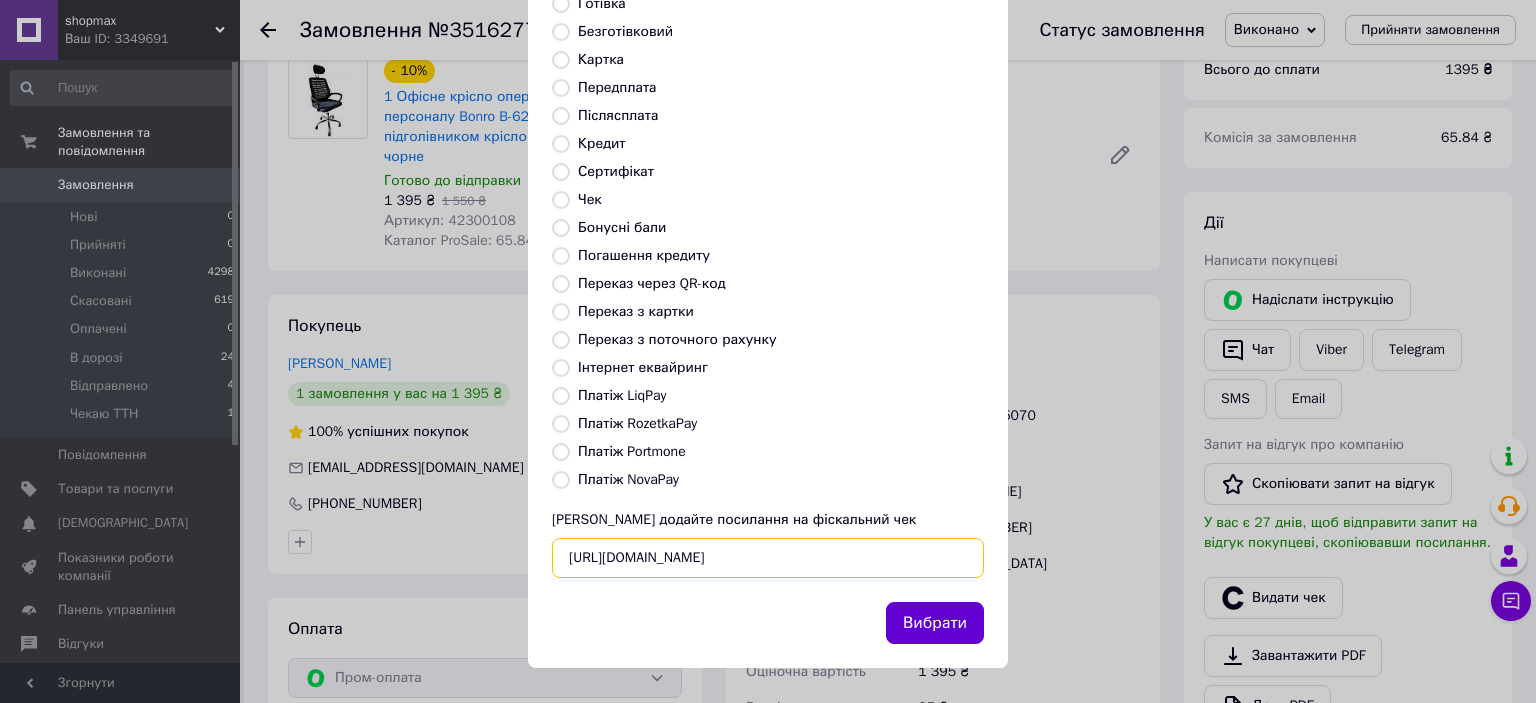 type on "https://check.checkbox.ua/0b9d0841-6fc2-4058-a029-9ec43346ac3c" 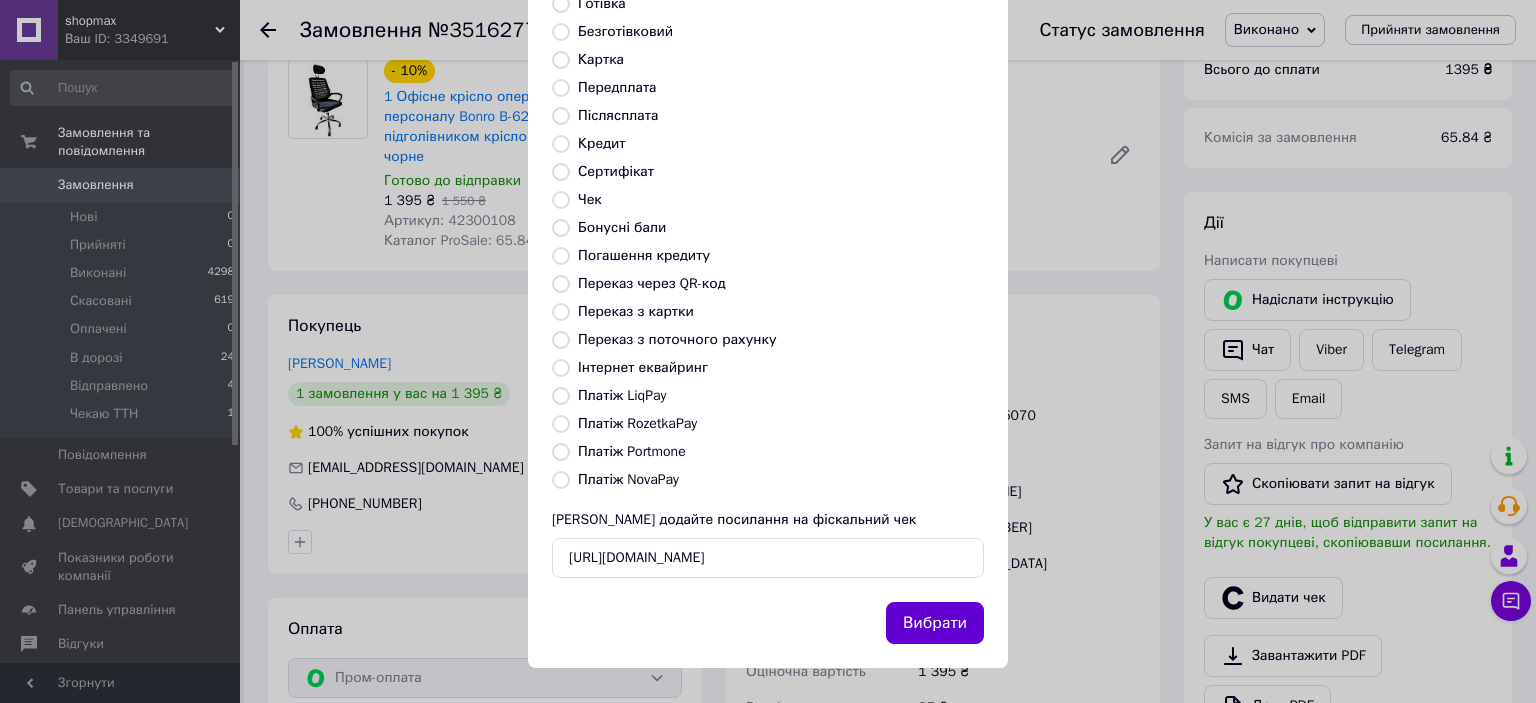click on "Вибрати" at bounding box center (935, 623) 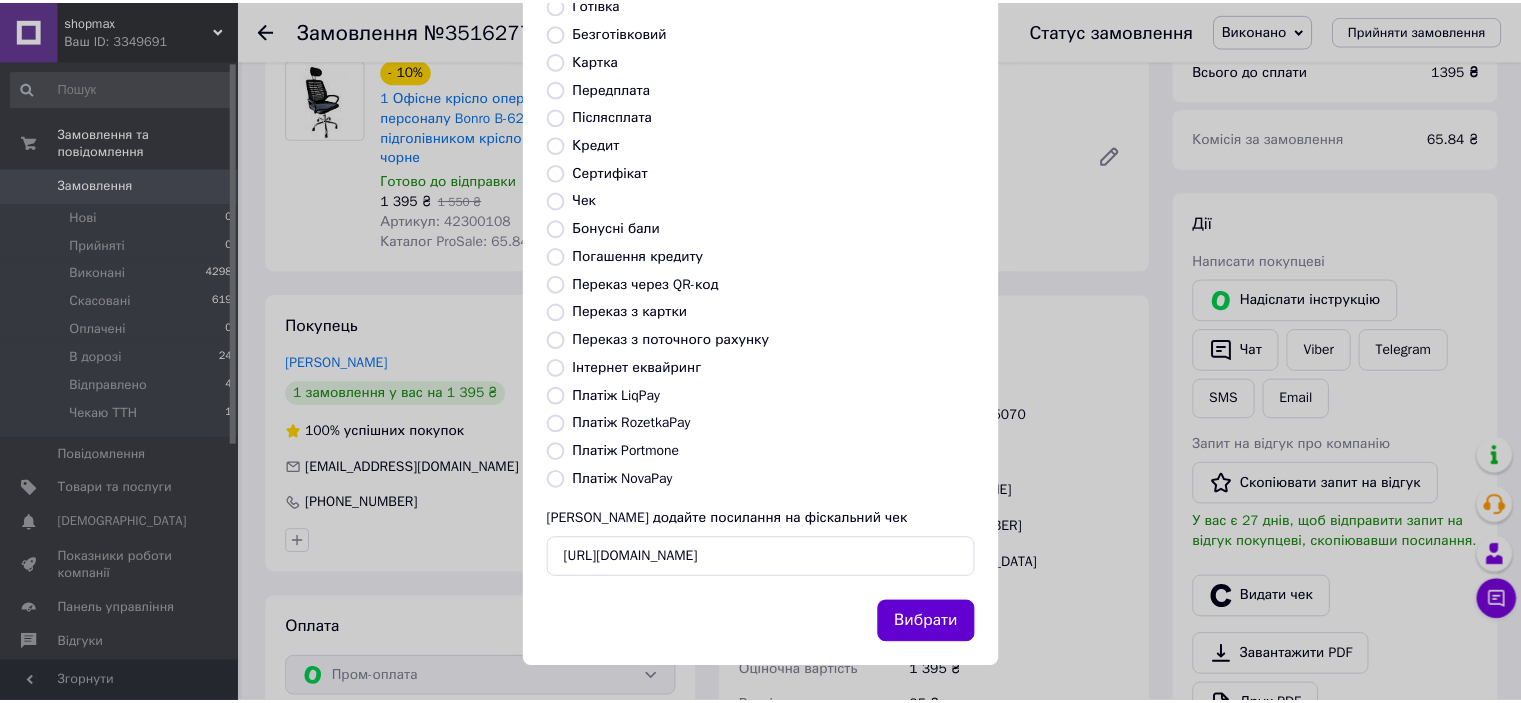 scroll, scrollTop: 0, scrollLeft: 0, axis: both 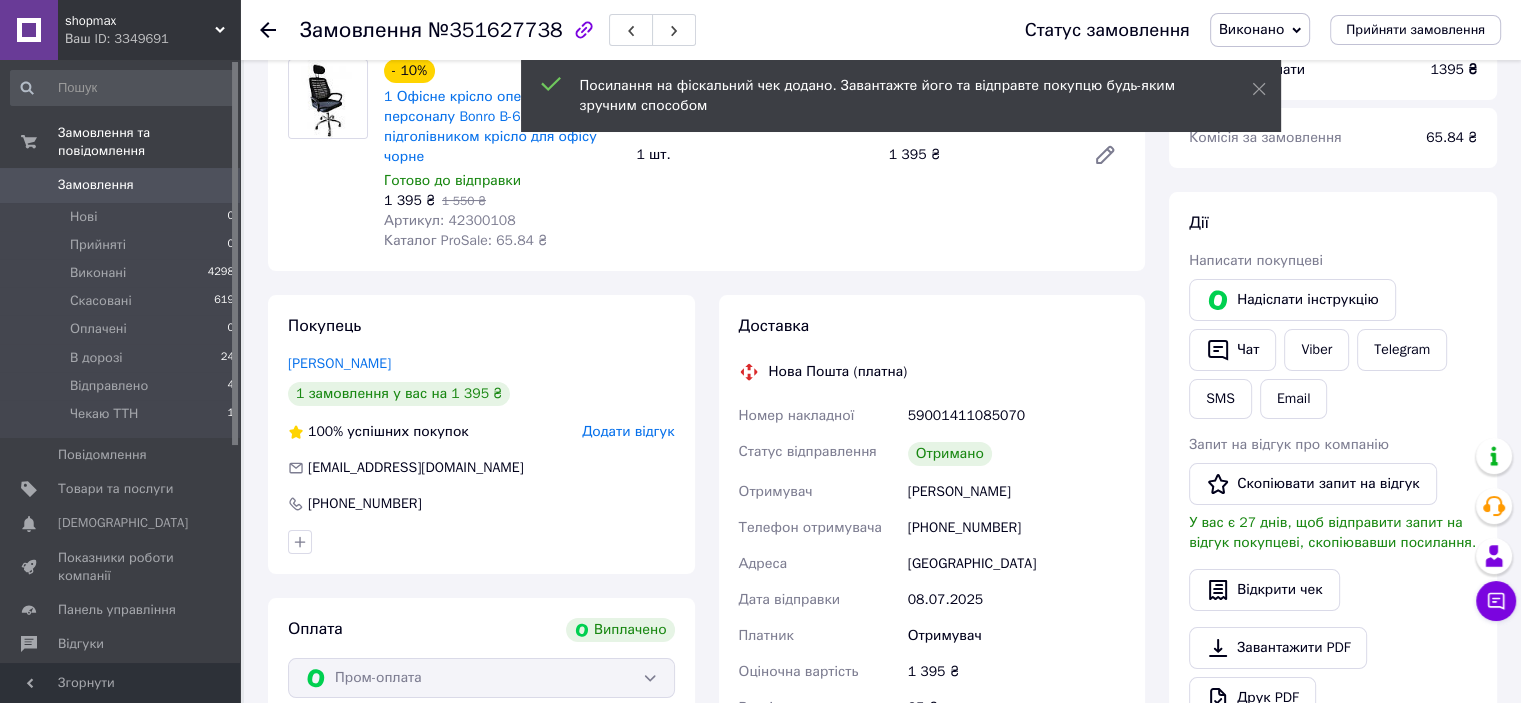 click on "[PHONE_NUMBER]" at bounding box center [1016, 528] 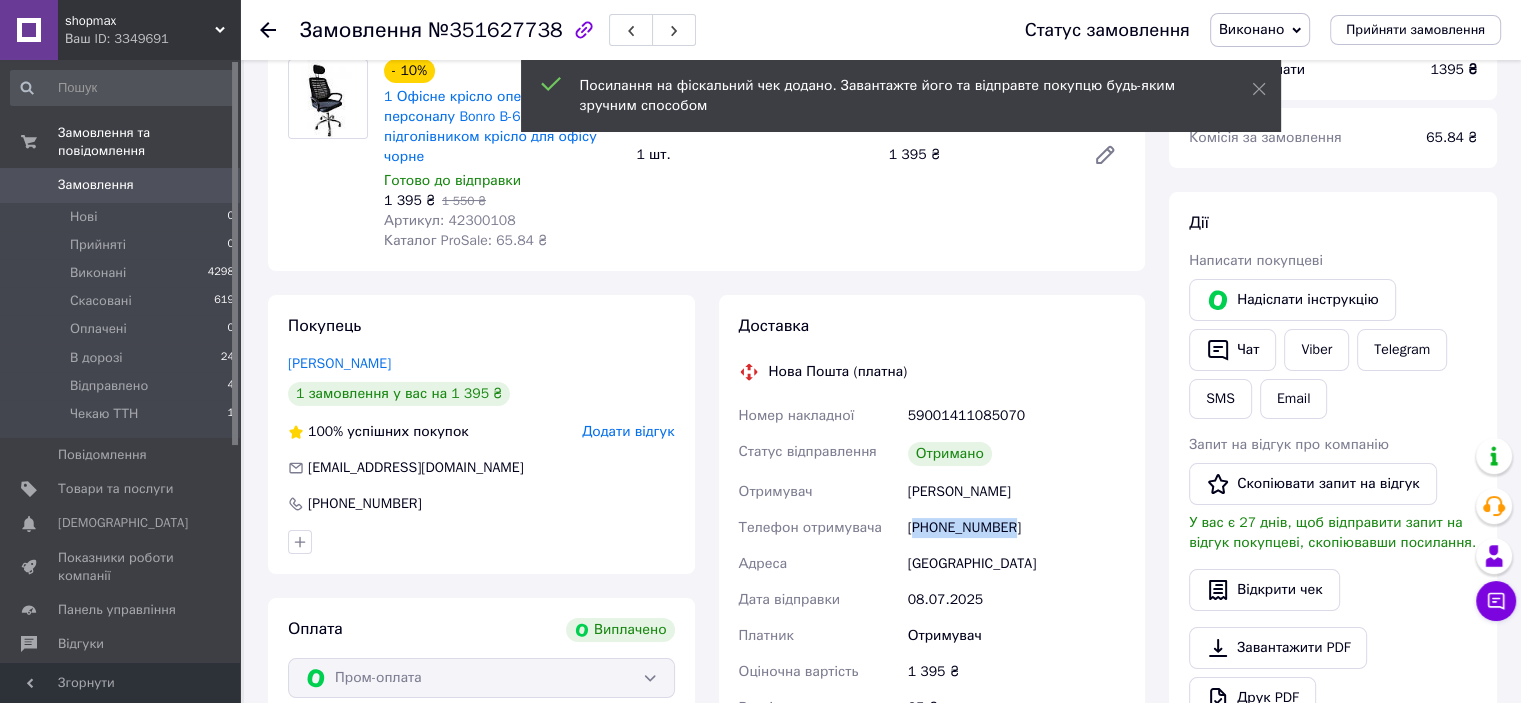 click on "[PHONE_NUMBER]" at bounding box center (1016, 528) 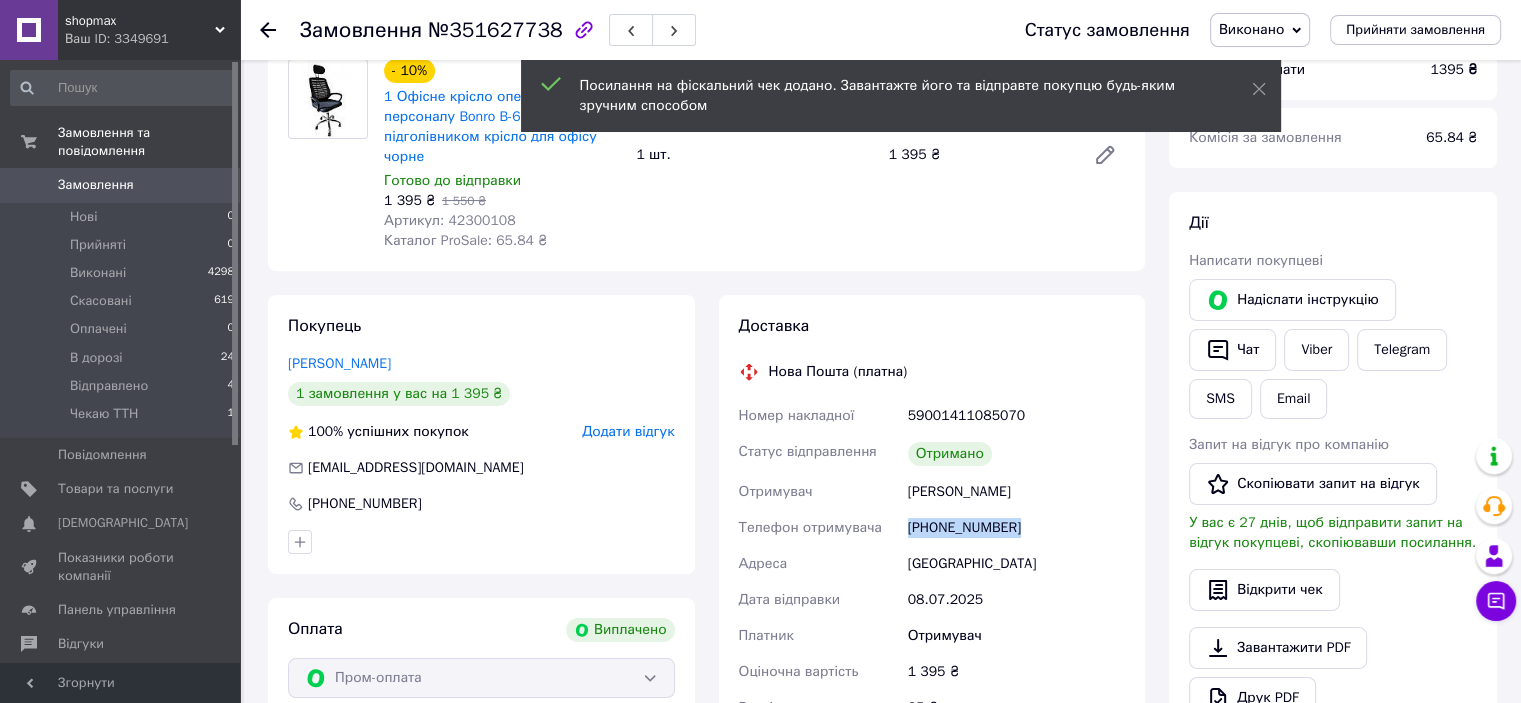 click on "[PHONE_NUMBER]" at bounding box center [1016, 528] 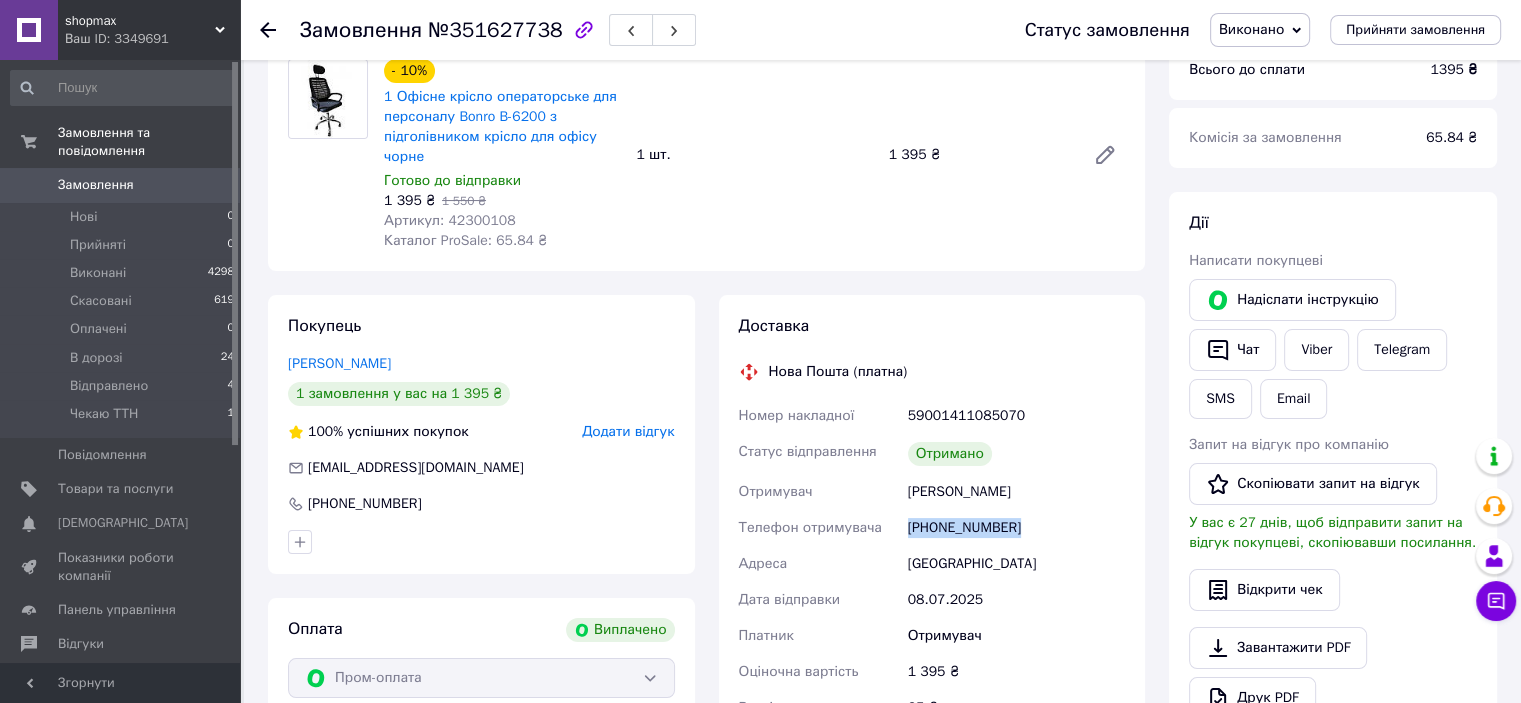 copy on "[PHONE_NUMBER]" 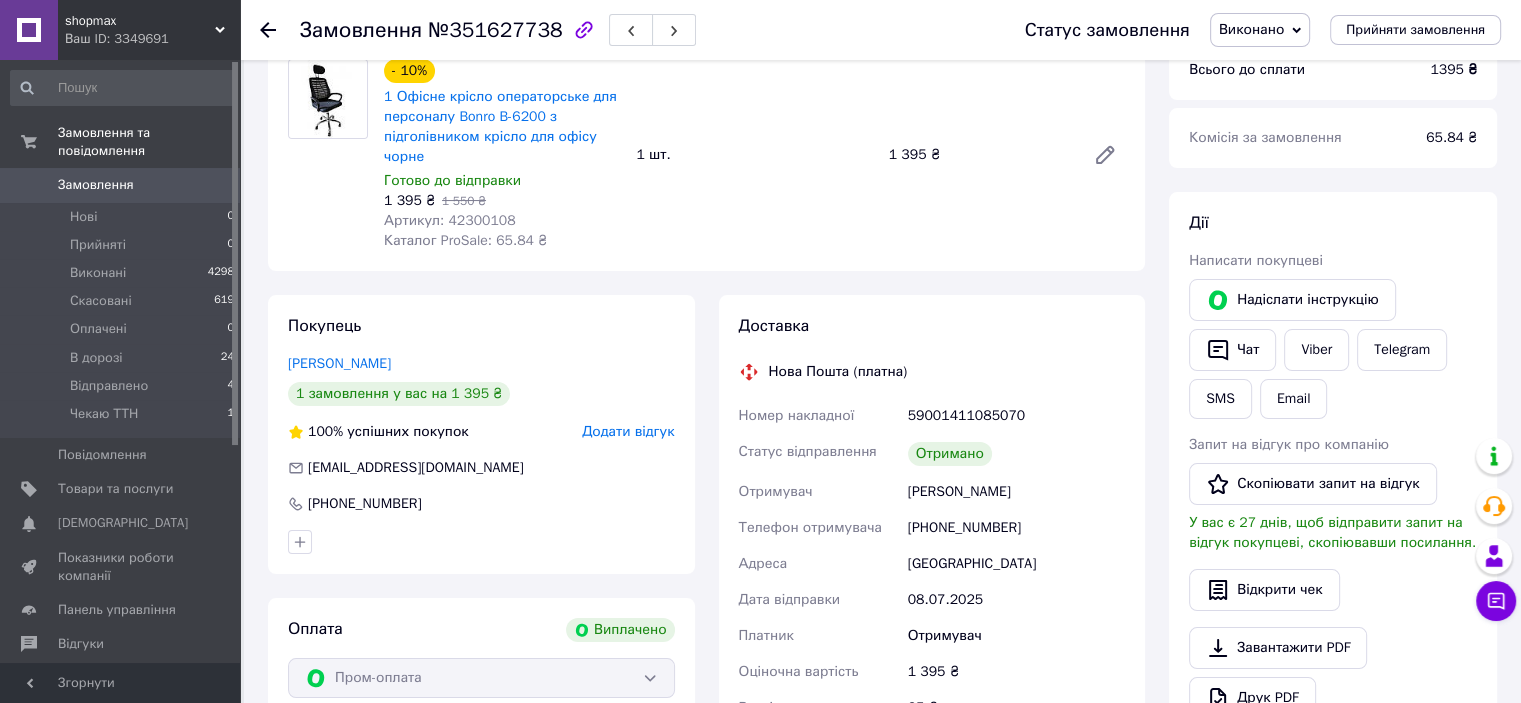 click on "Пясецкий Никита" at bounding box center [1016, 492] 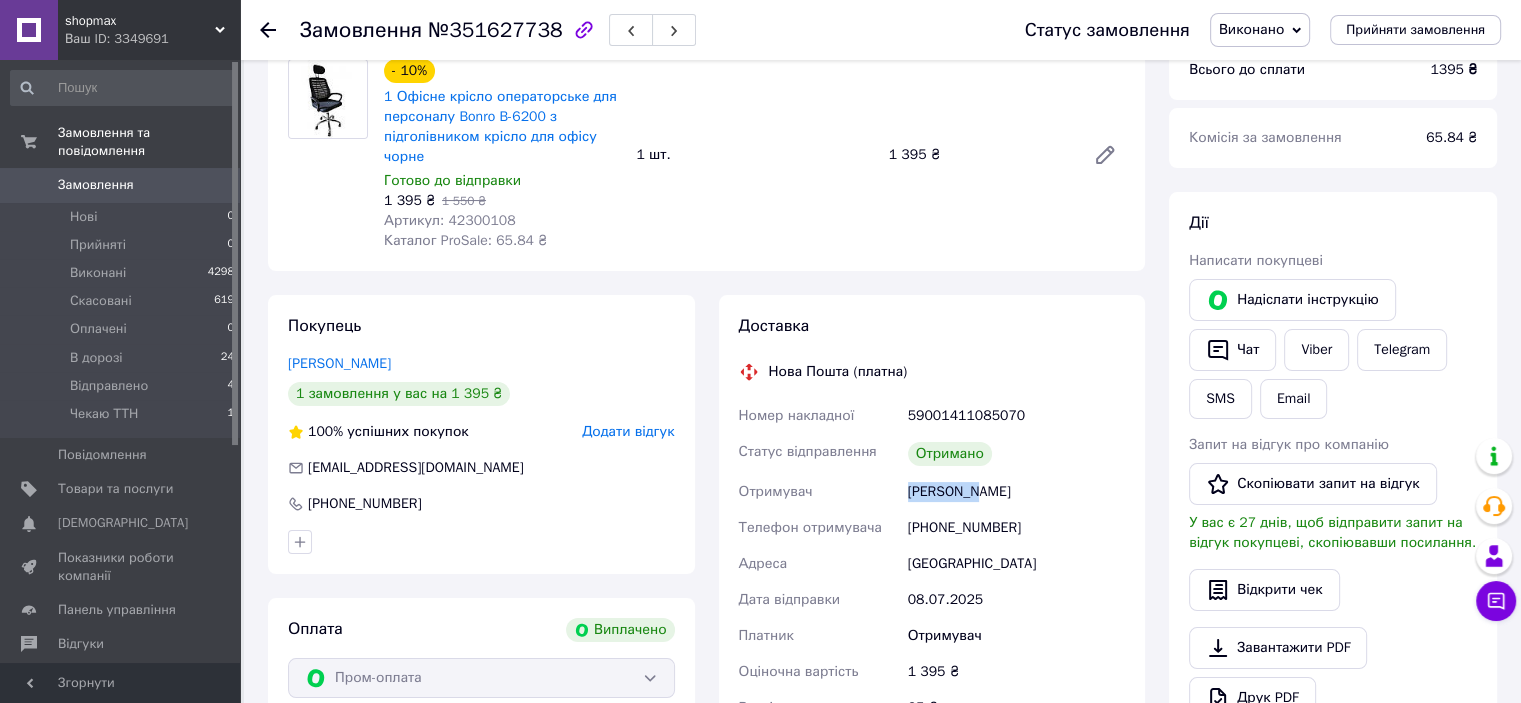 click on "Пясецкий Никита" at bounding box center (1016, 492) 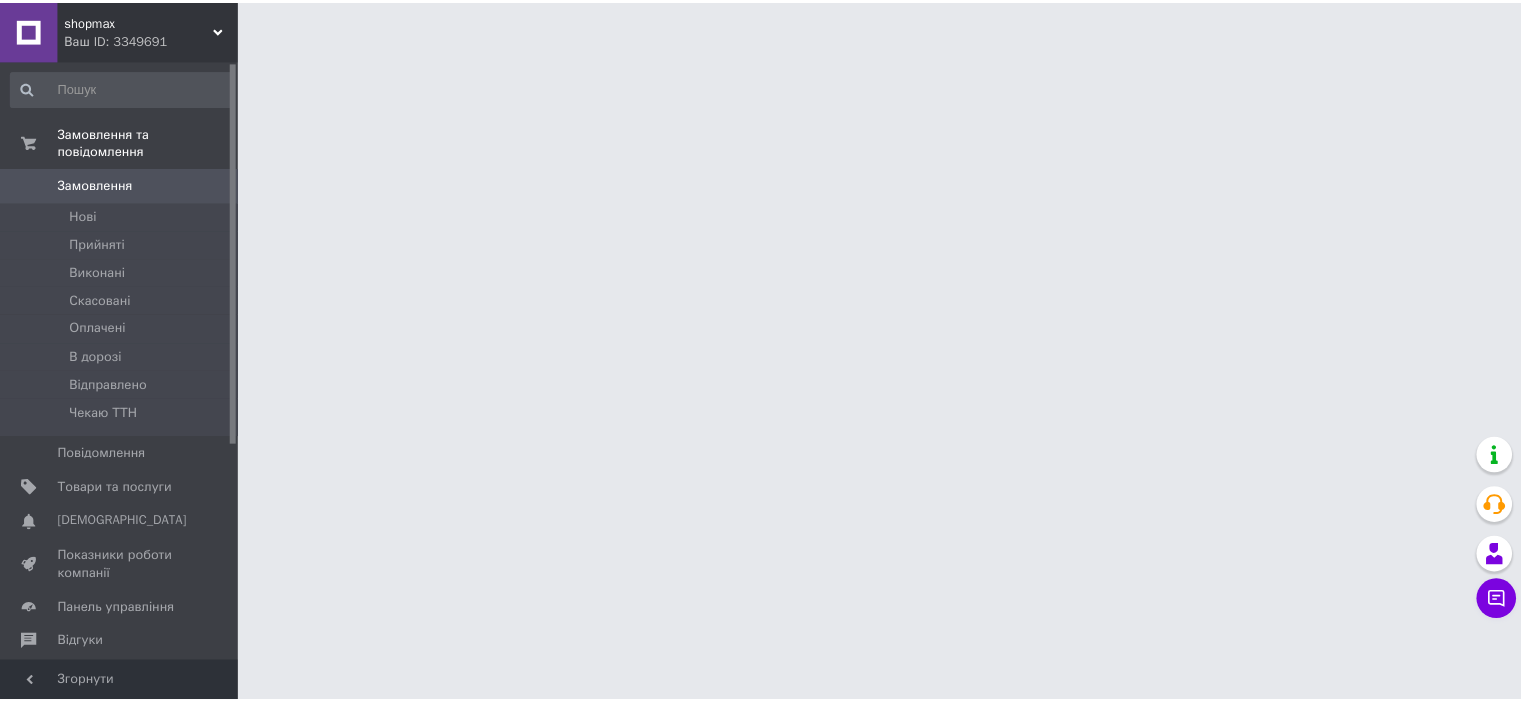 scroll, scrollTop: 0, scrollLeft: 0, axis: both 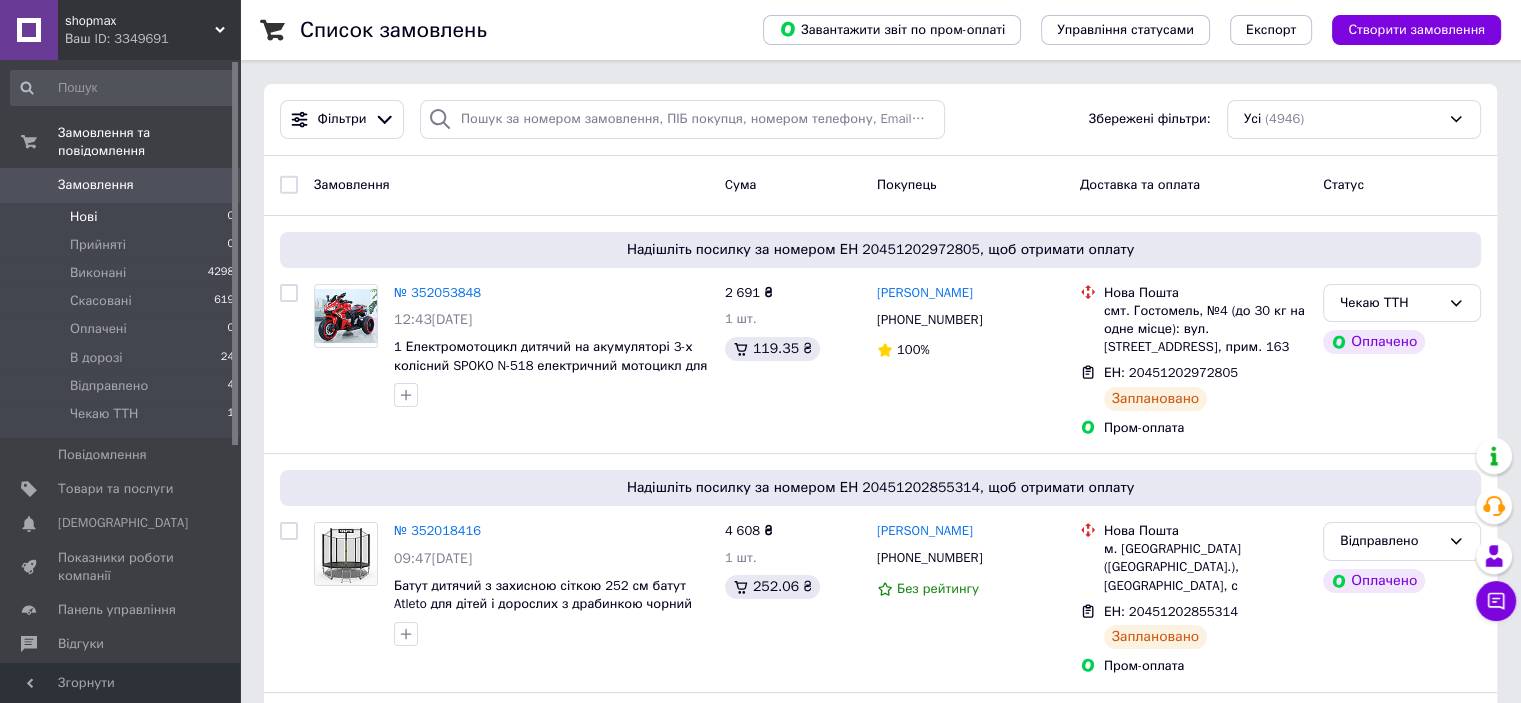 click on "Нові 0" at bounding box center (123, 217) 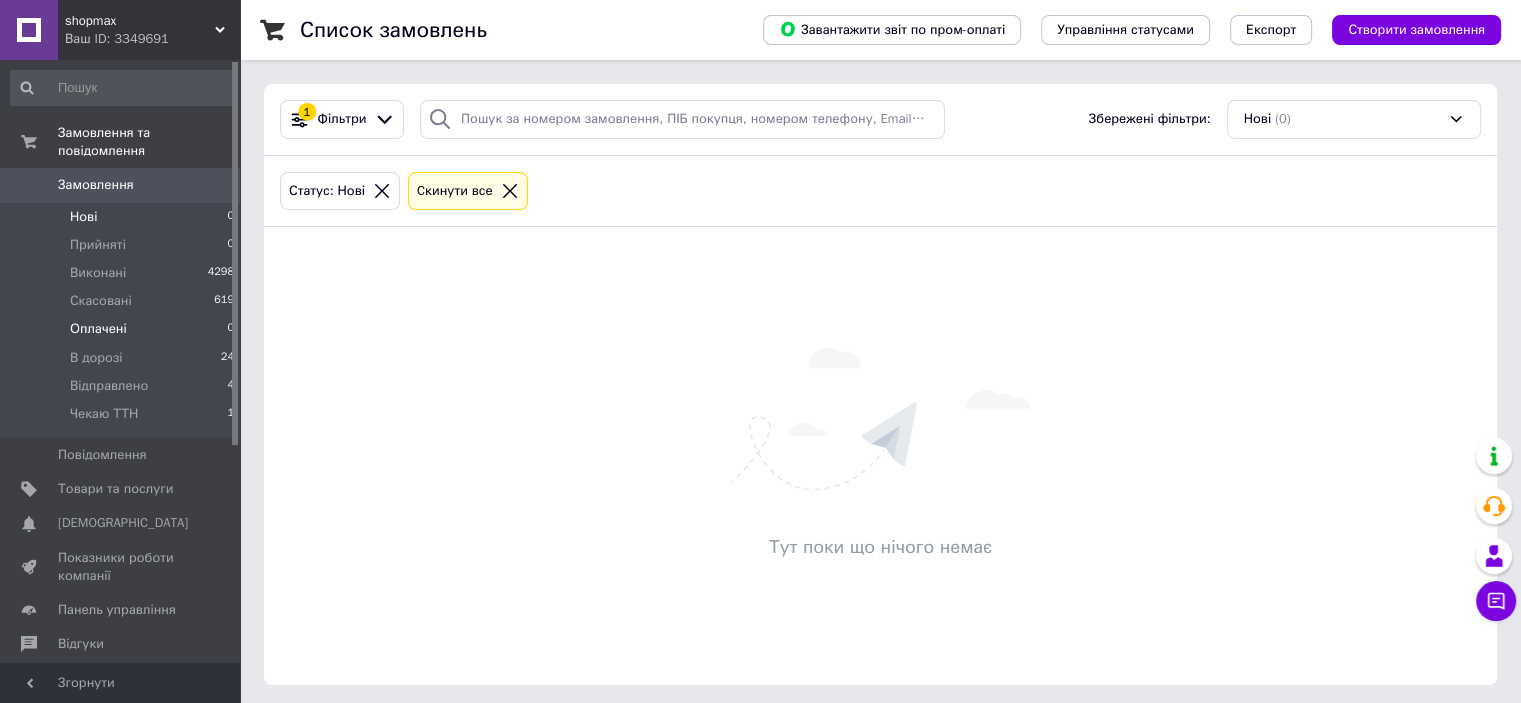 click on "Оплачені" at bounding box center (98, 329) 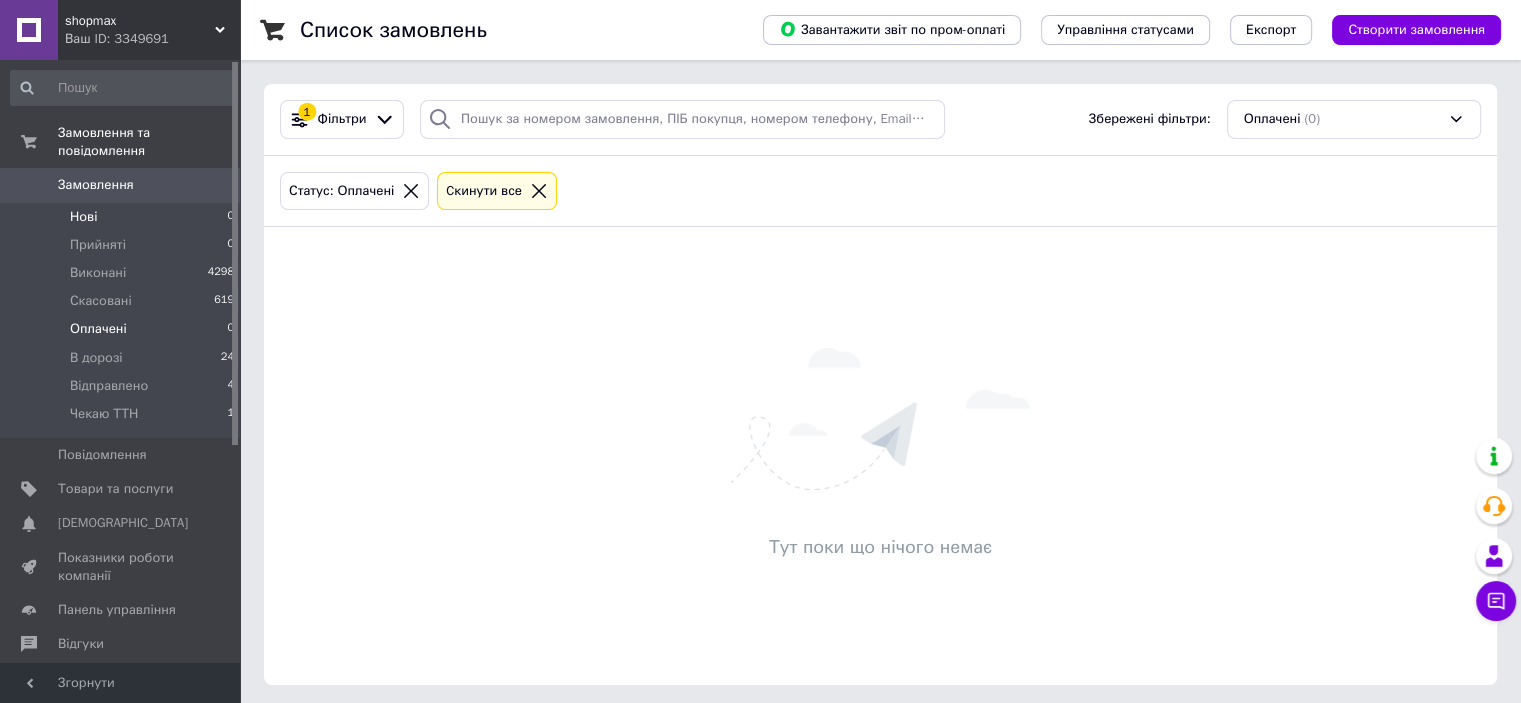 click on "Нові 0" at bounding box center (123, 217) 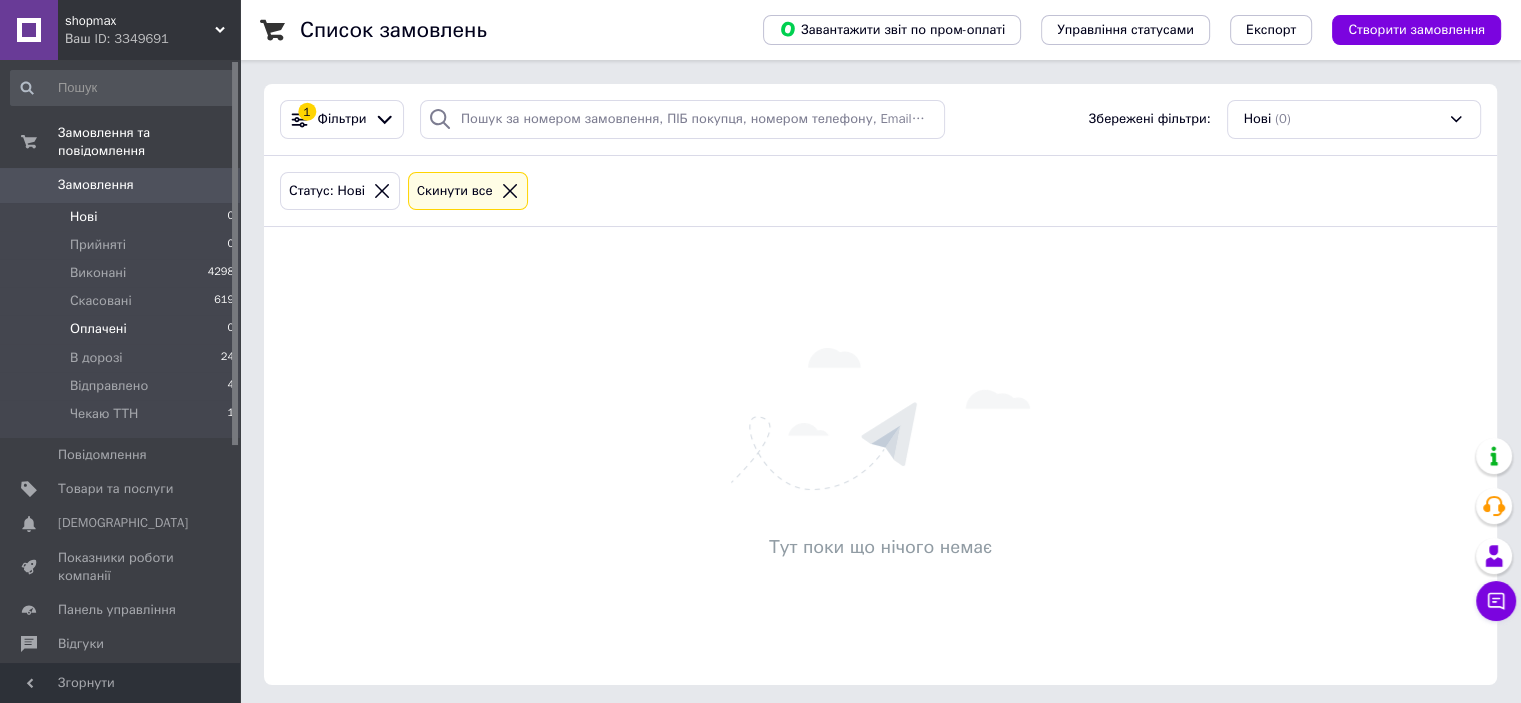 click on "Оплачені" at bounding box center (98, 329) 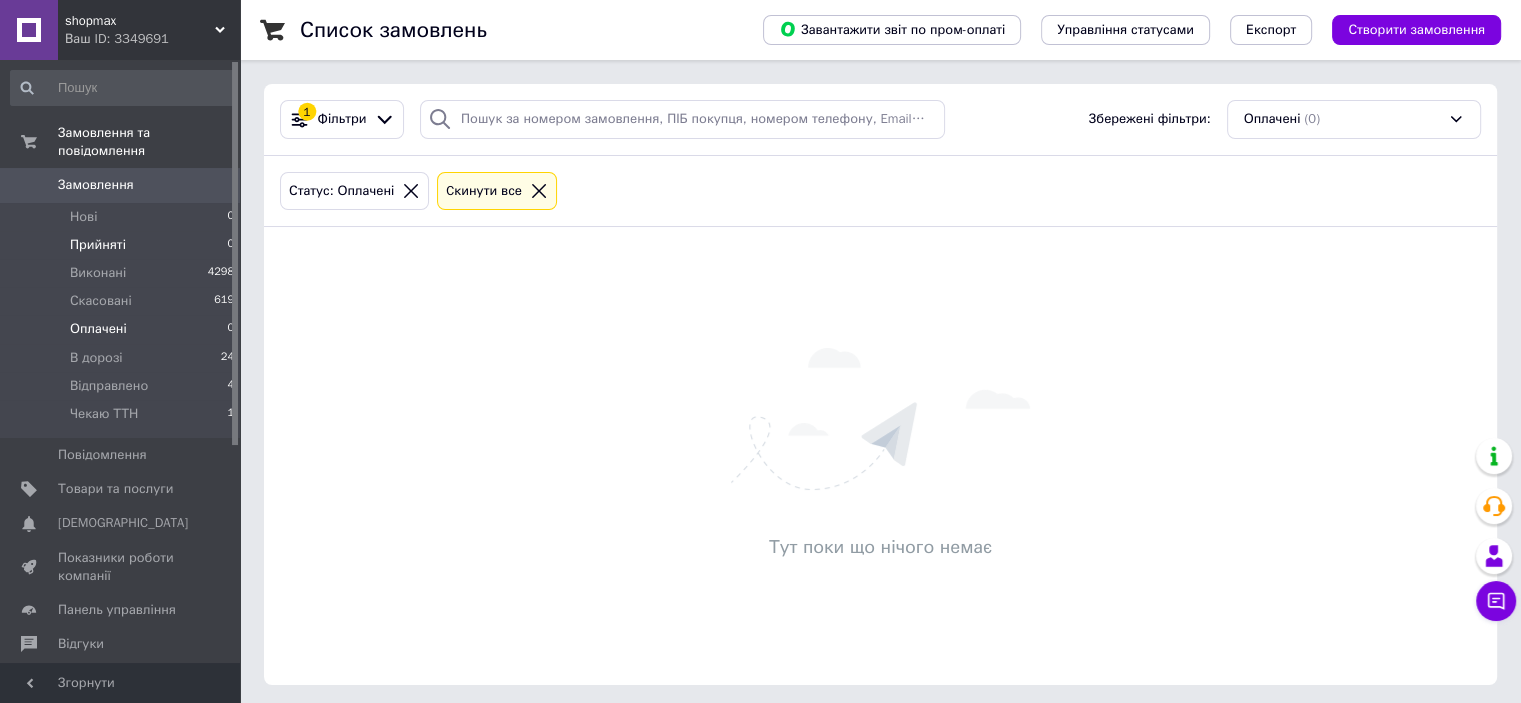 click on "Прийняті" at bounding box center [98, 245] 